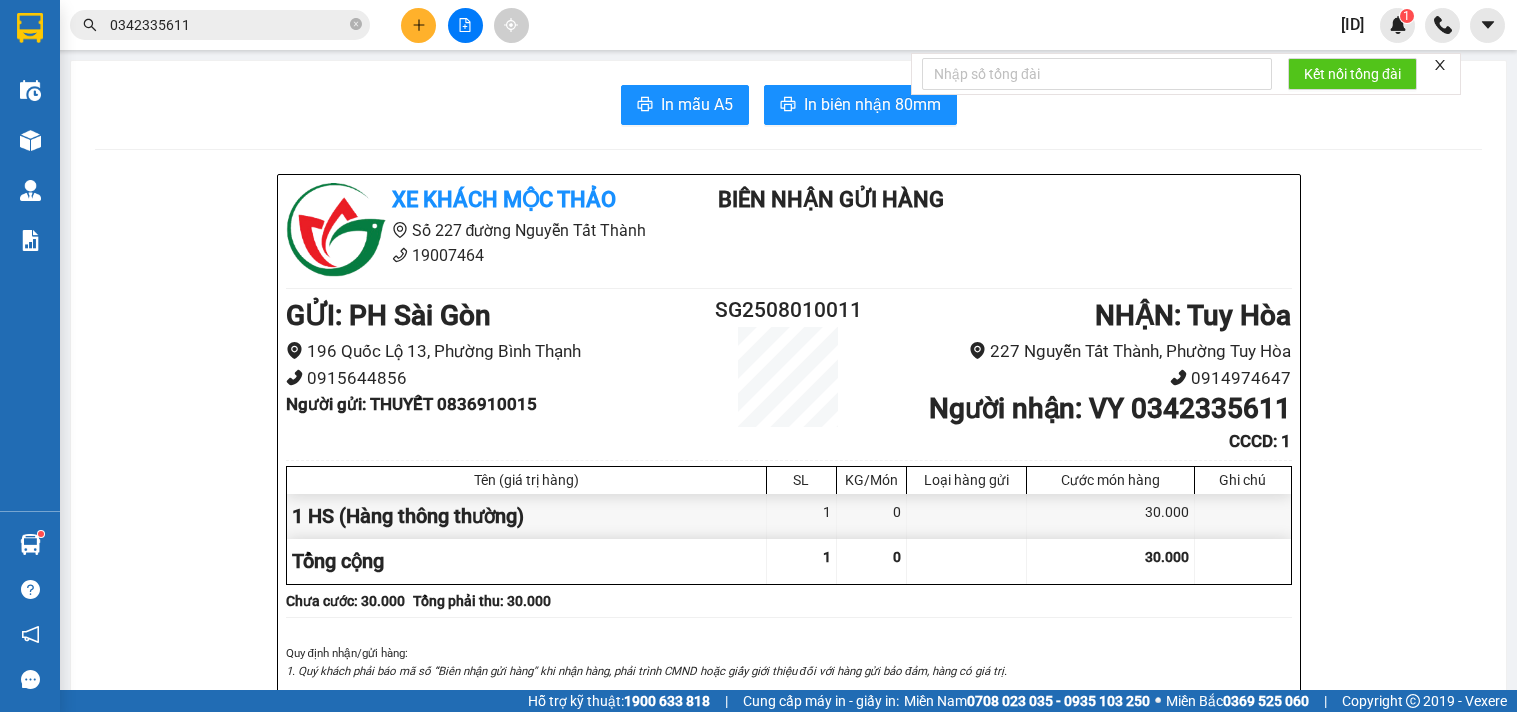 scroll, scrollTop: 0, scrollLeft: 0, axis: both 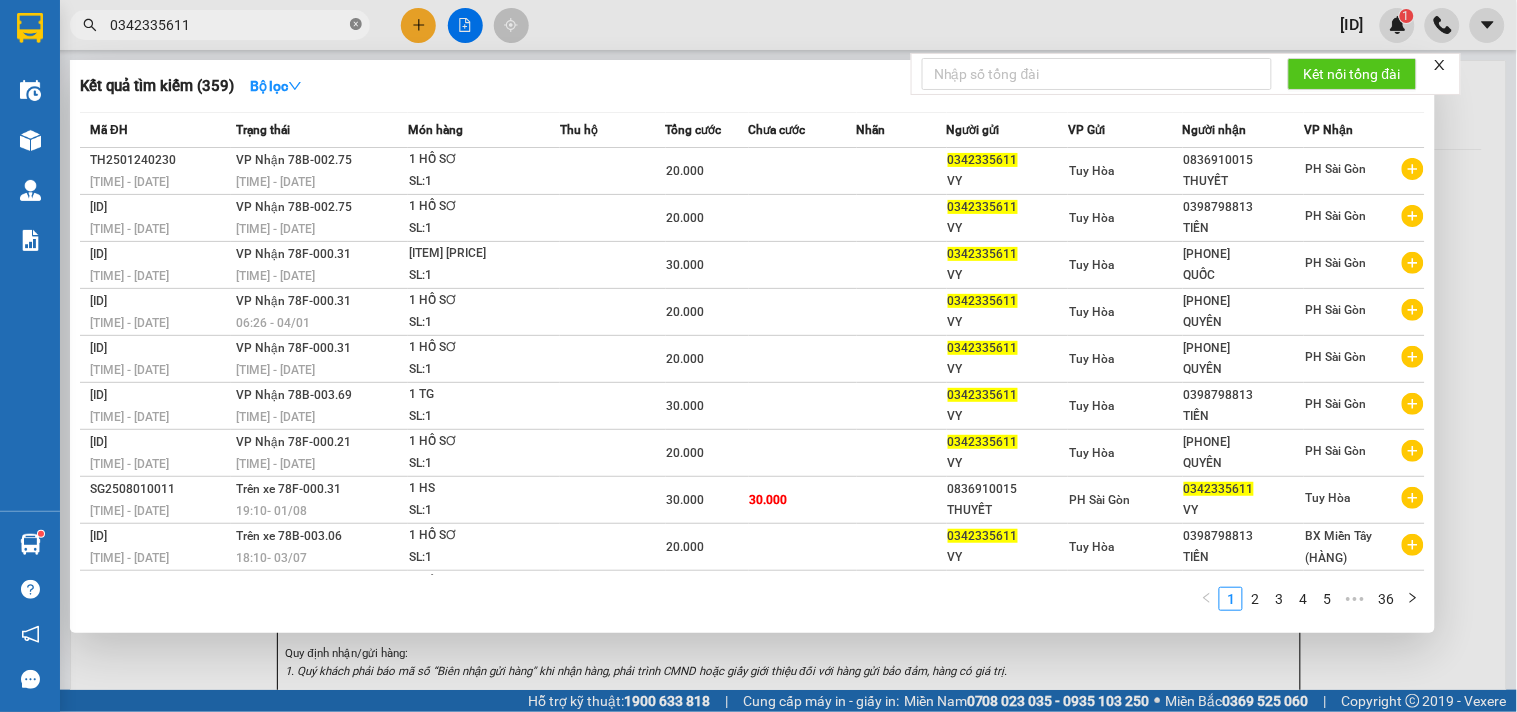 click 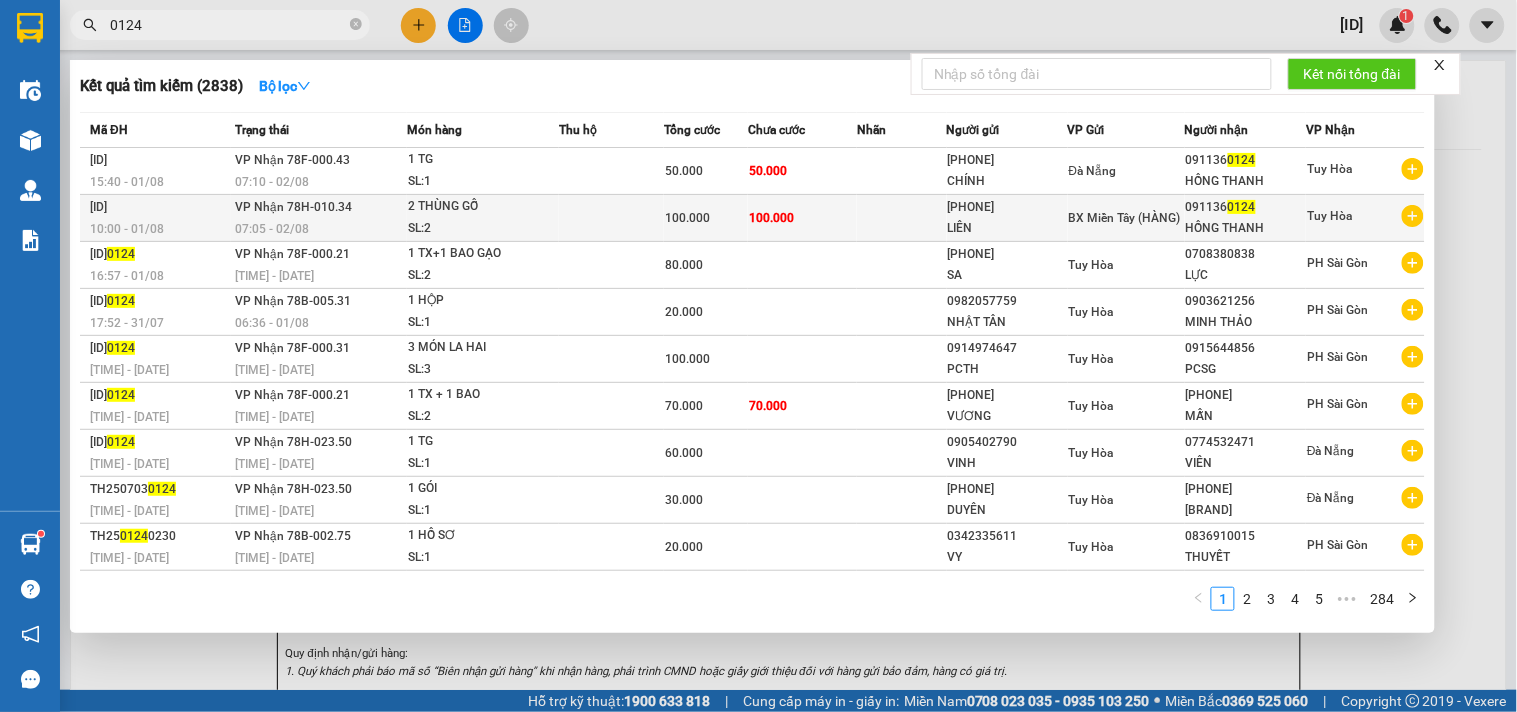 type on "0124" 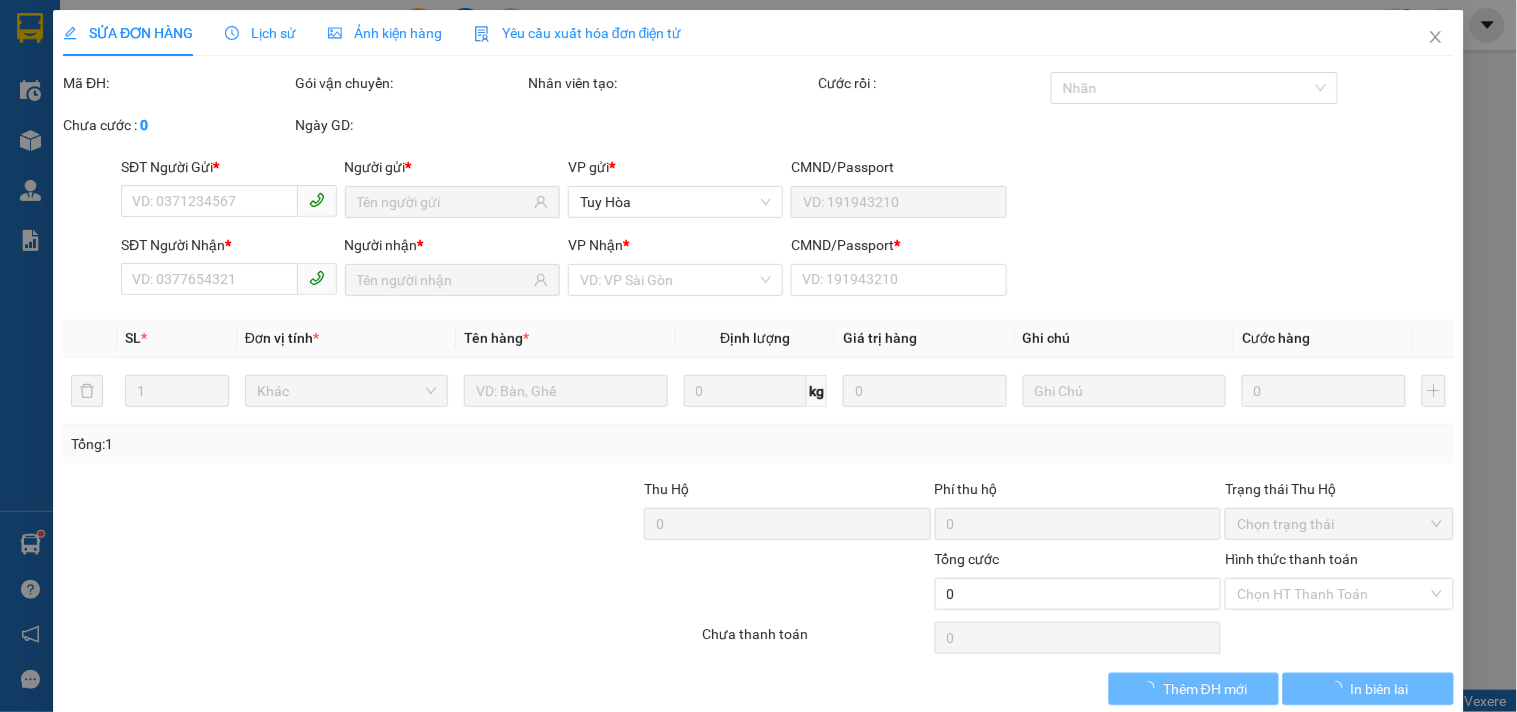 type on "[PHONE]" 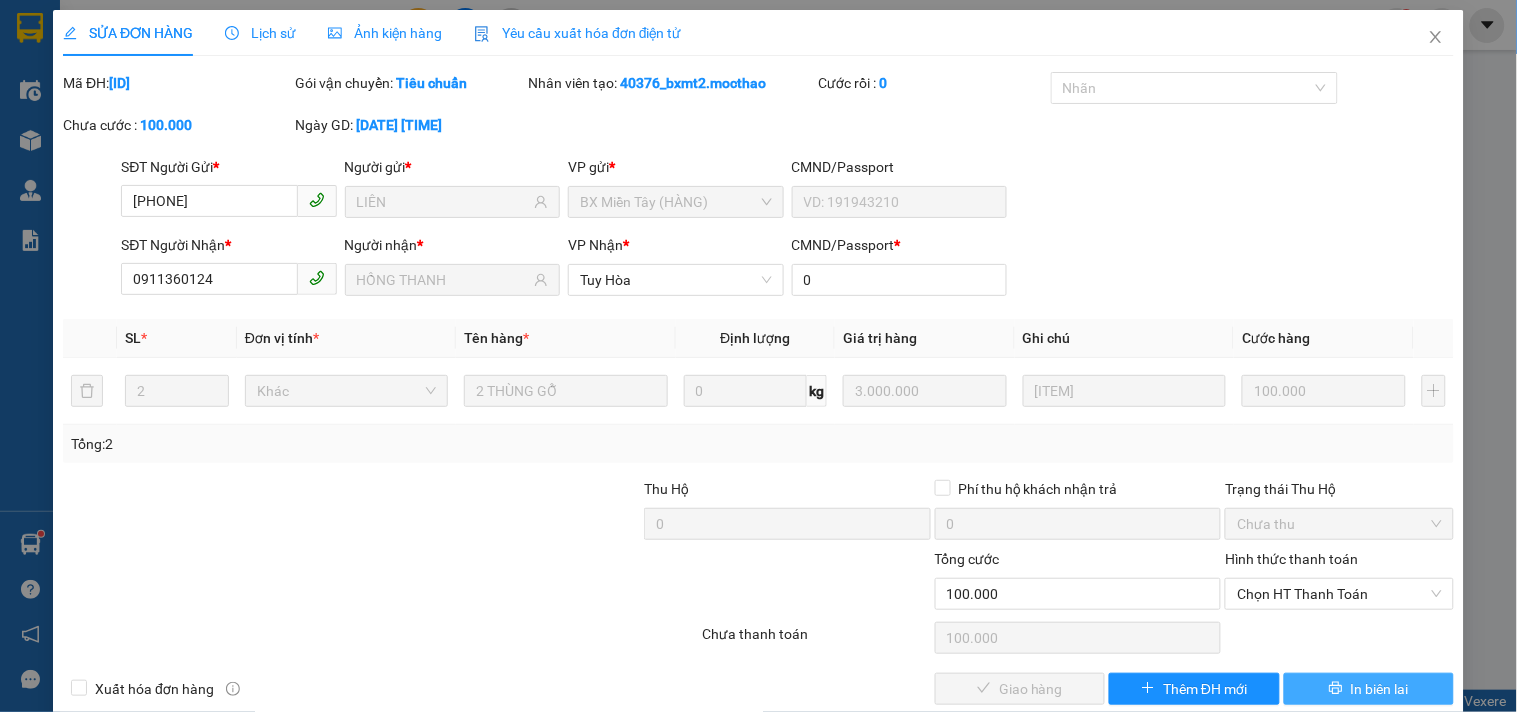click on "In biên lai" at bounding box center (1380, 689) 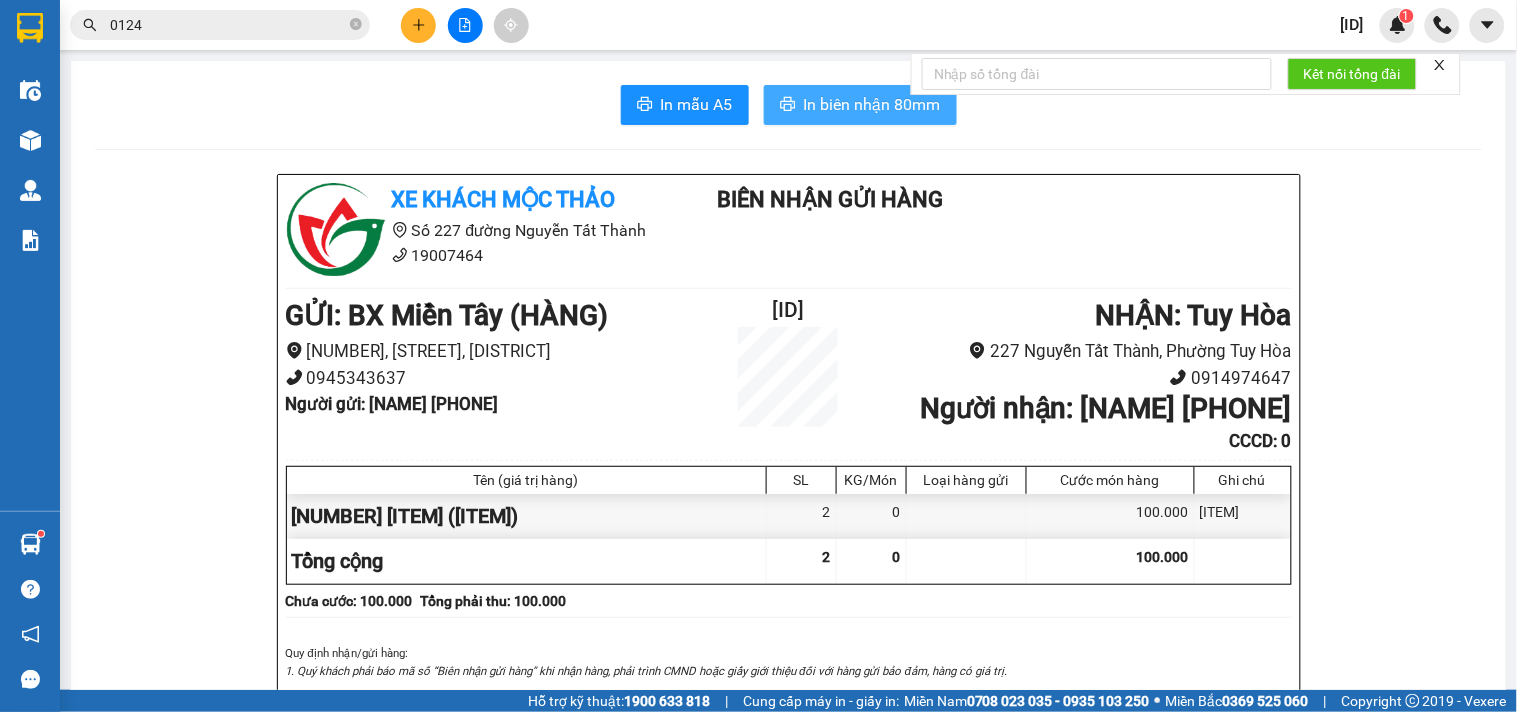 click on "In biên nhận 80mm" at bounding box center [872, 104] 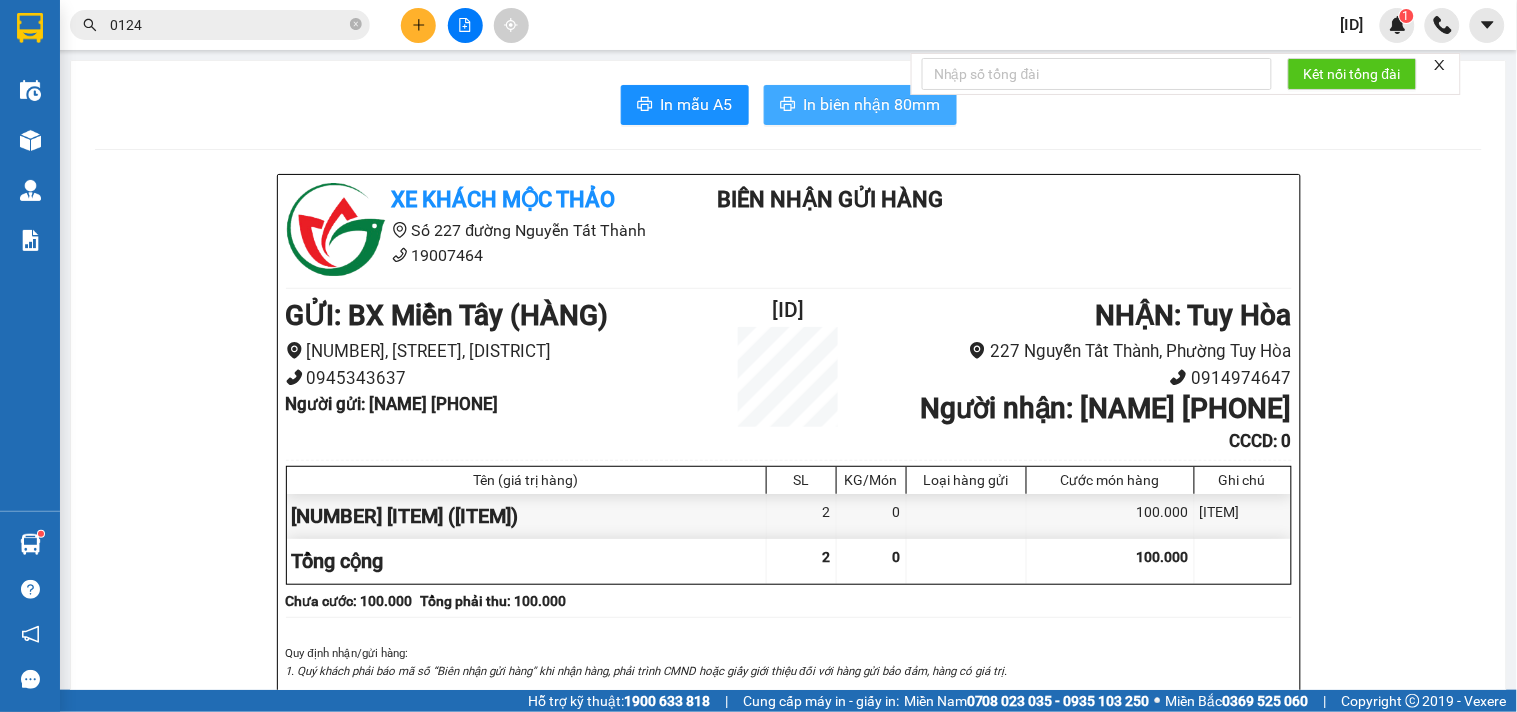 scroll, scrollTop: 0, scrollLeft: 0, axis: both 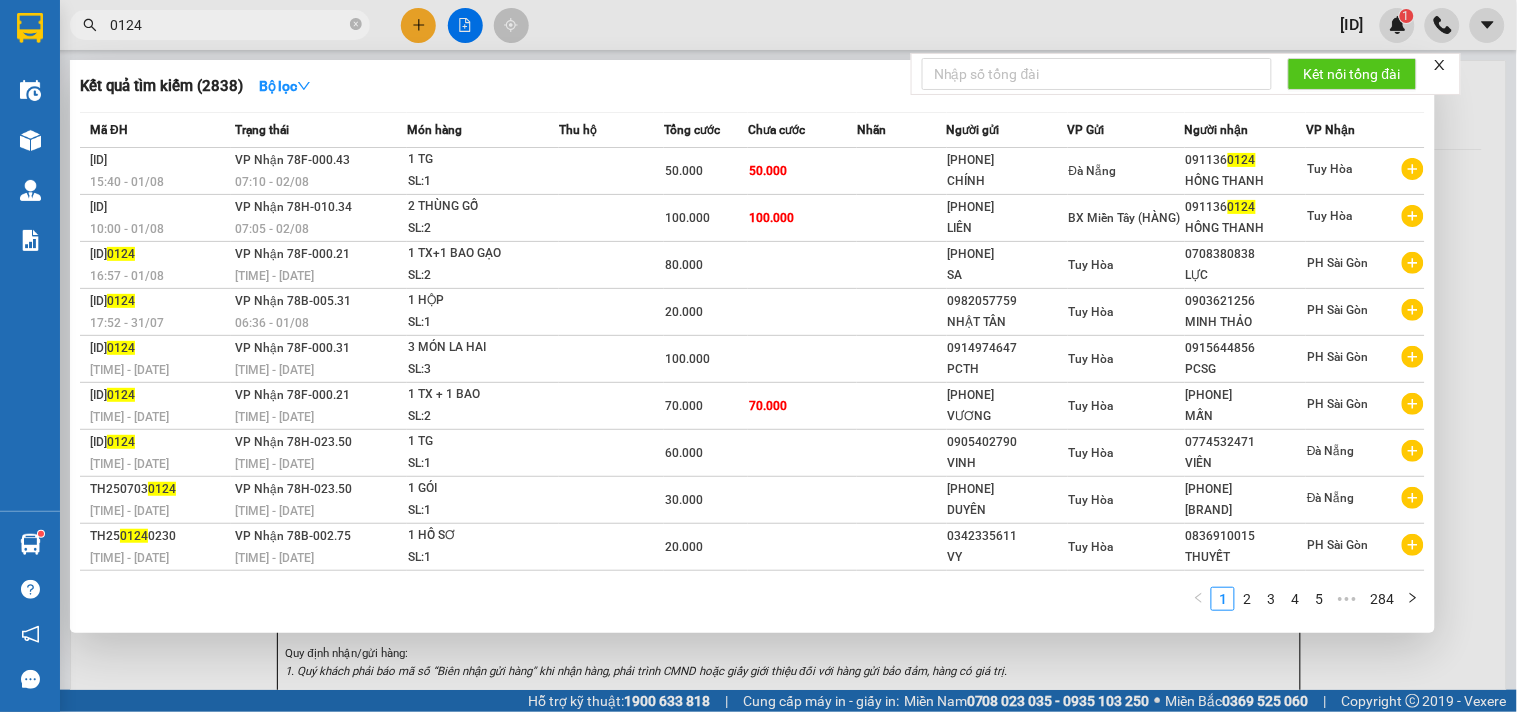 click on "0124" at bounding box center [228, 25] 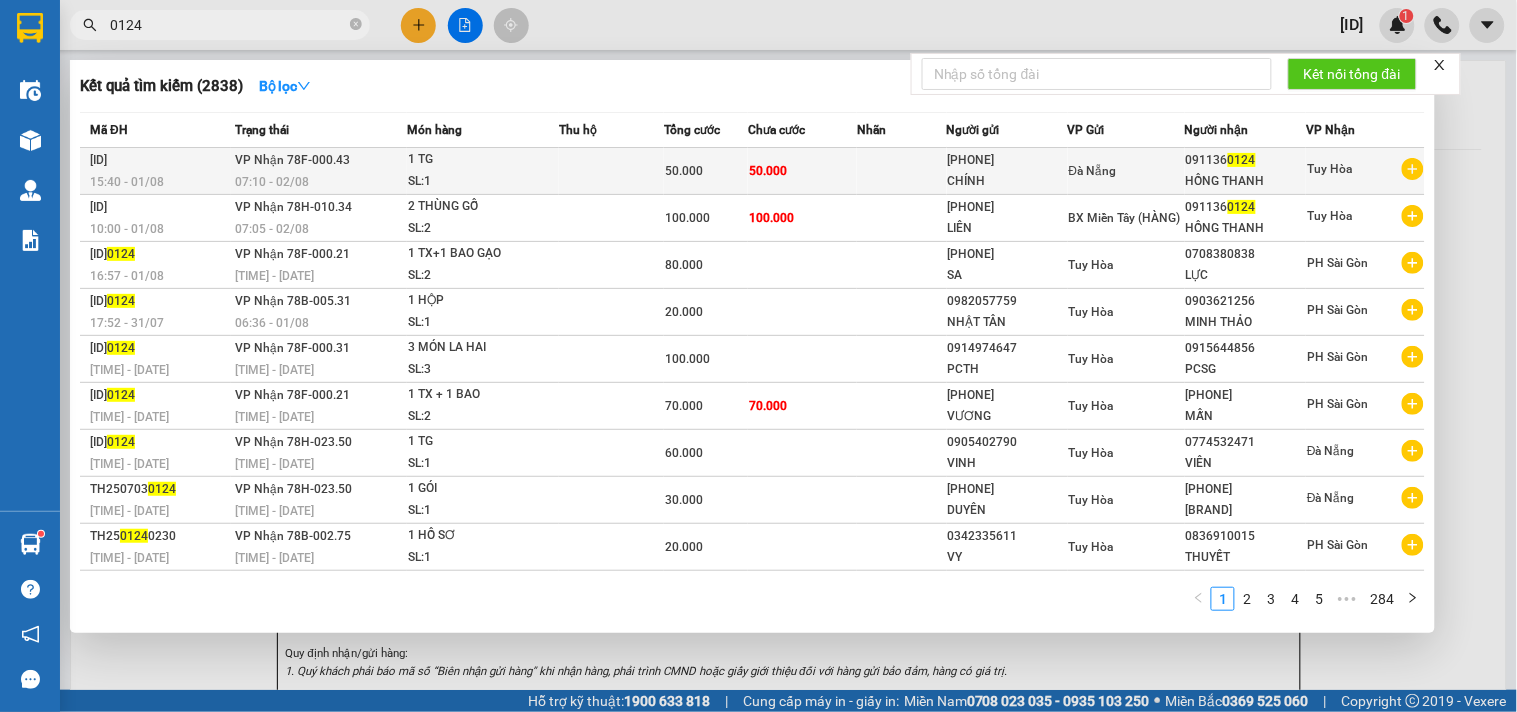click on "Tuy Hòa" at bounding box center [1329, 169] 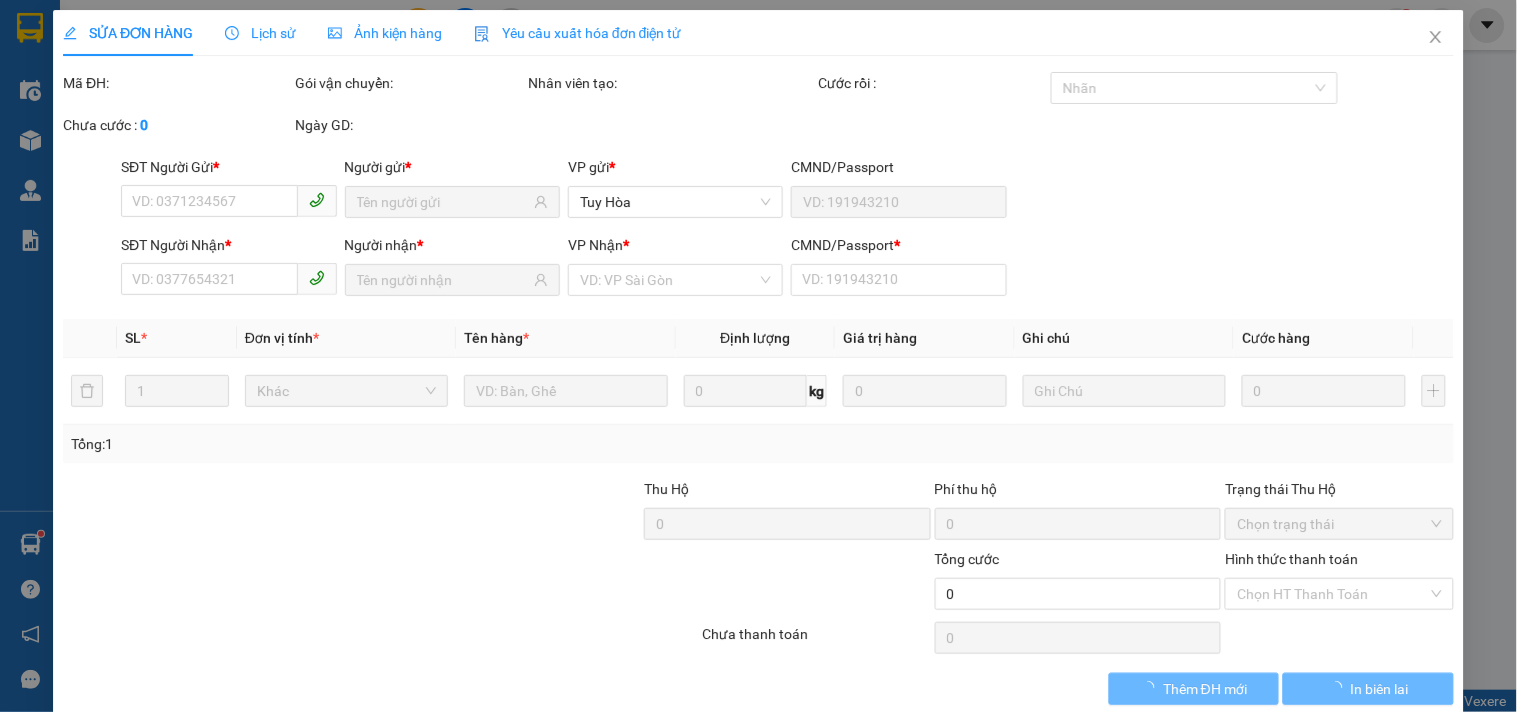 type on "[PHONE]" 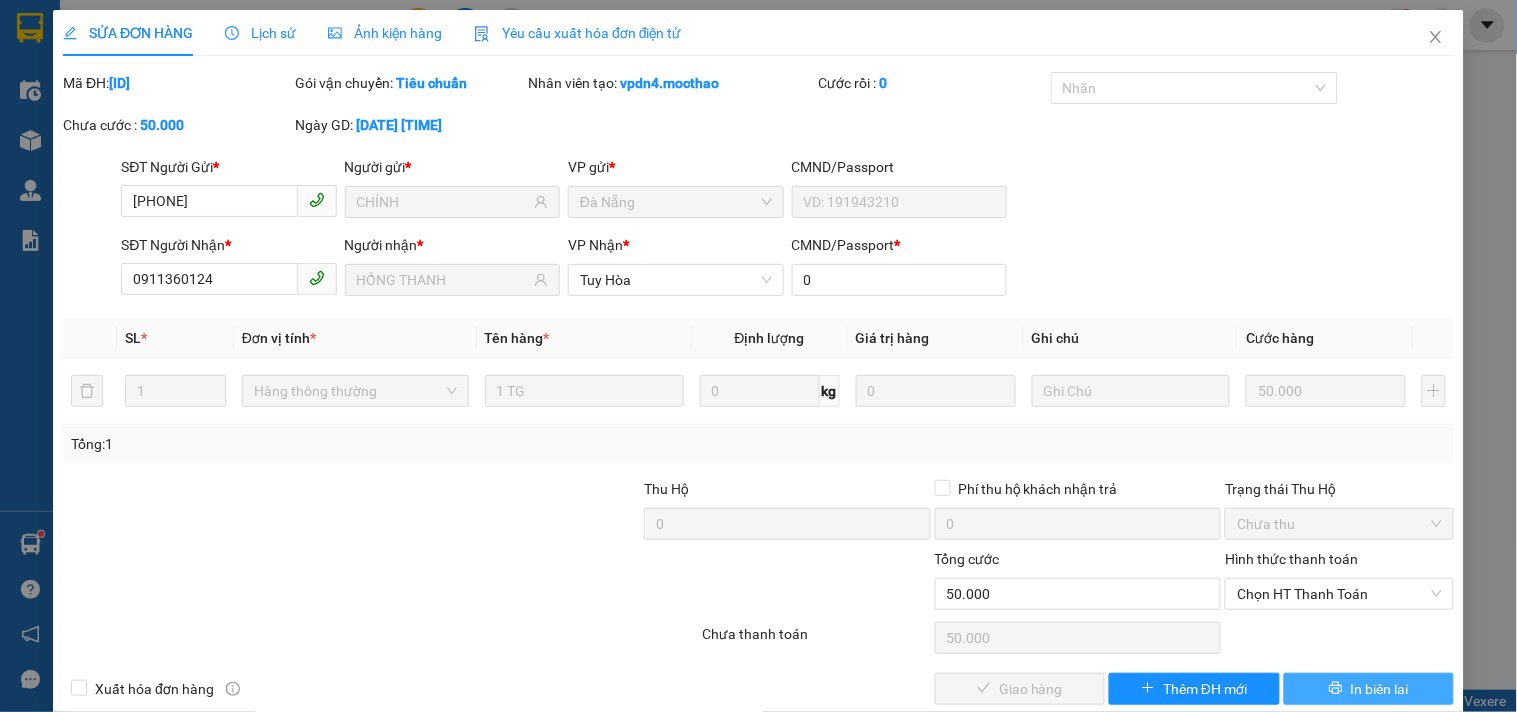 click on "In biên lai" at bounding box center (1380, 689) 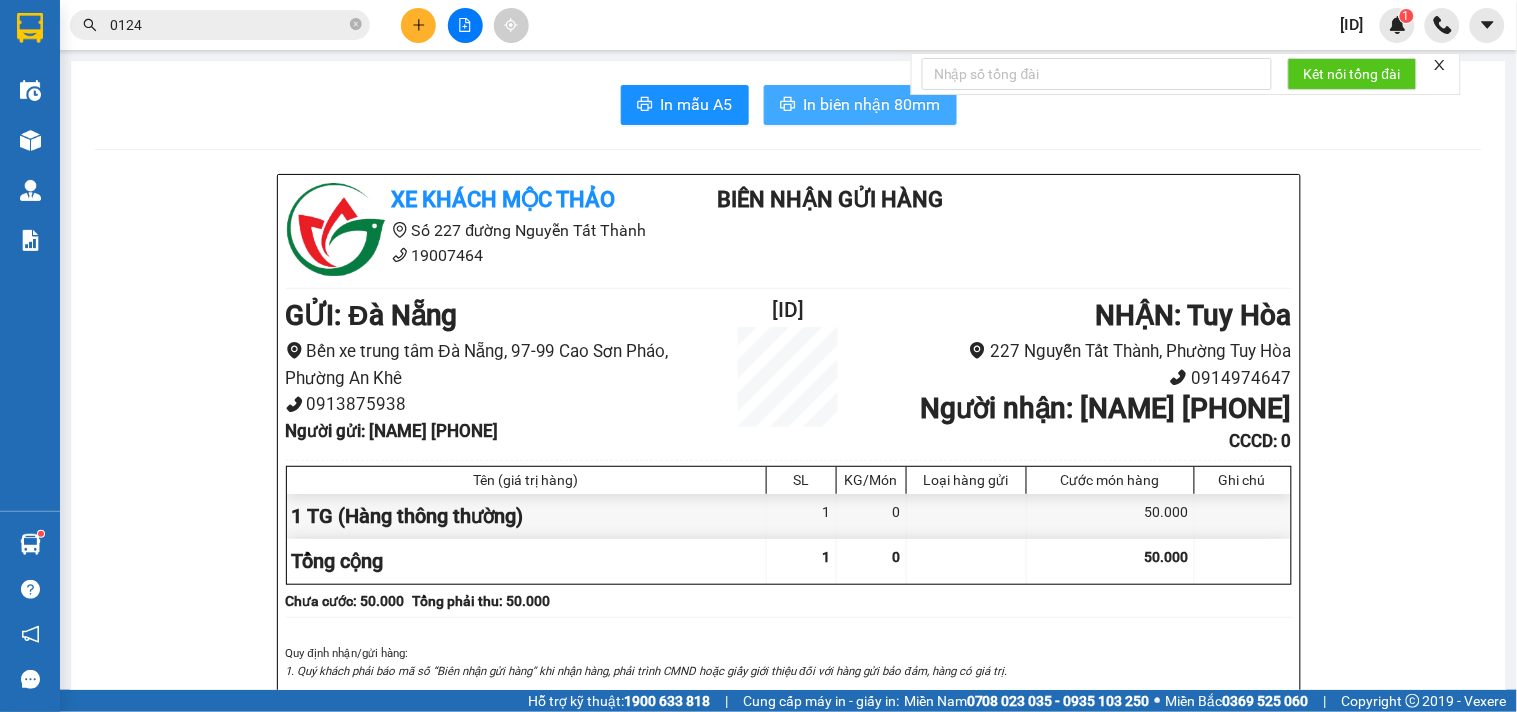 click on "In biên nhận 80mm" at bounding box center [872, 104] 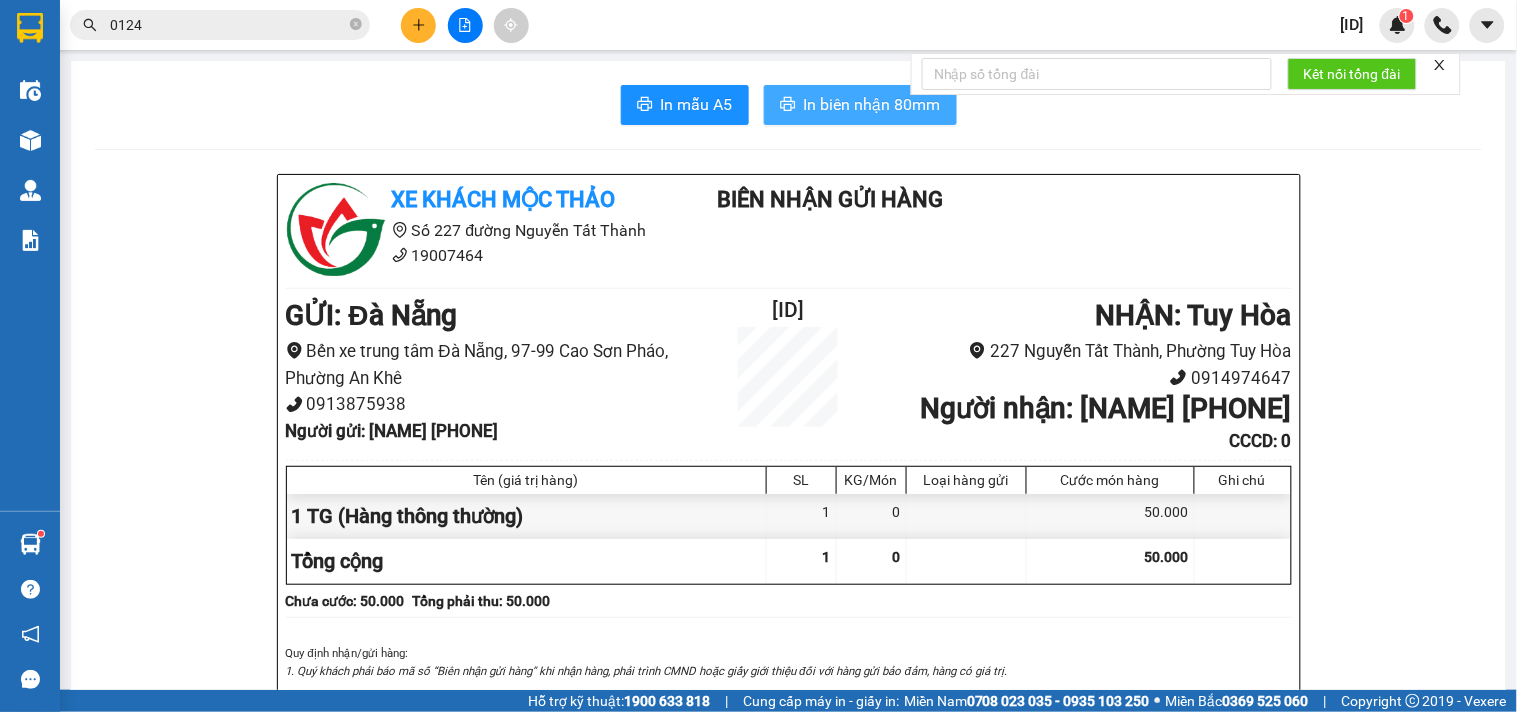scroll, scrollTop: 0, scrollLeft: 0, axis: both 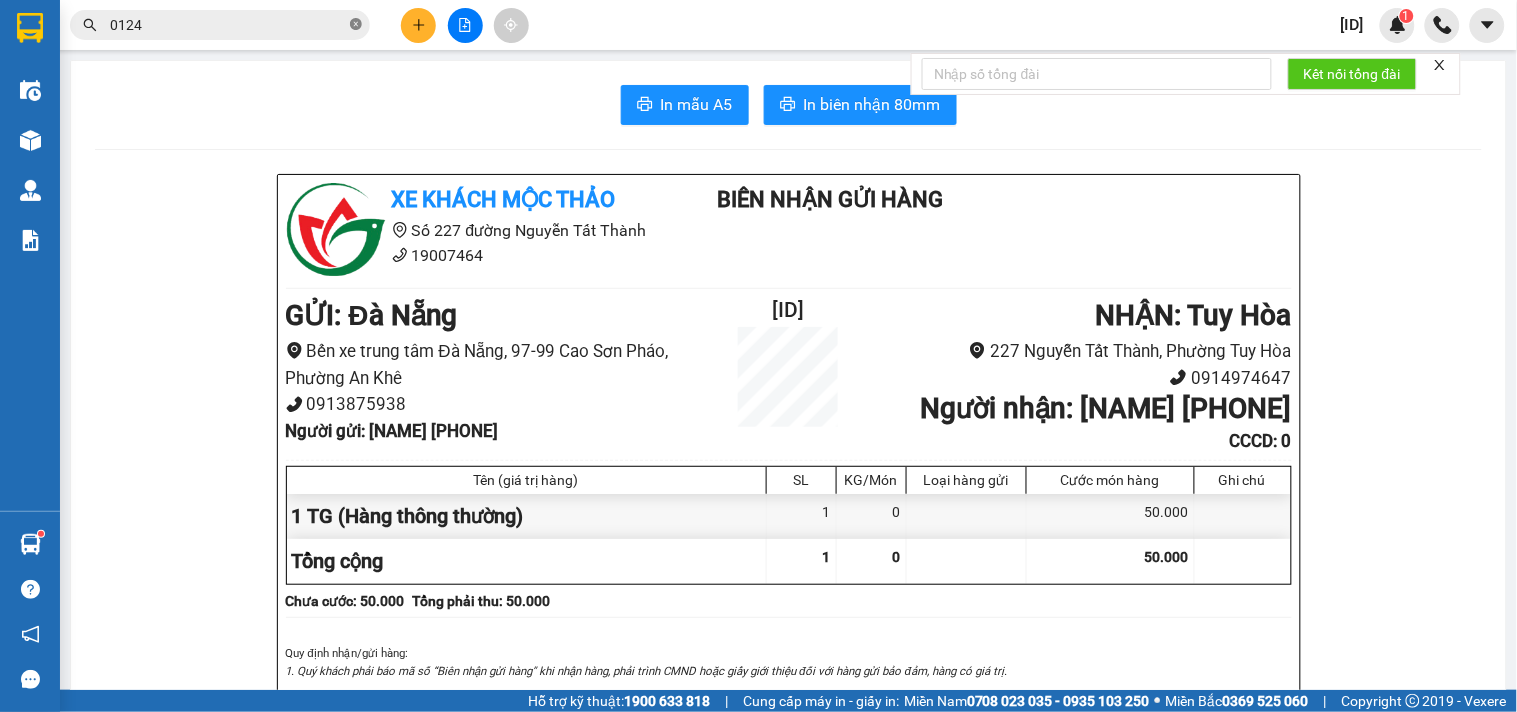 click at bounding box center (356, 25) 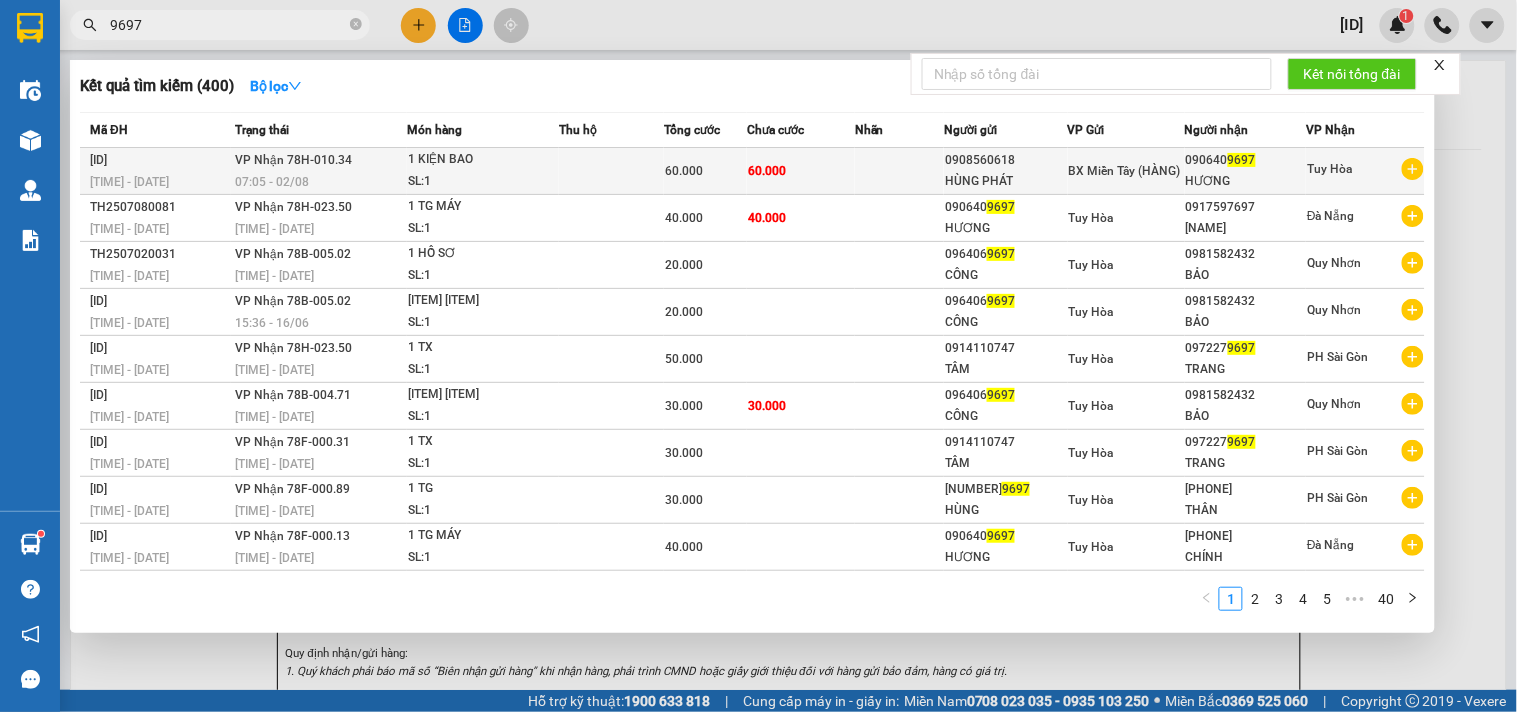 type on "9697" 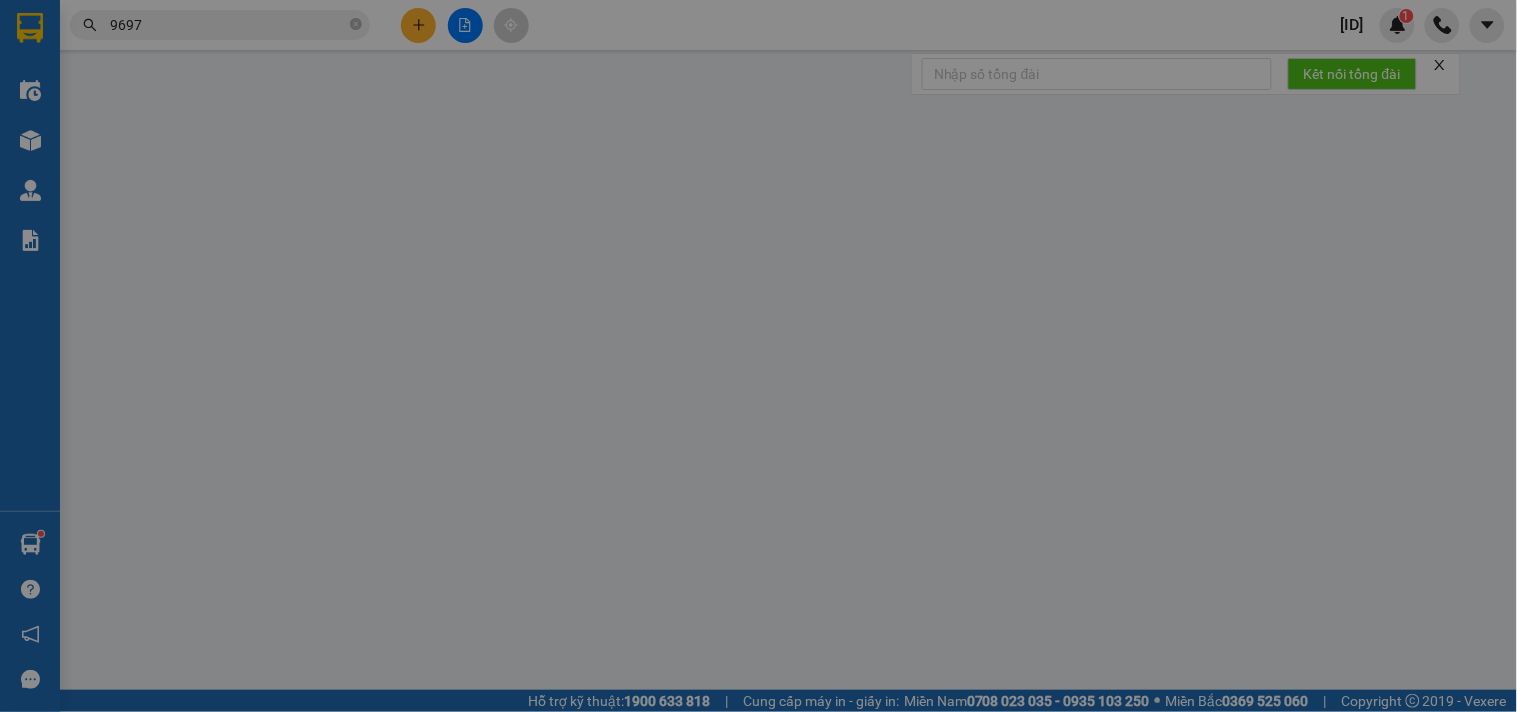 type on "0908560618" 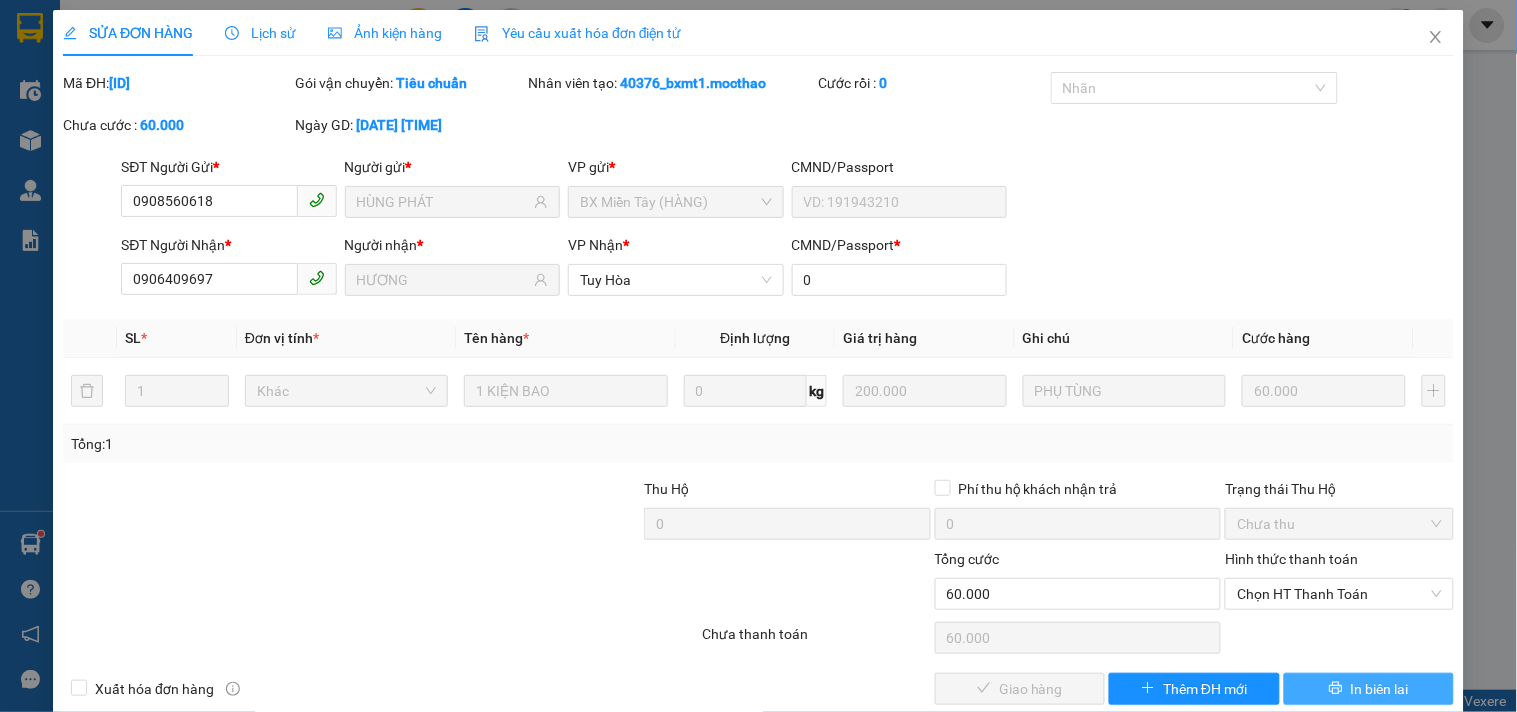 click 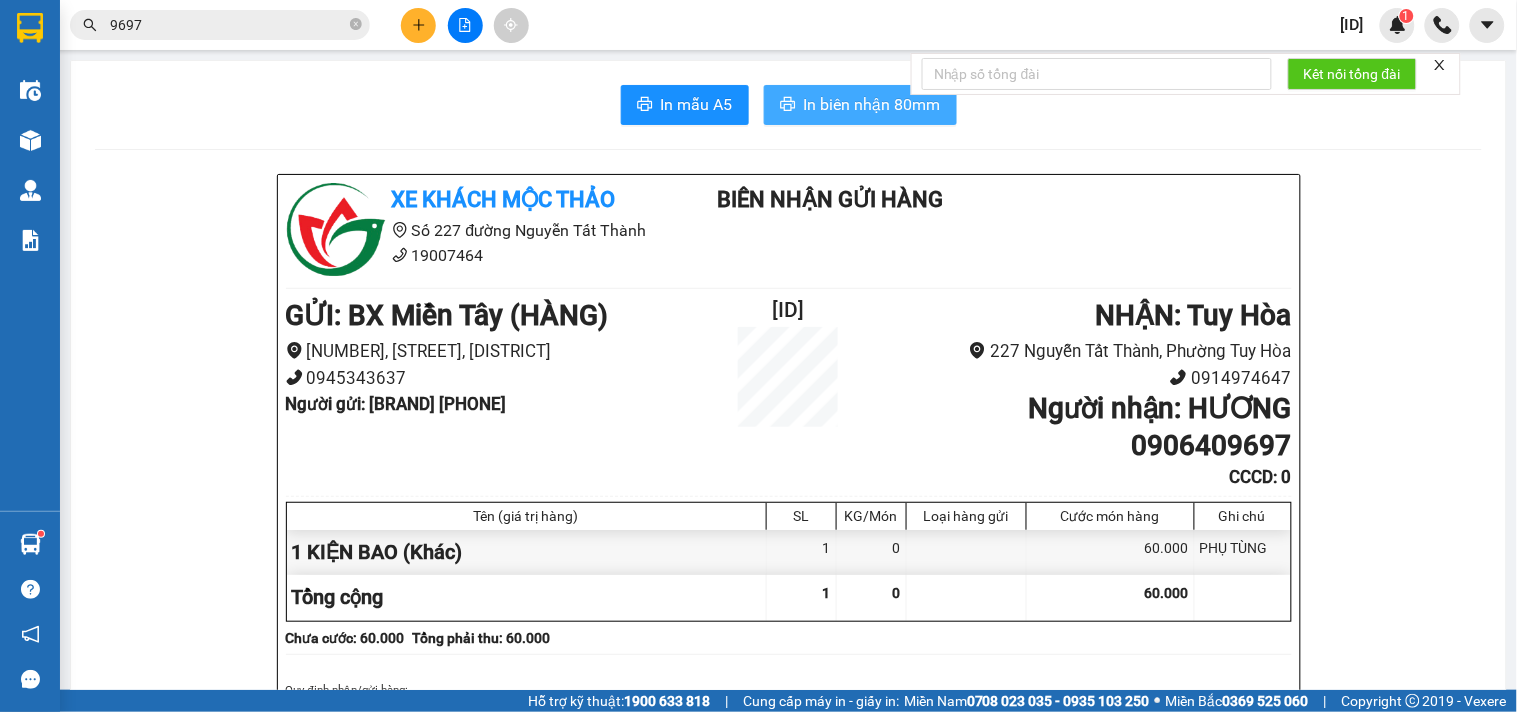 click on "In biên nhận 80mm" at bounding box center [860, 105] 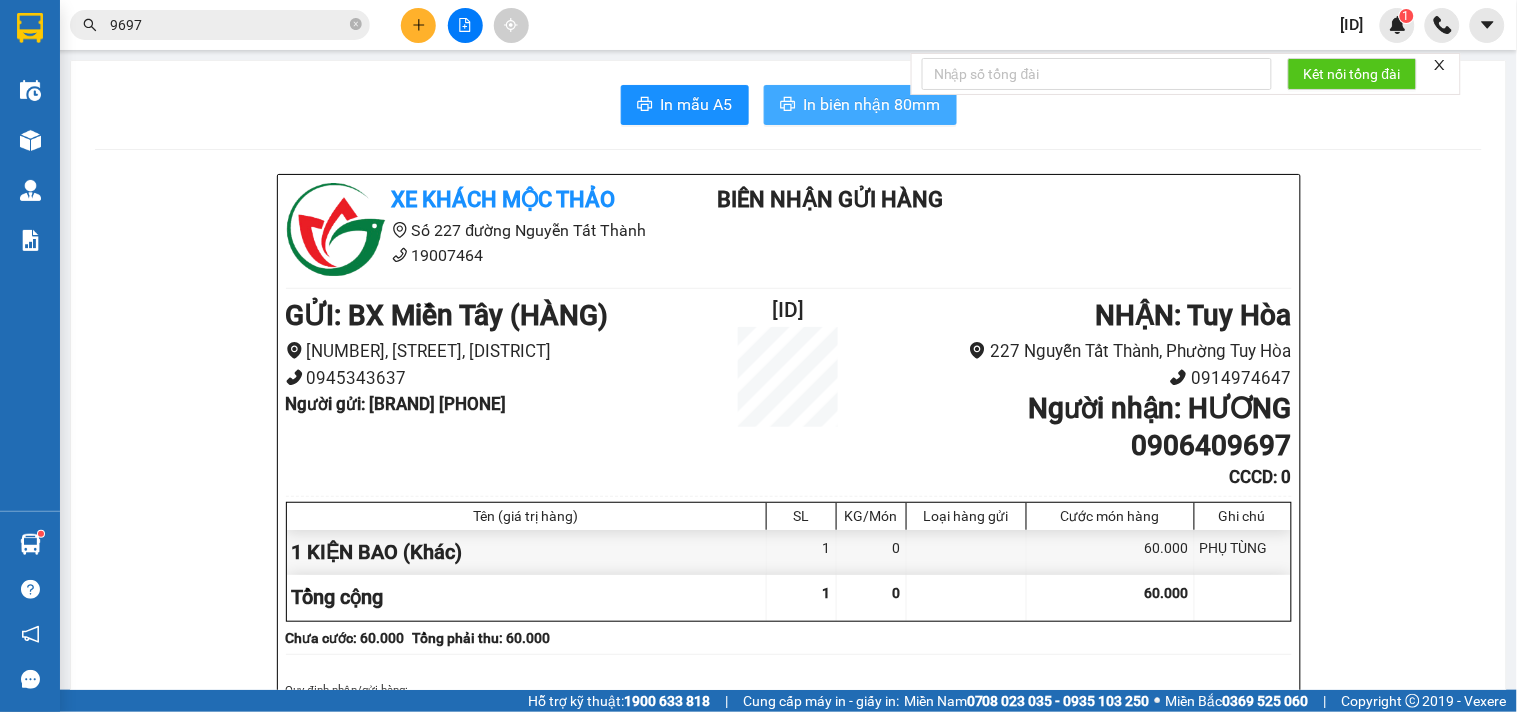 scroll, scrollTop: 0, scrollLeft: 0, axis: both 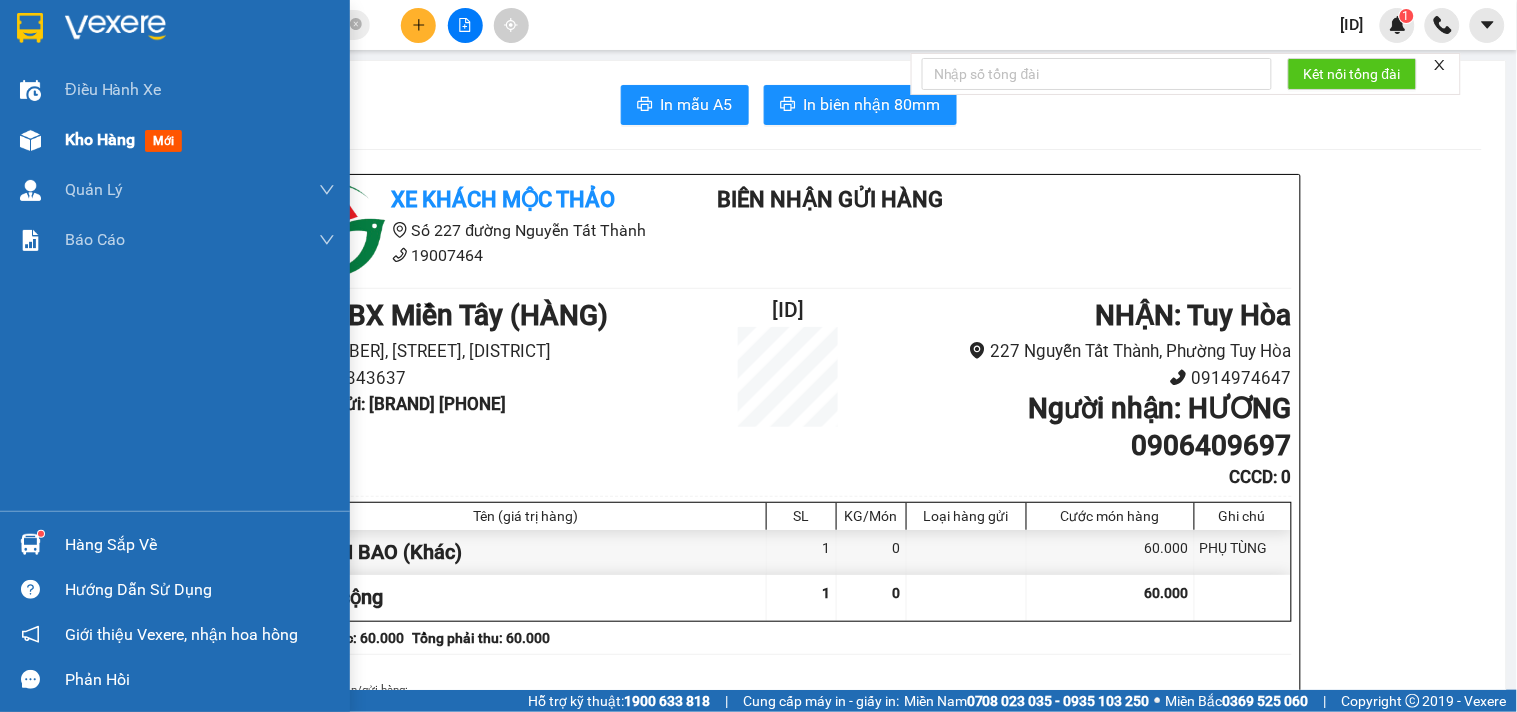 click on "Kho hàng" at bounding box center (100, 139) 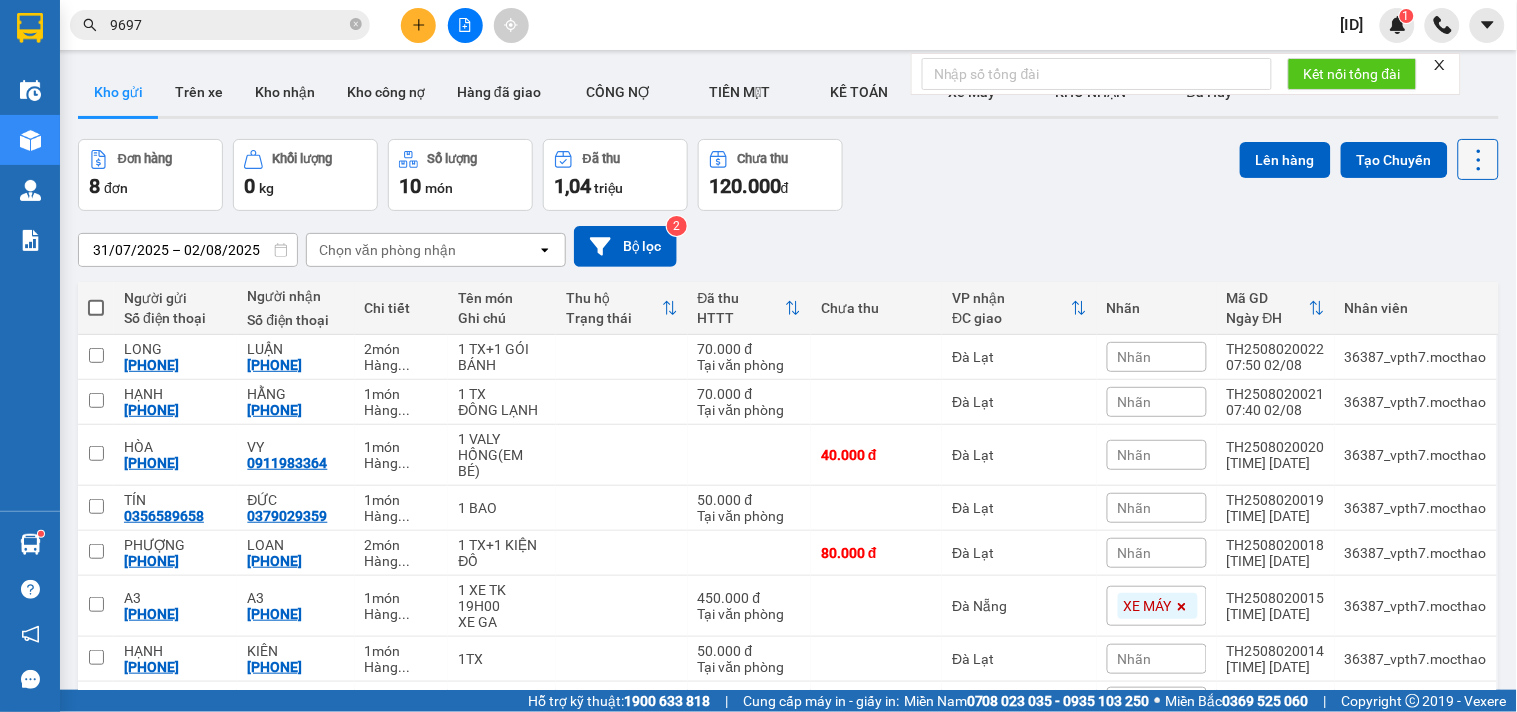 click 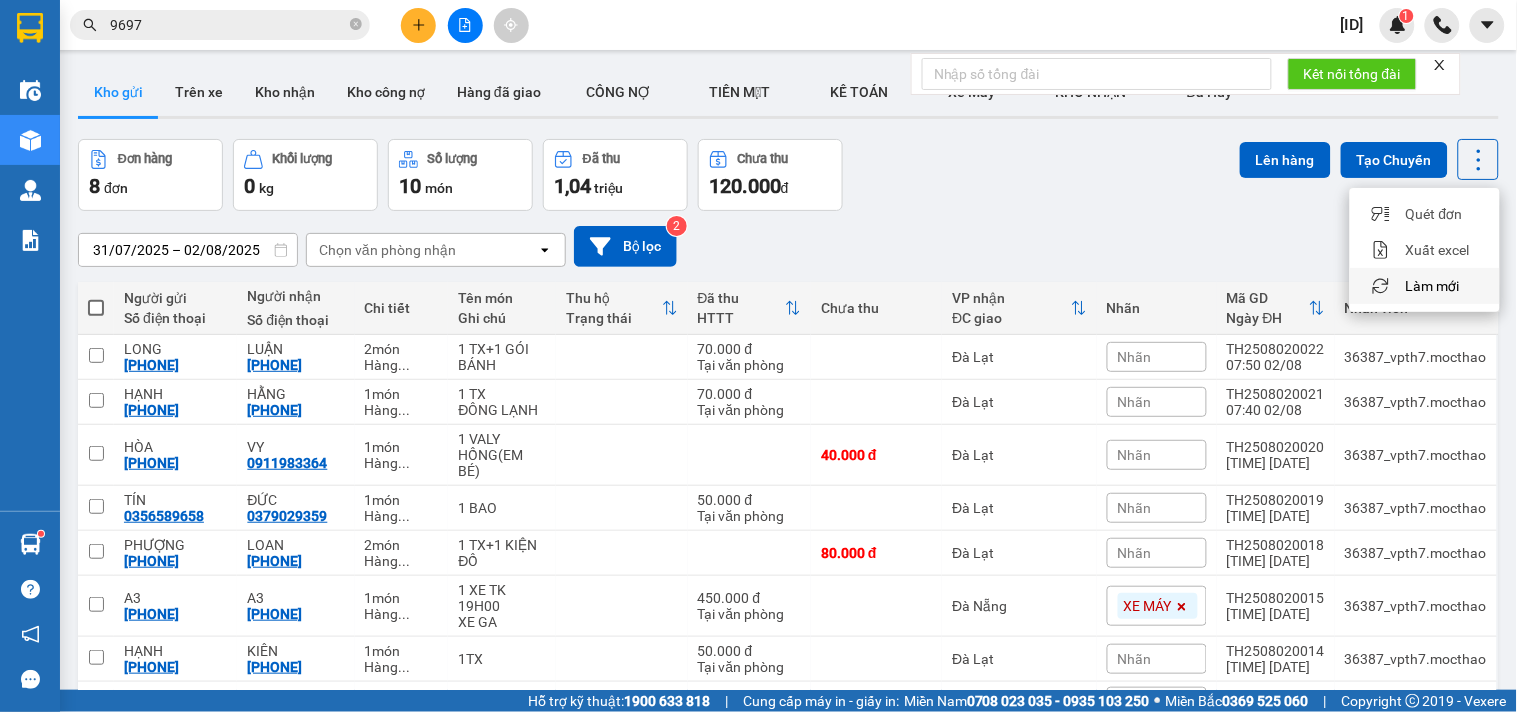 click on "Làm mới" at bounding box center (1425, 286) 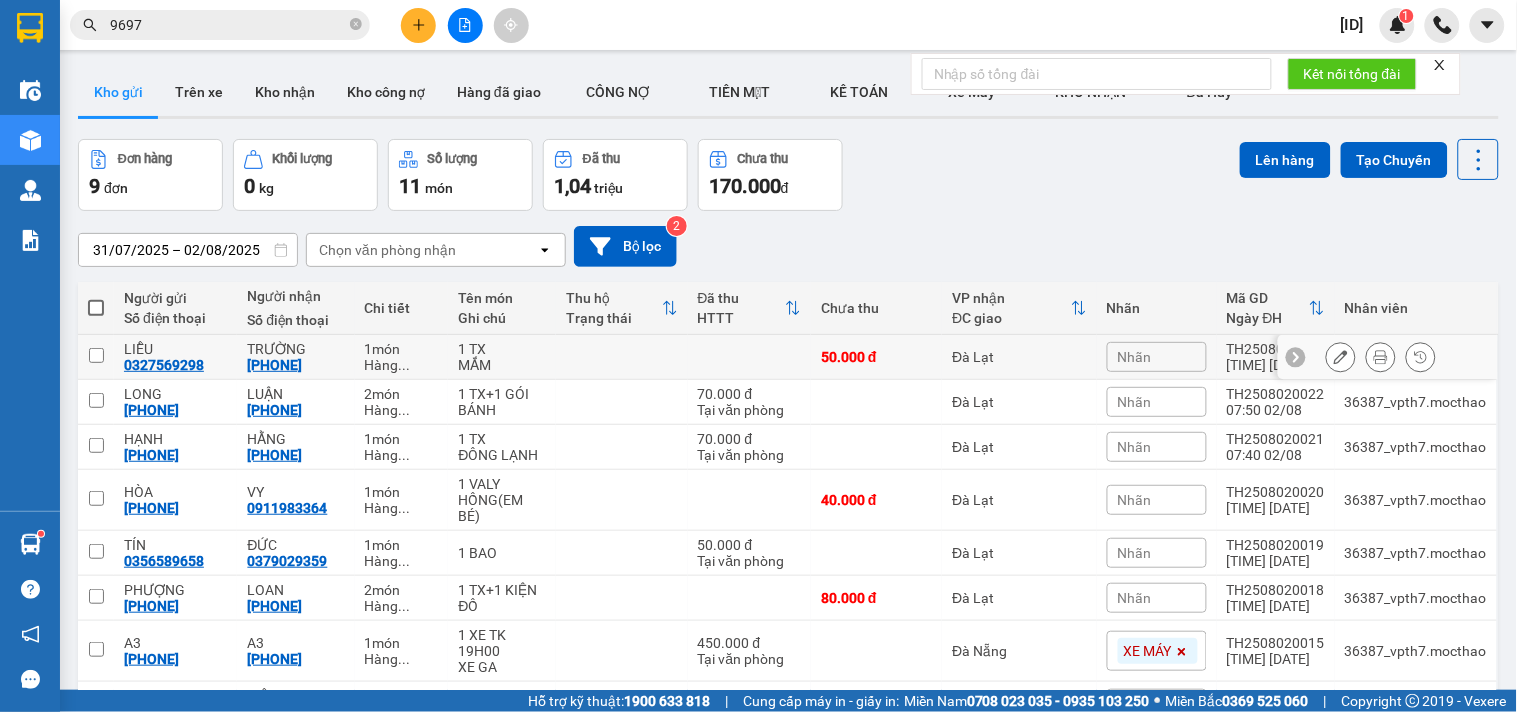 click 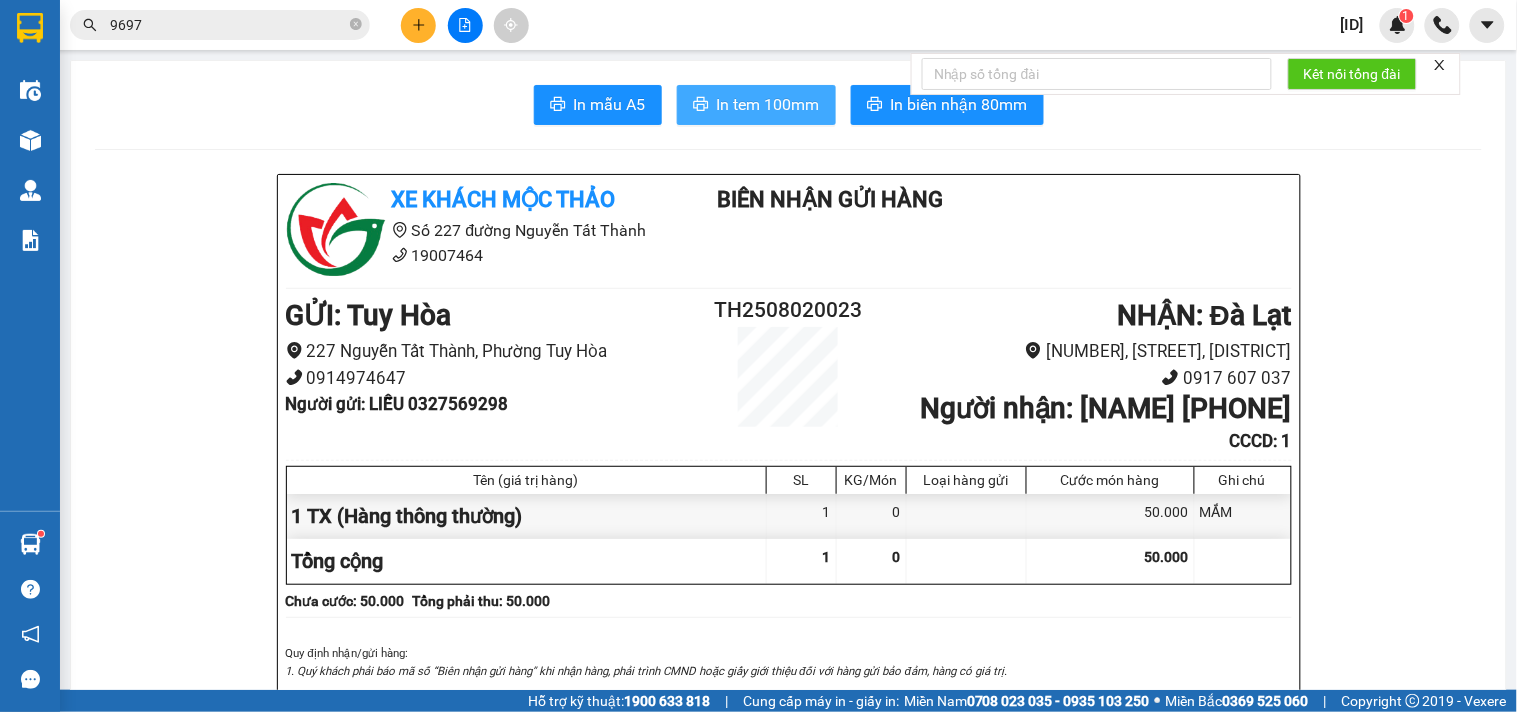 click on "In tem 100mm" at bounding box center [768, 104] 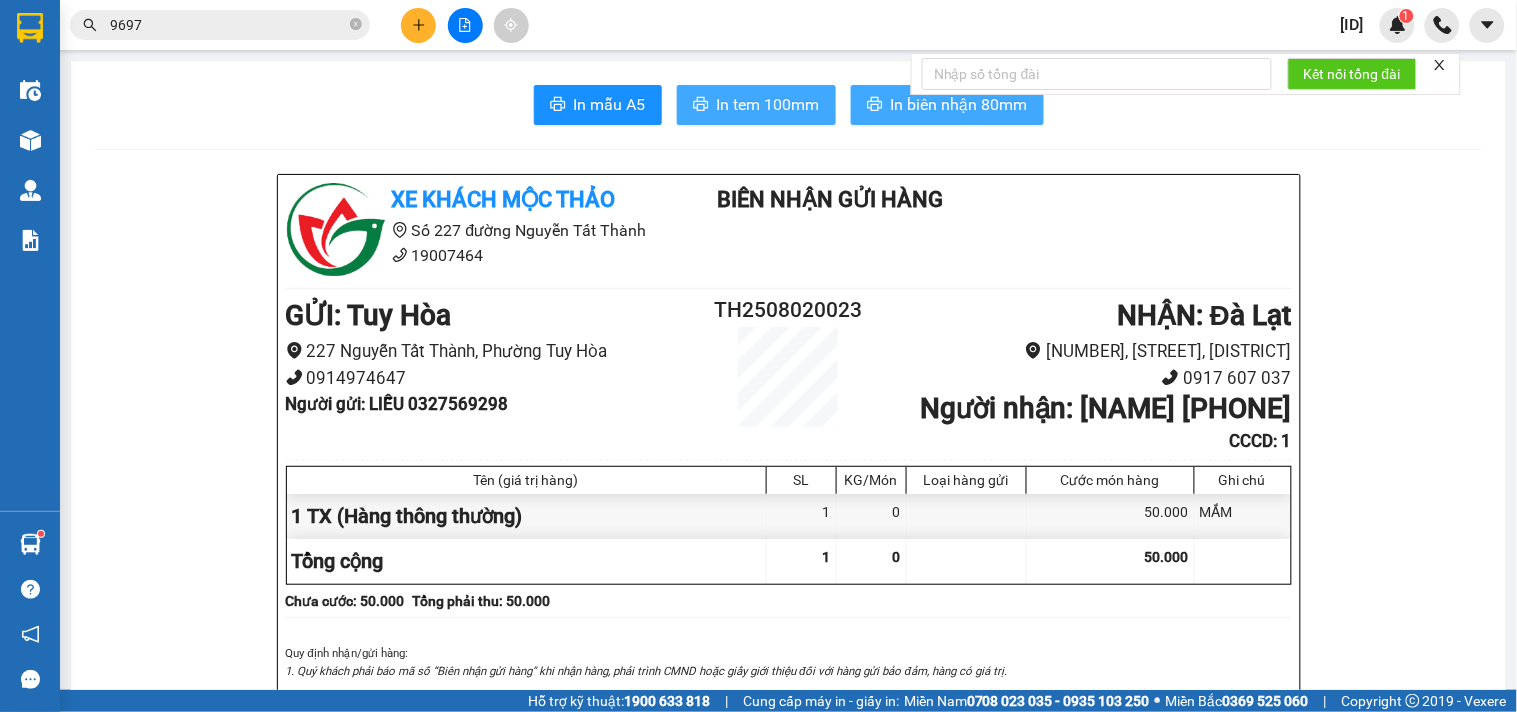 scroll, scrollTop: 0, scrollLeft: 0, axis: both 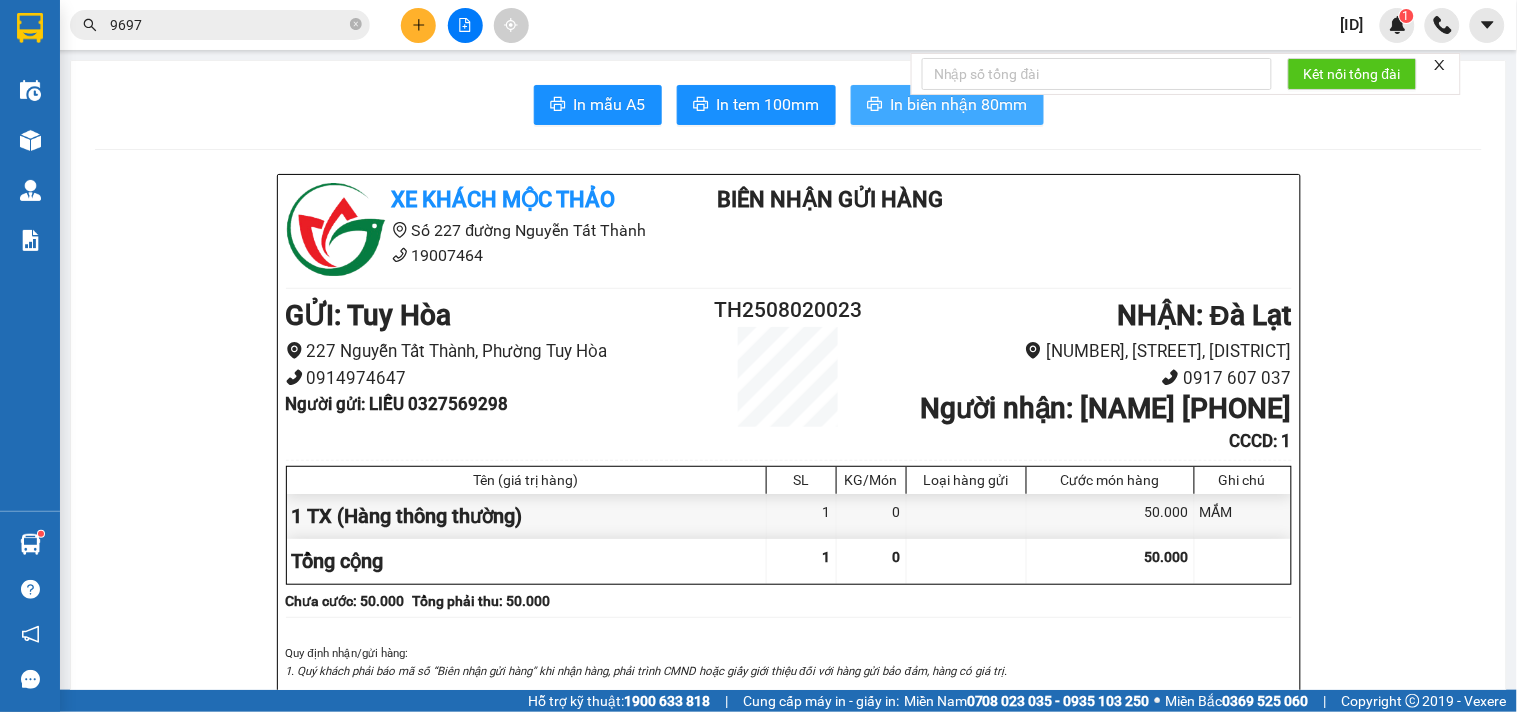 click on "In biên nhận 80mm" at bounding box center (959, 104) 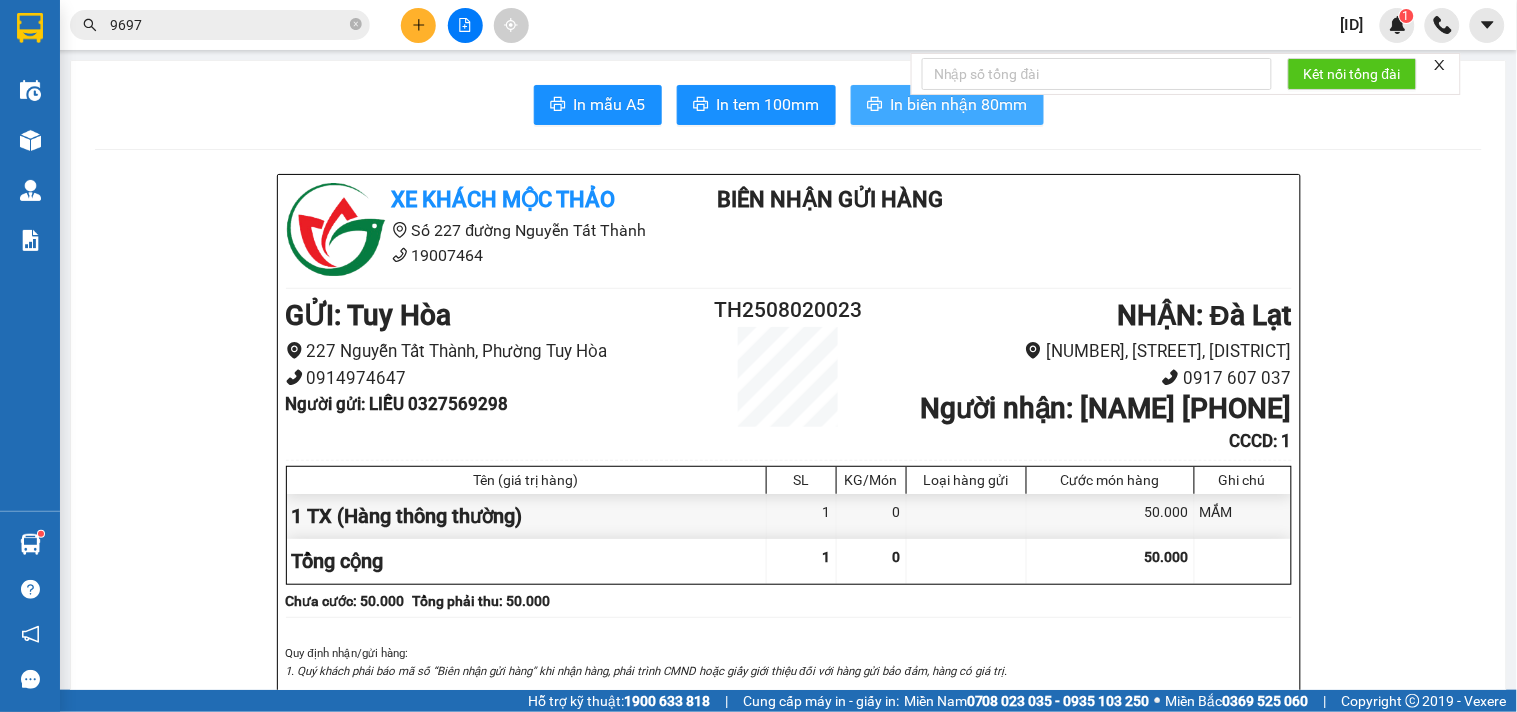 scroll, scrollTop: 0, scrollLeft: 0, axis: both 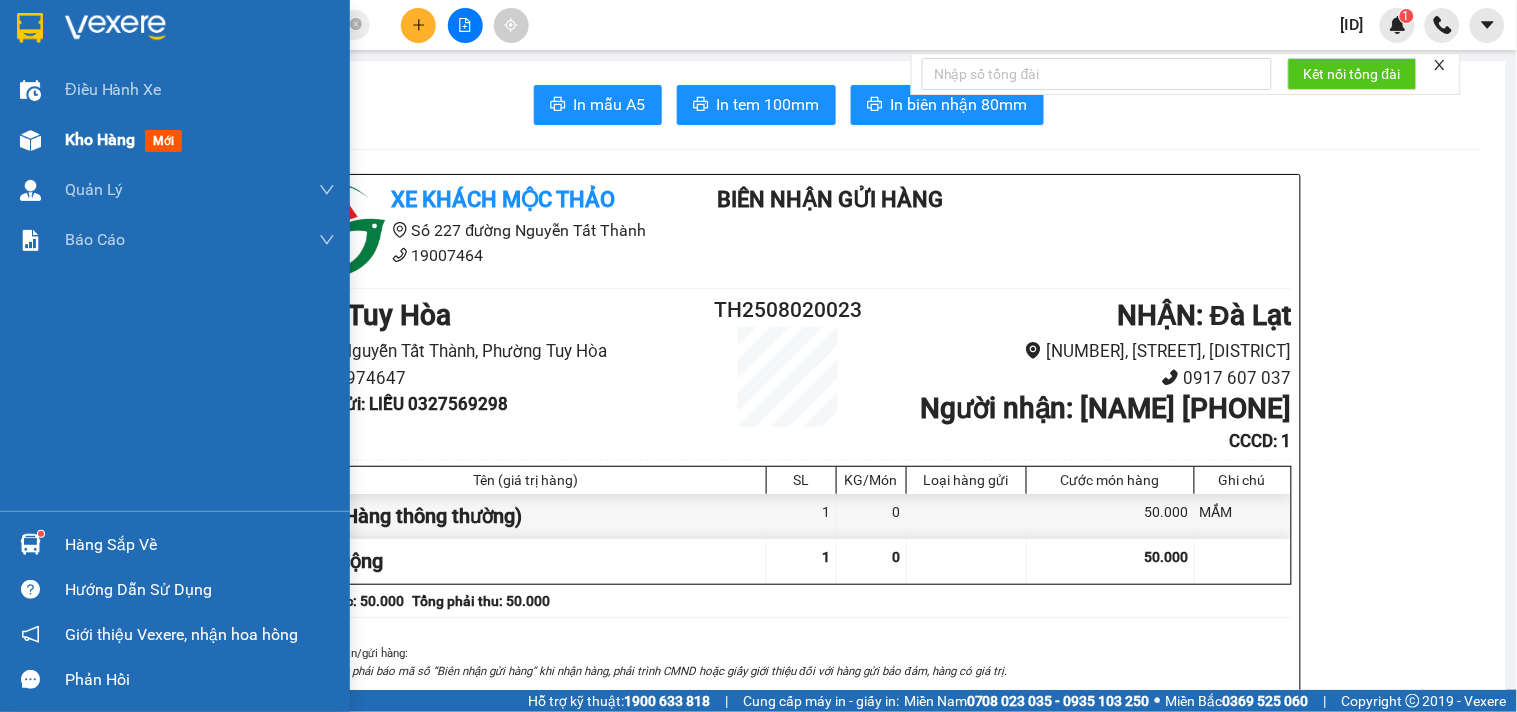 click on "mới" at bounding box center (163, 141) 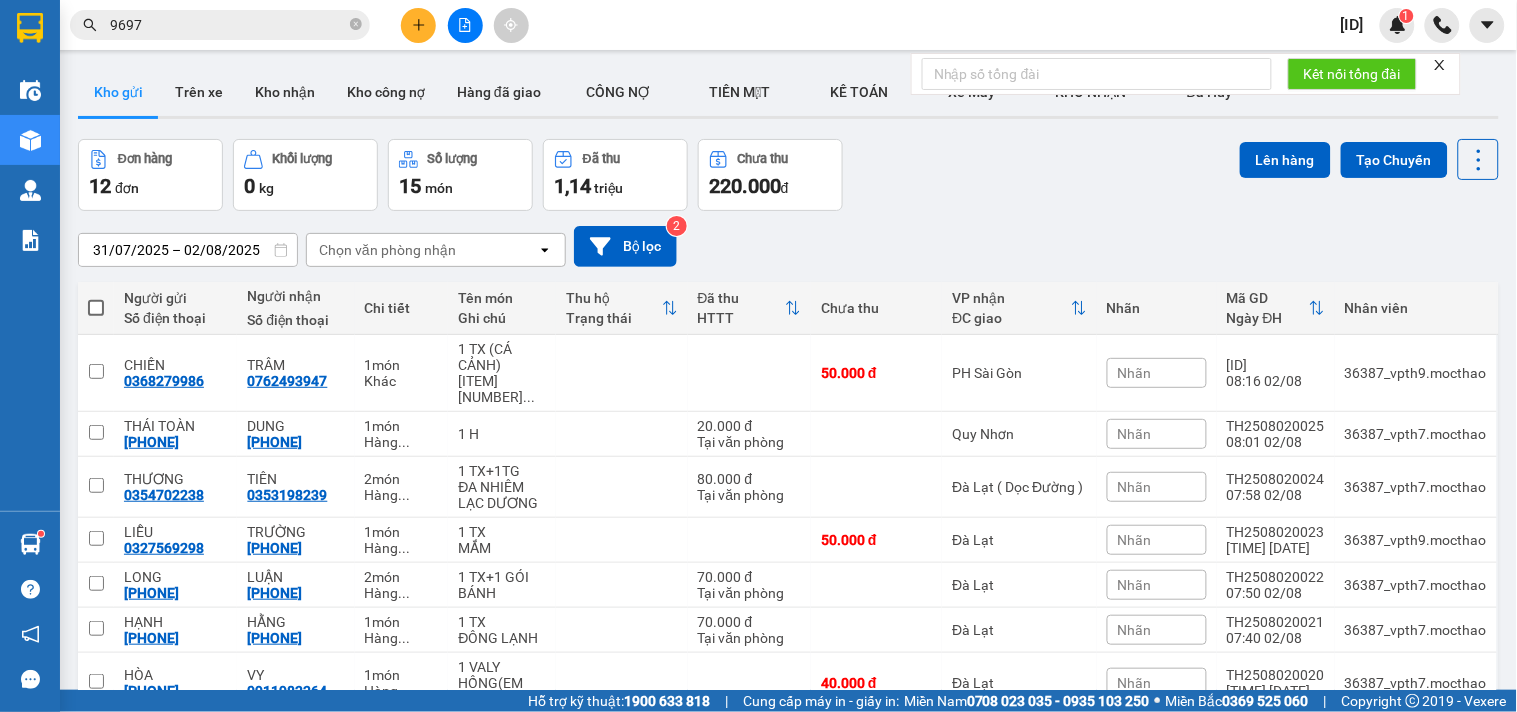 click 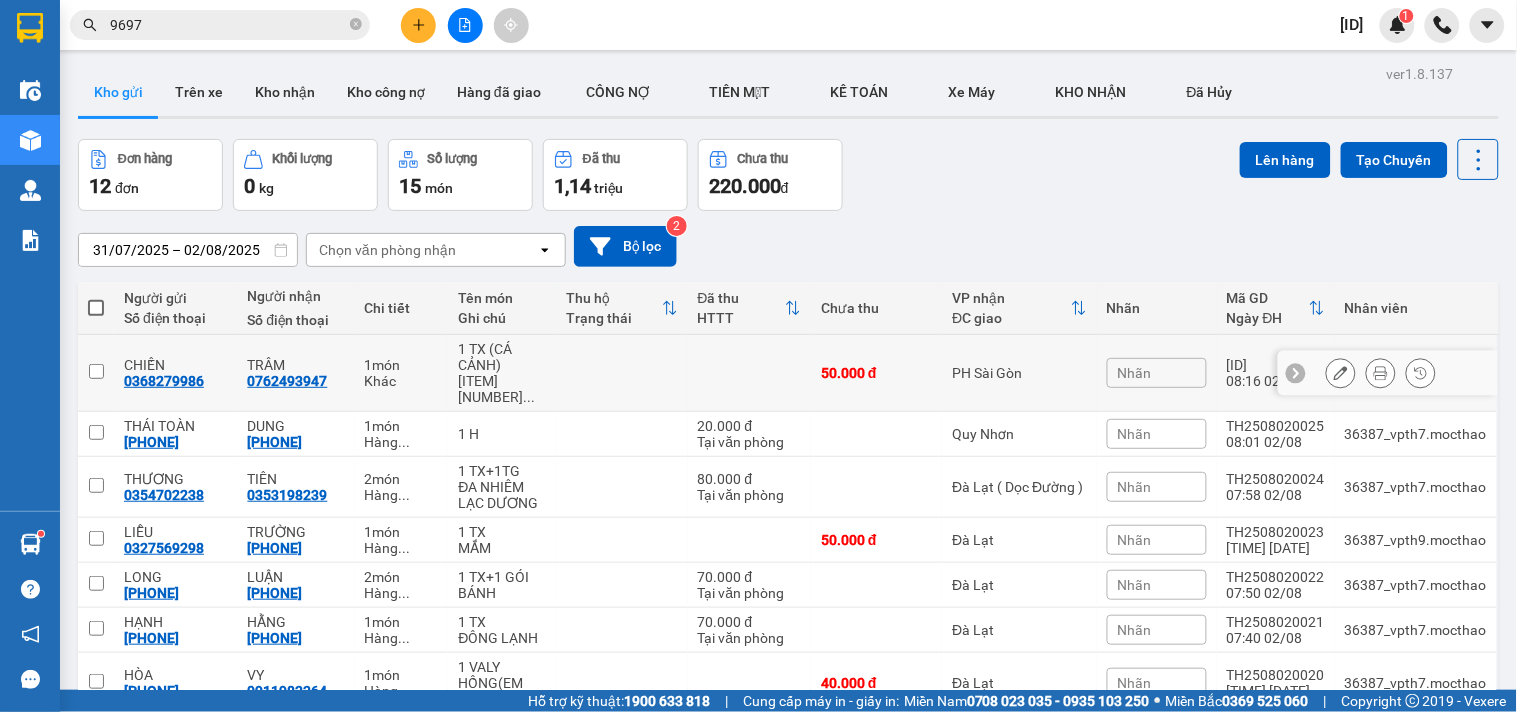 click 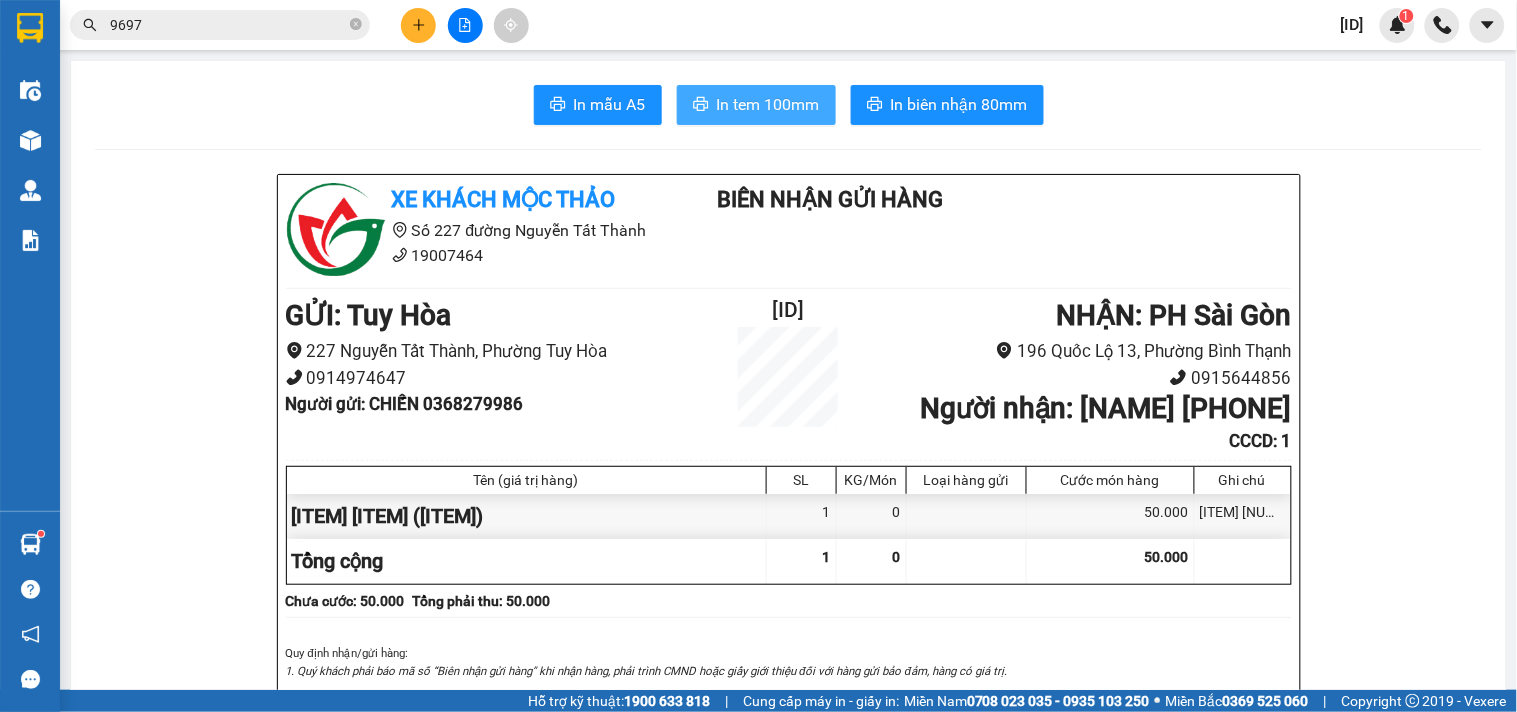 click on "In tem 100mm" at bounding box center [768, 104] 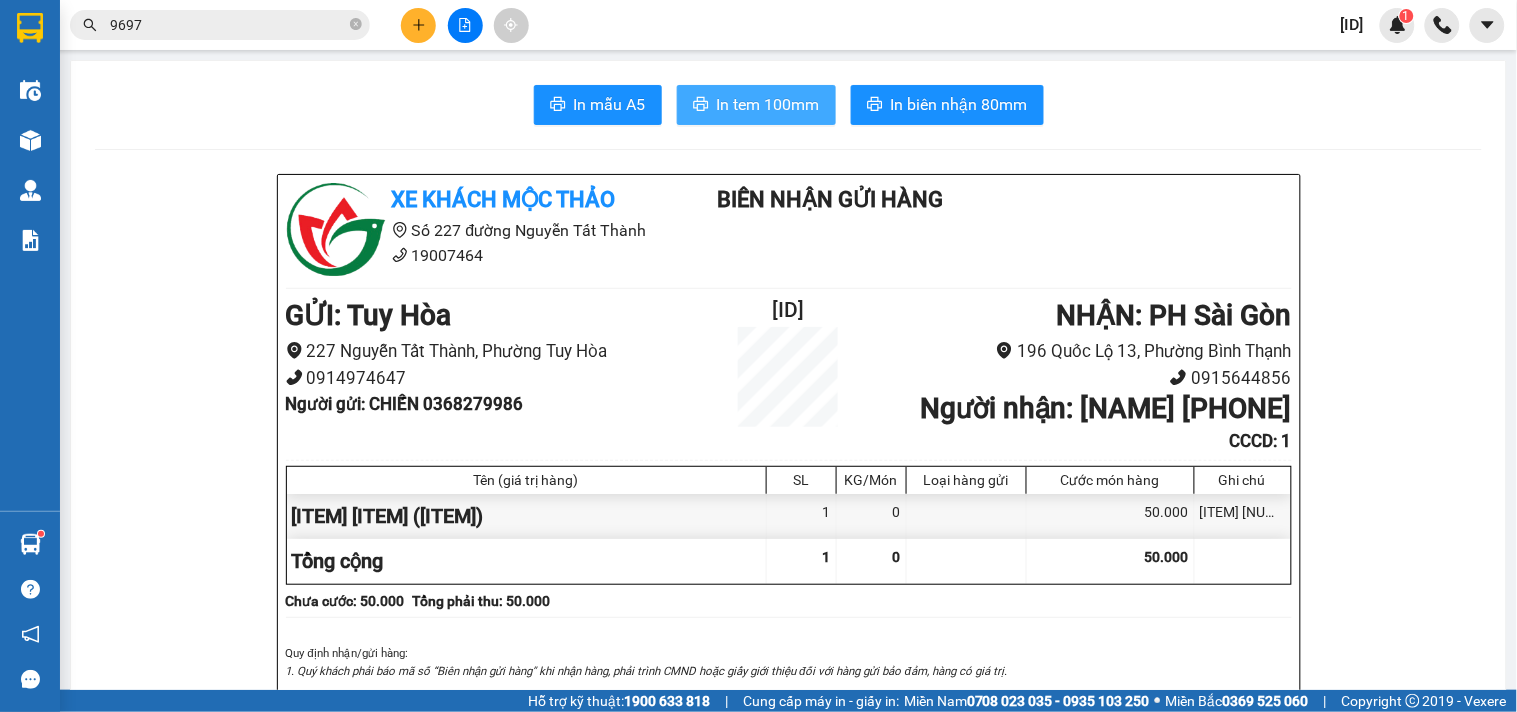 scroll, scrollTop: 0, scrollLeft: 0, axis: both 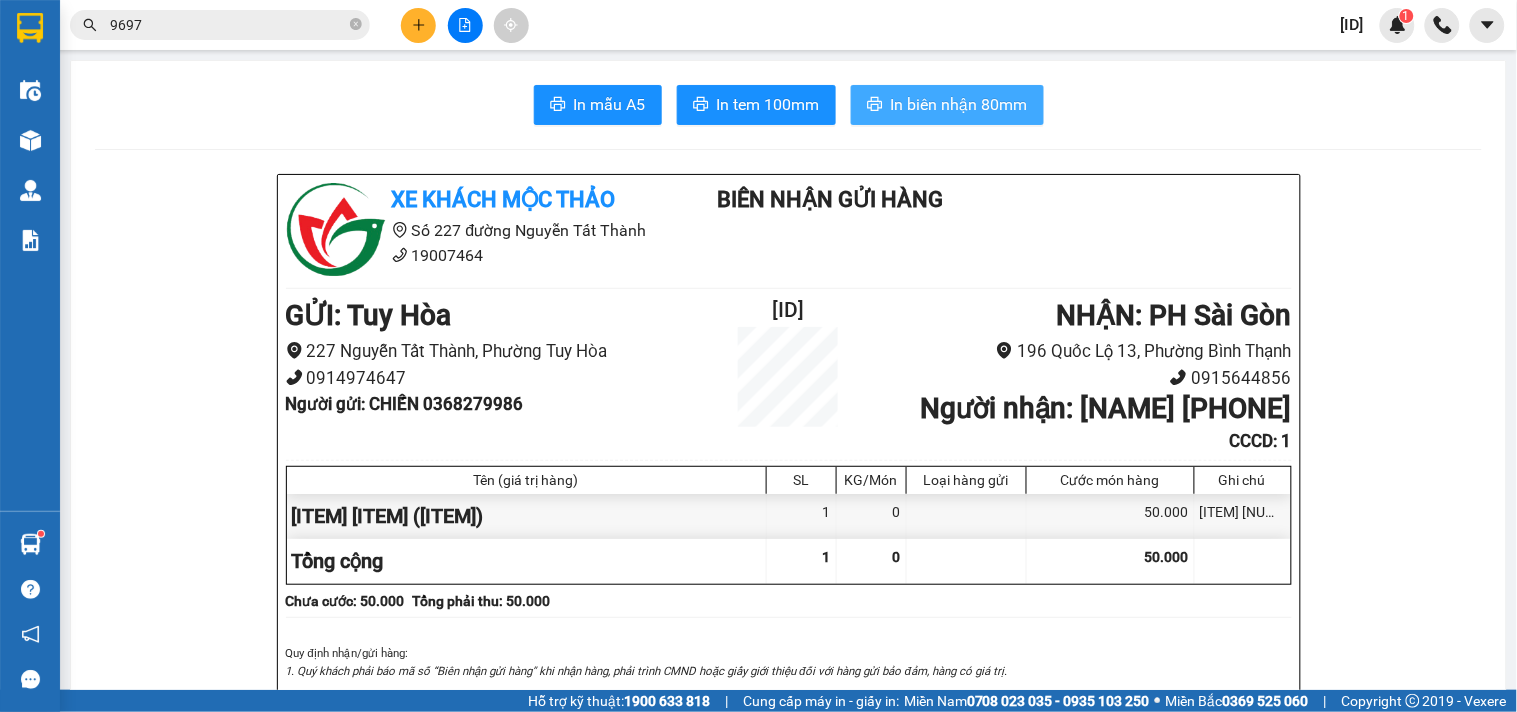 click on "In biên nhận 80mm" at bounding box center [959, 104] 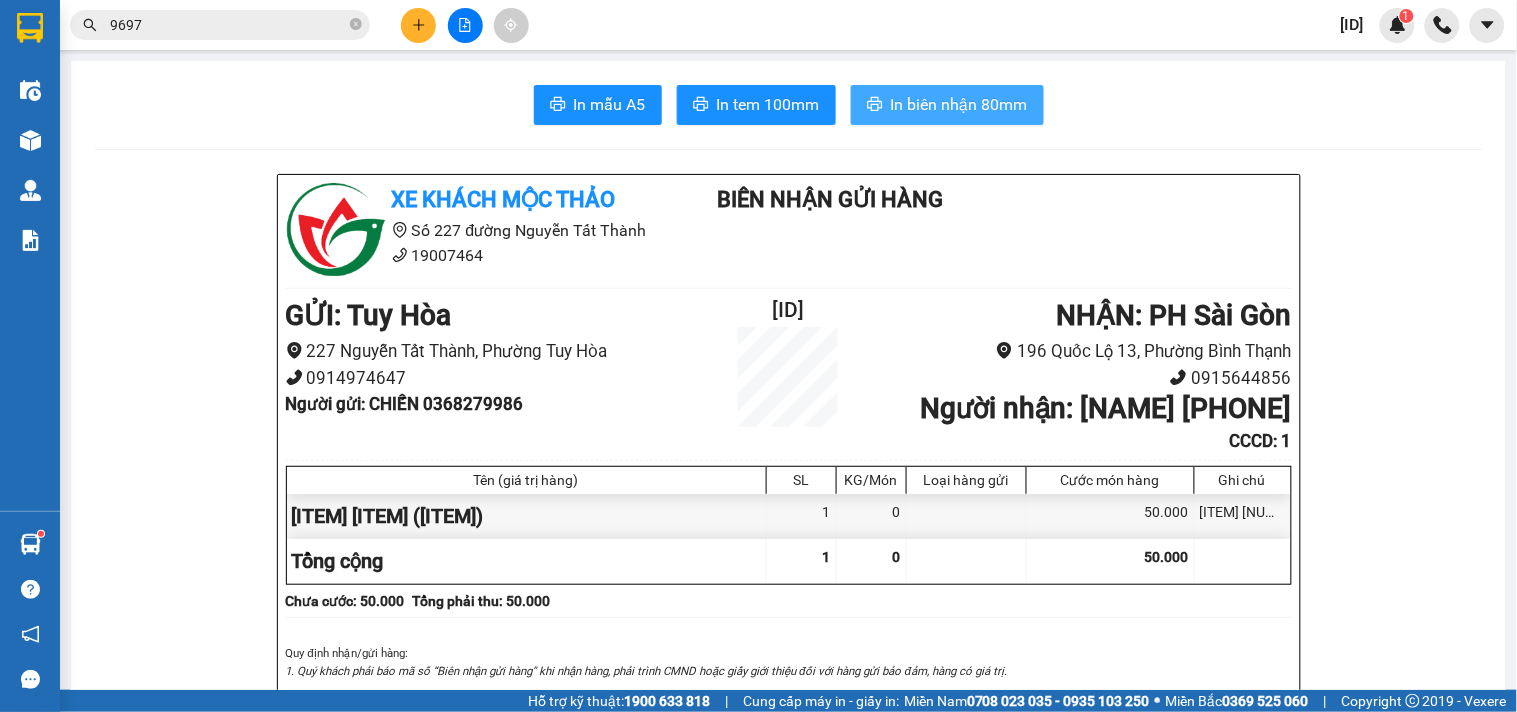 scroll, scrollTop: 0, scrollLeft: 0, axis: both 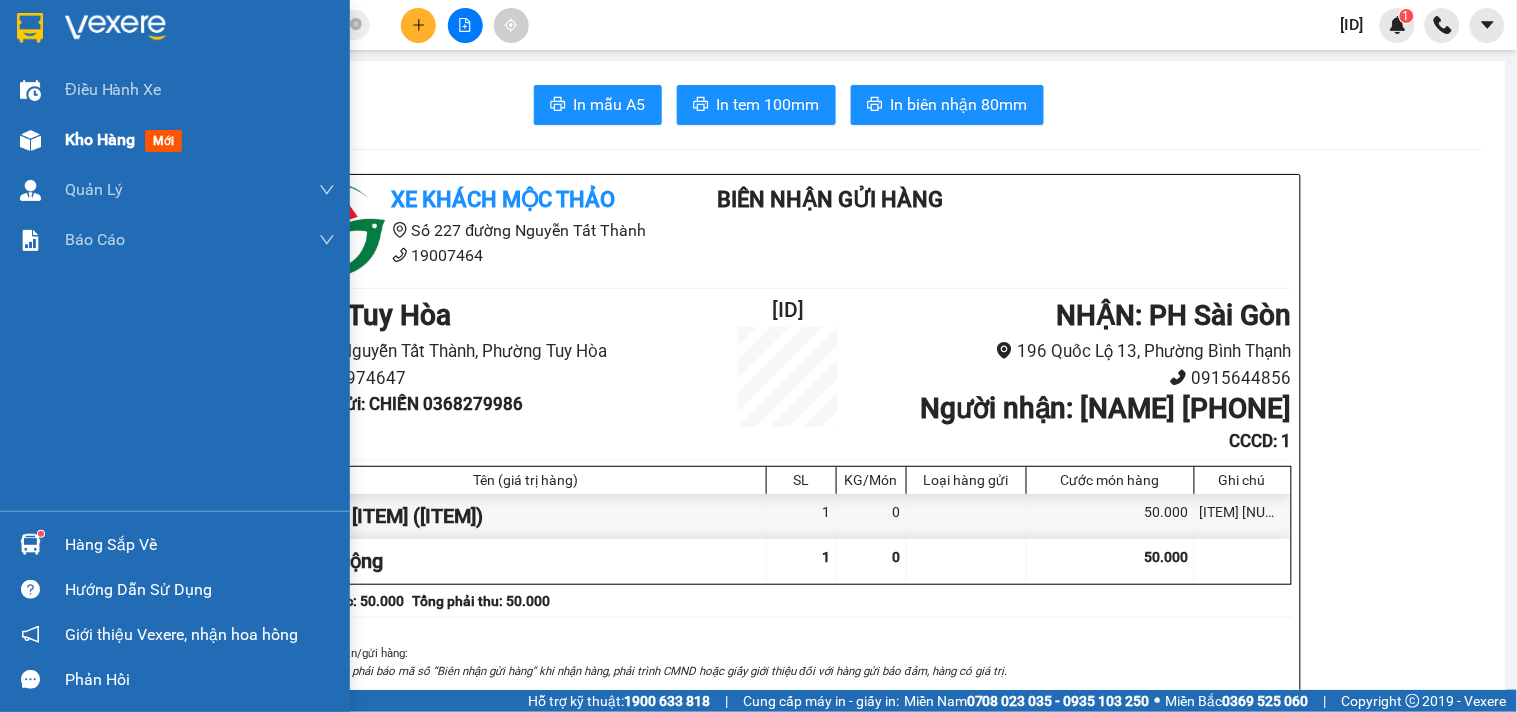 click on "Kho hàng mới" at bounding box center (127, 139) 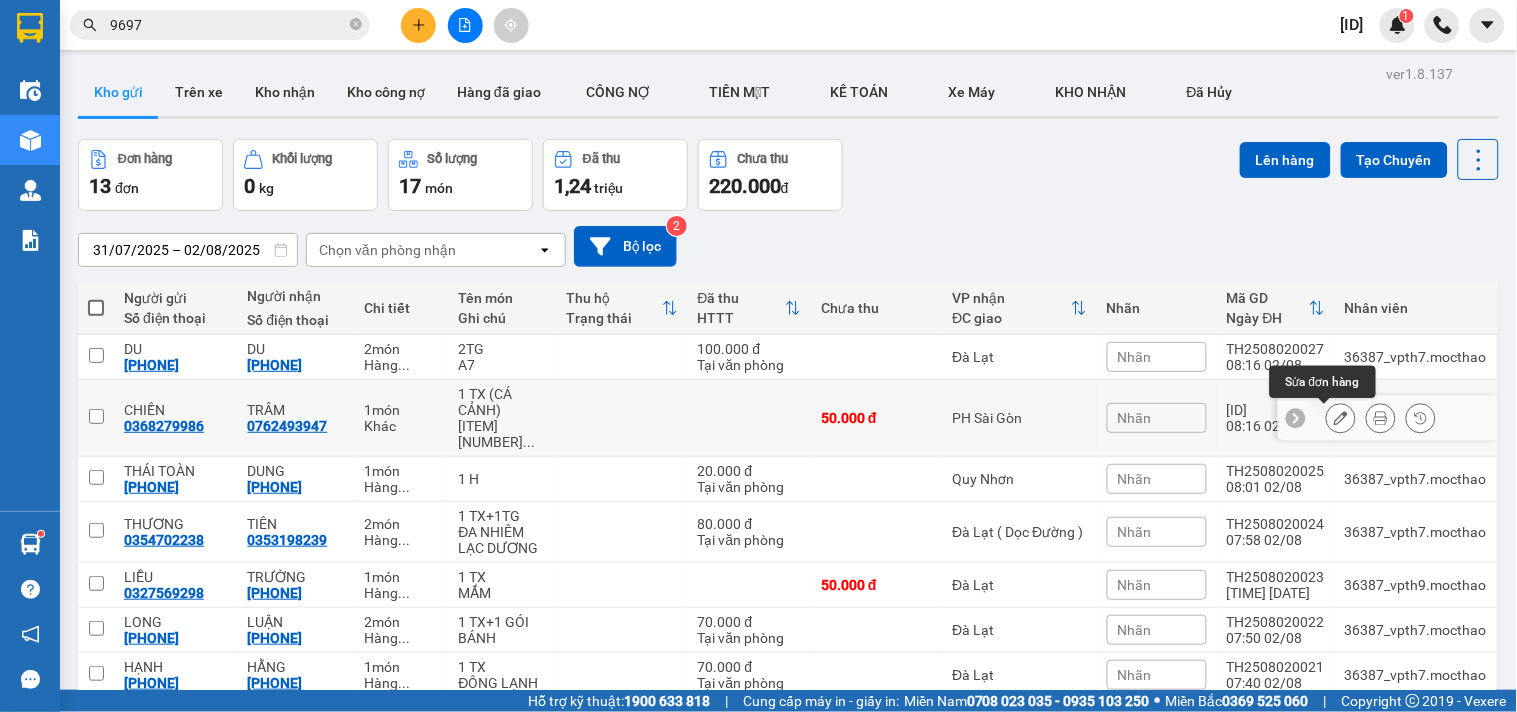 click 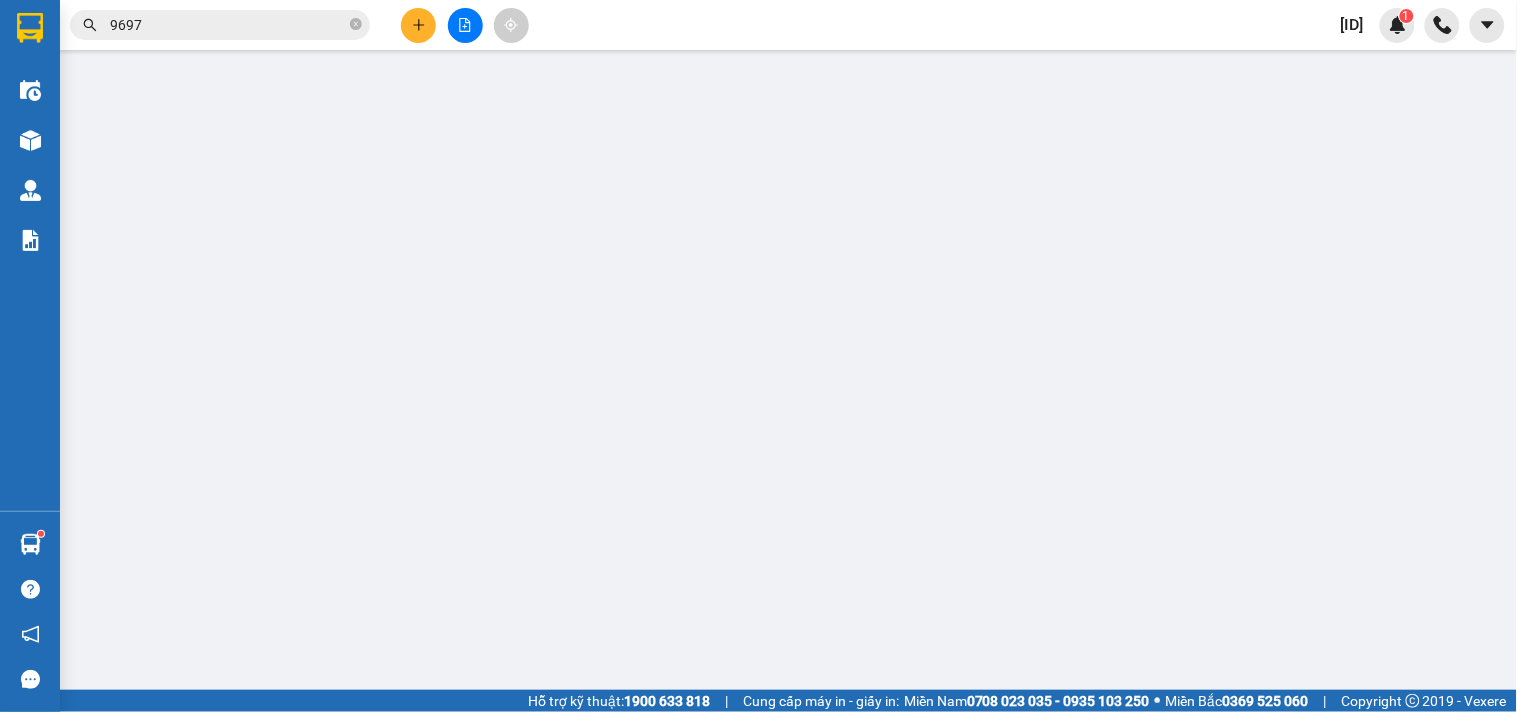 type on "0368279986" 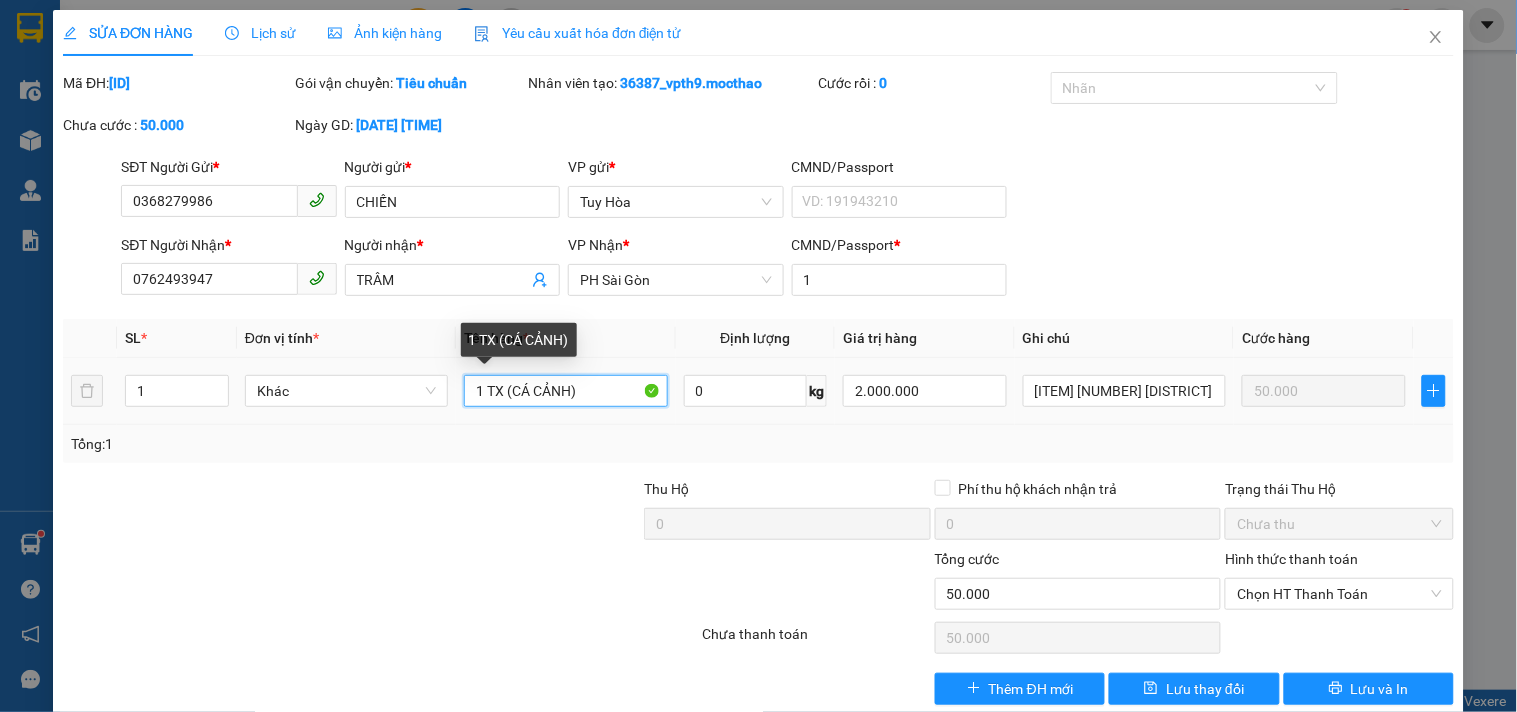click on "1 TX (CÁ CẢNH)" at bounding box center (565, 391) 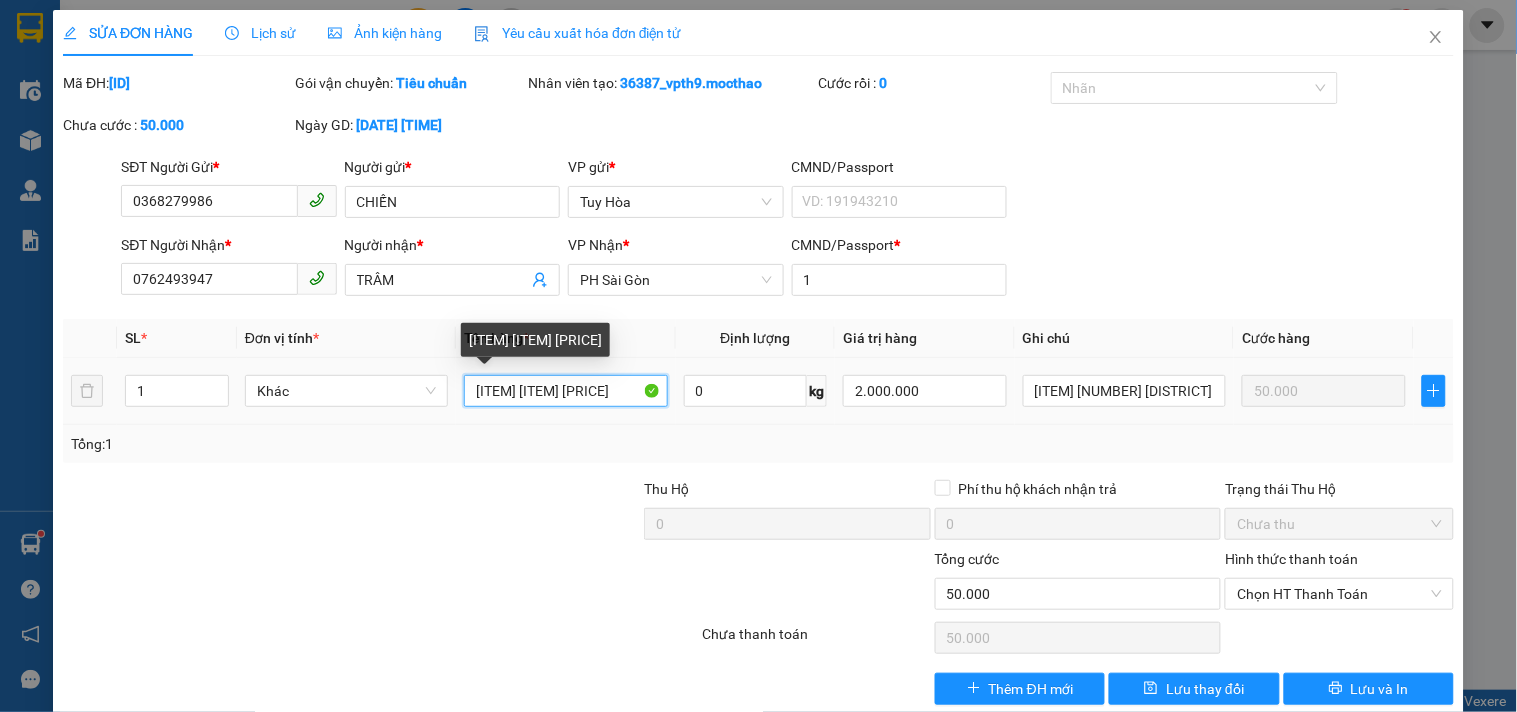 click on "[ITEM] [ITEM] [PRICE]" at bounding box center [565, 391] 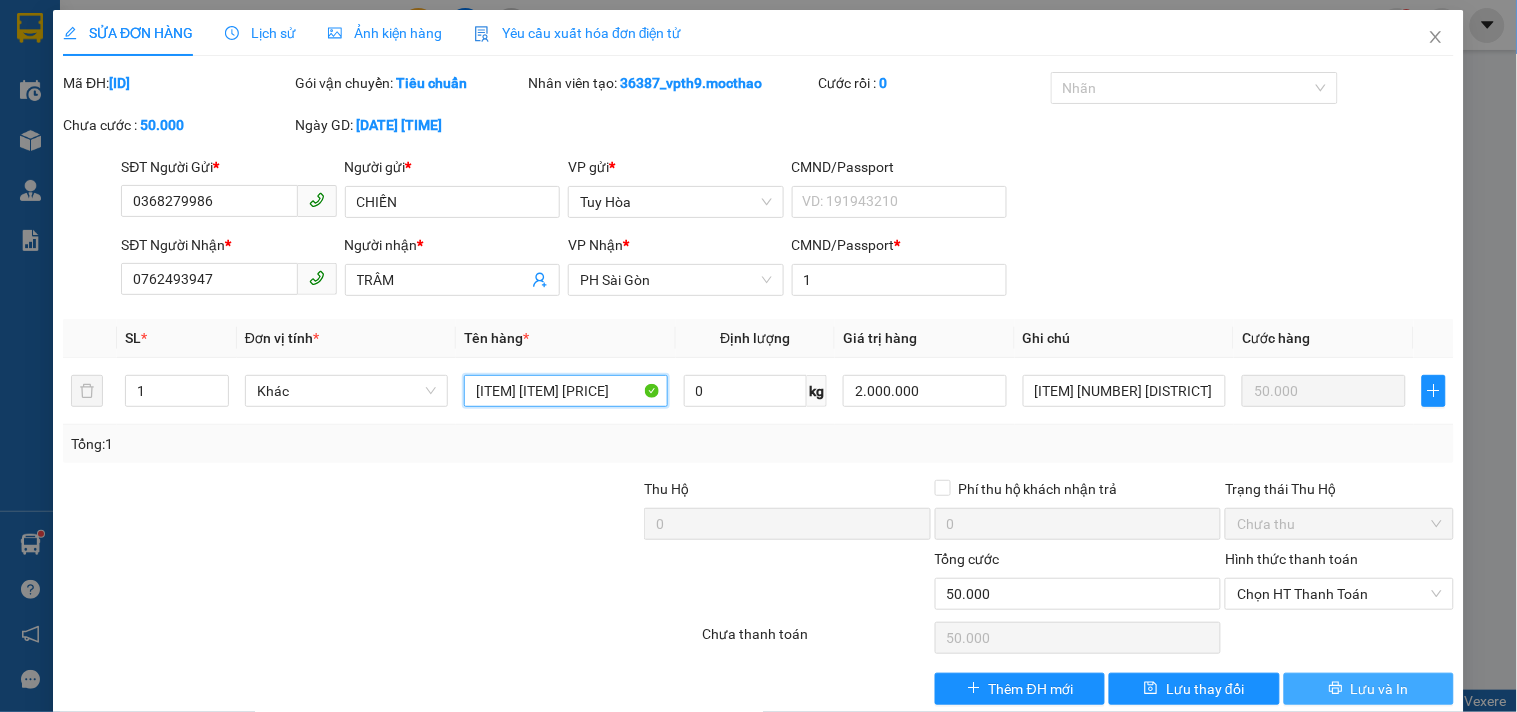 type on "[ITEM] [ITEM] [PRICE]" 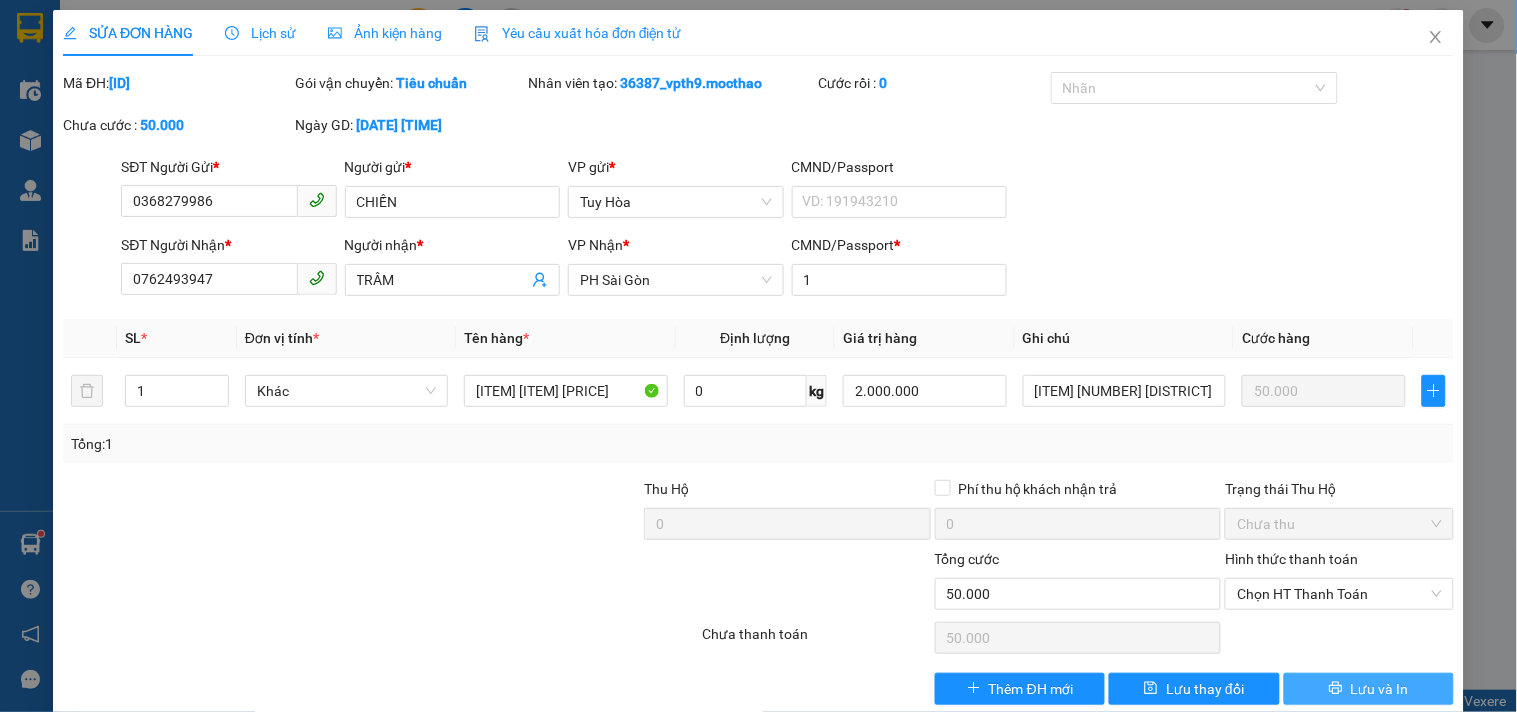 click on "Lưu và In" at bounding box center (1380, 689) 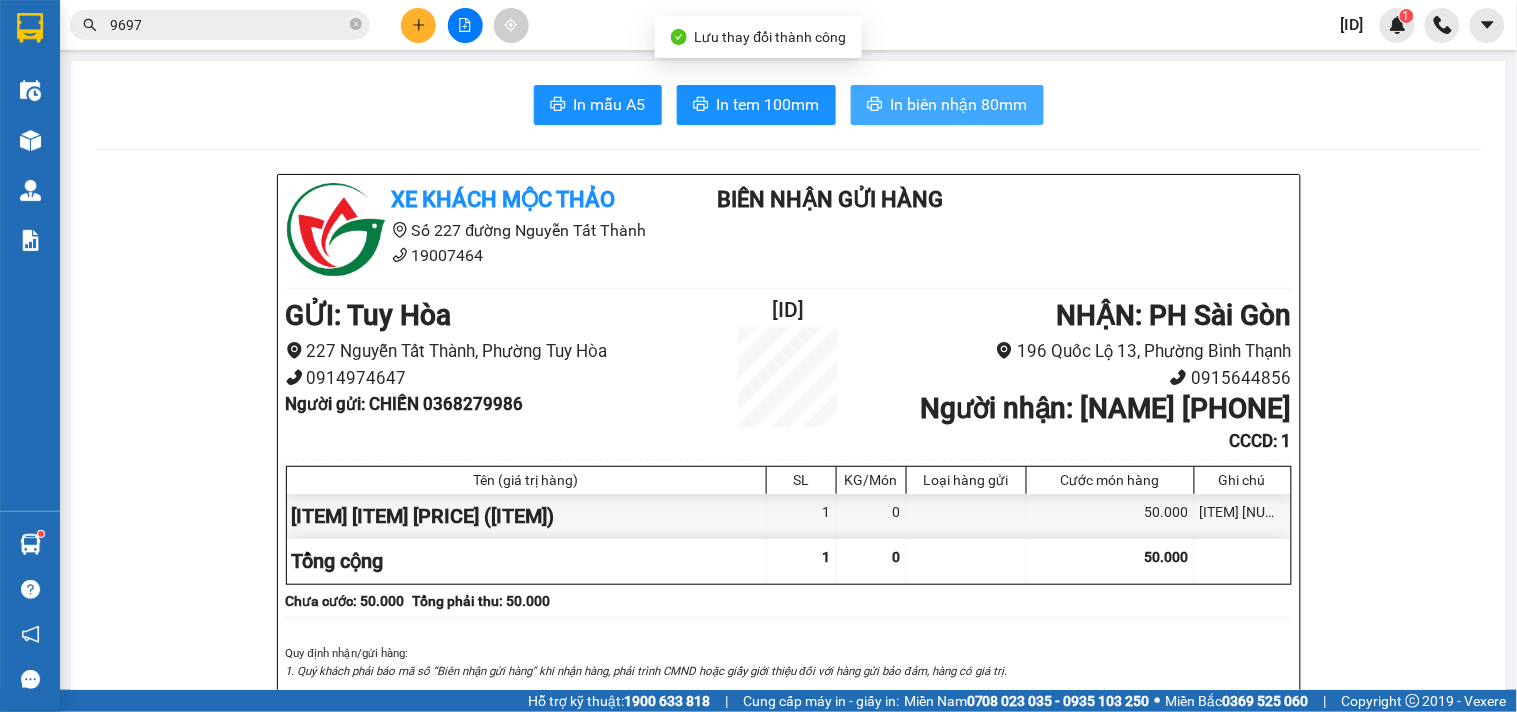 click on "In biên nhận 80mm" at bounding box center (959, 104) 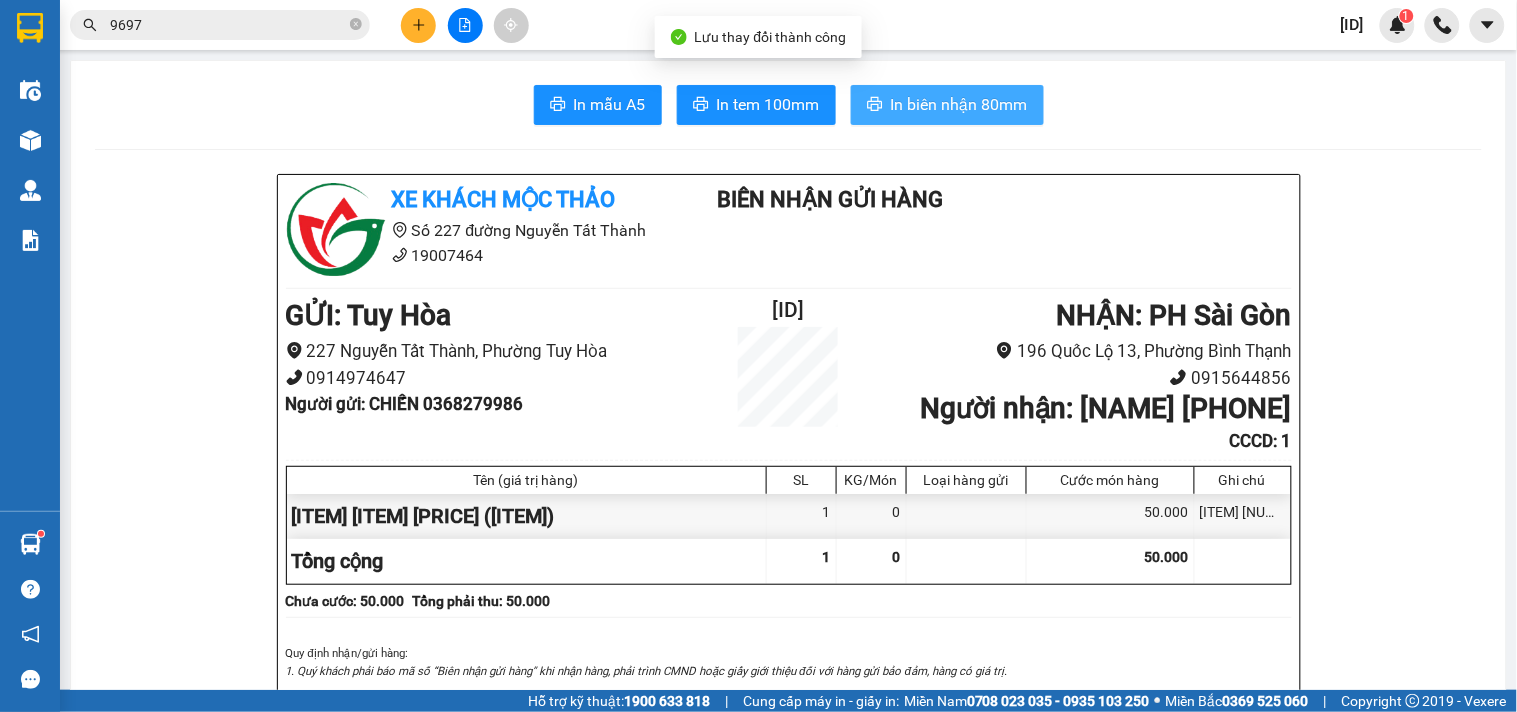 scroll, scrollTop: 0, scrollLeft: 0, axis: both 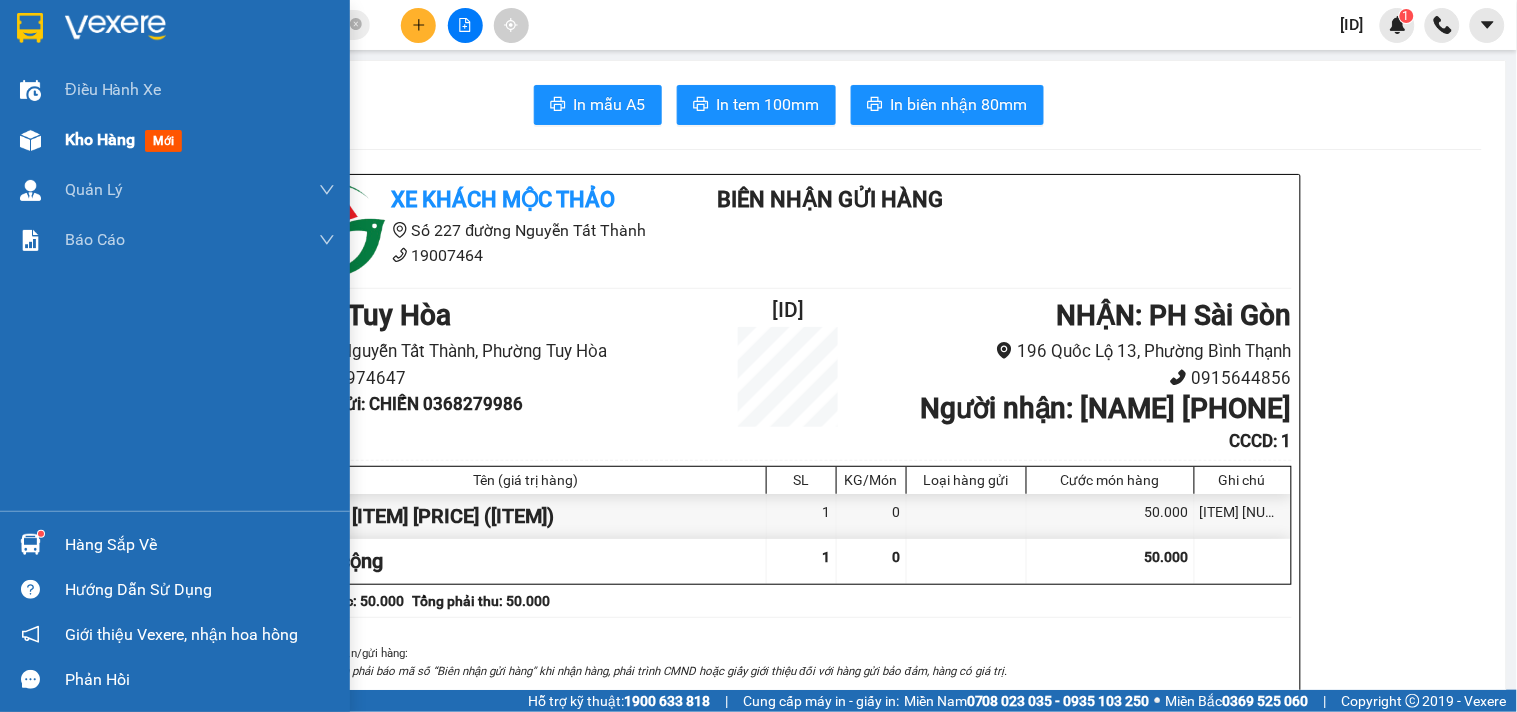 click on "Kho hàng" at bounding box center (100, 139) 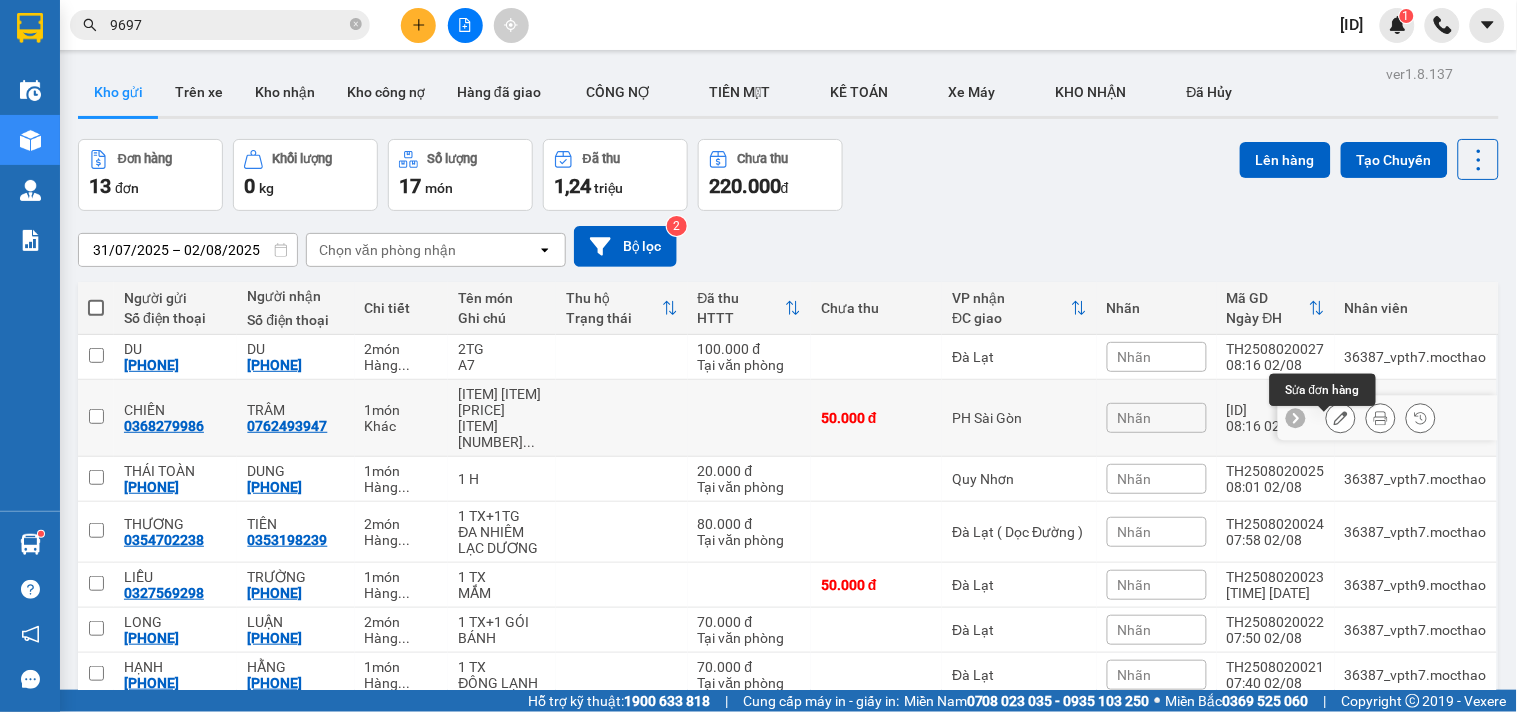 click 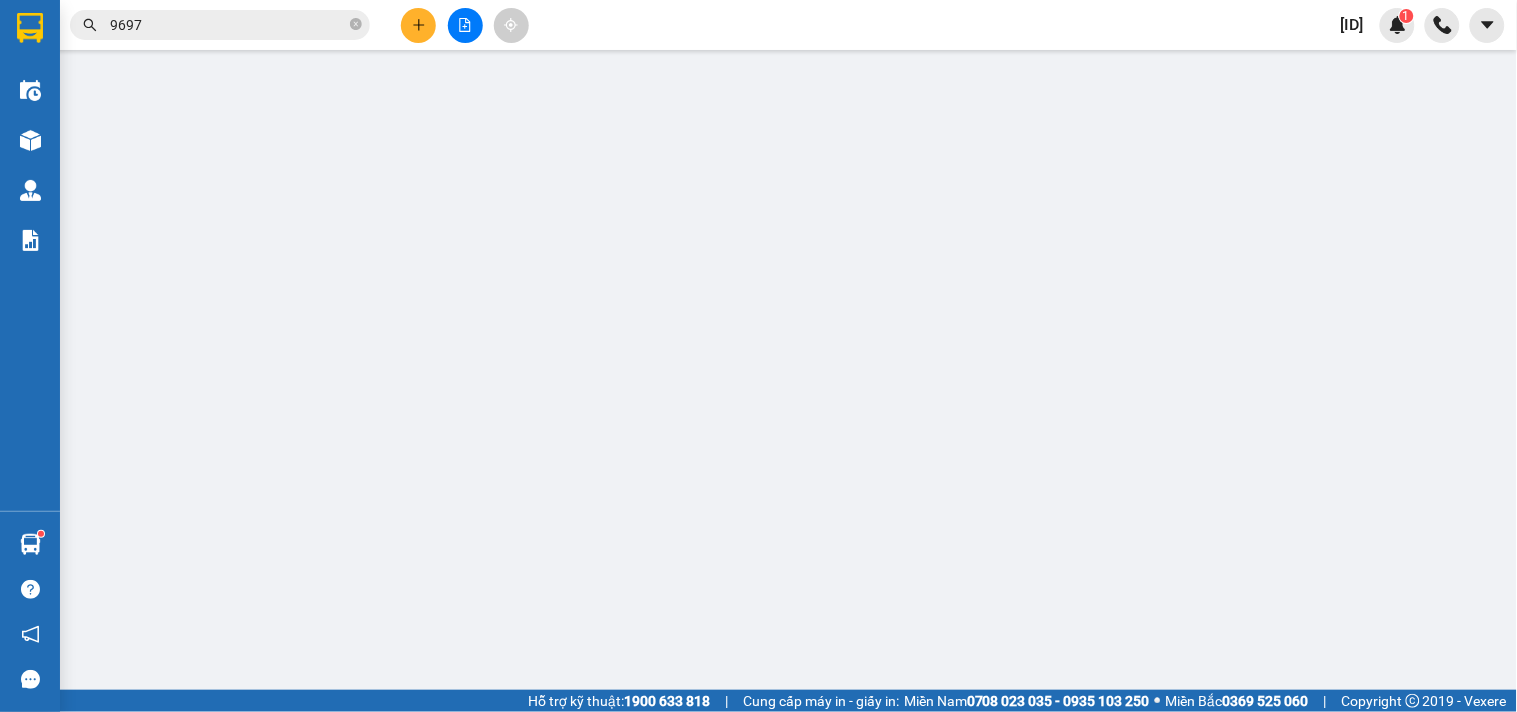 type on "0368279986" 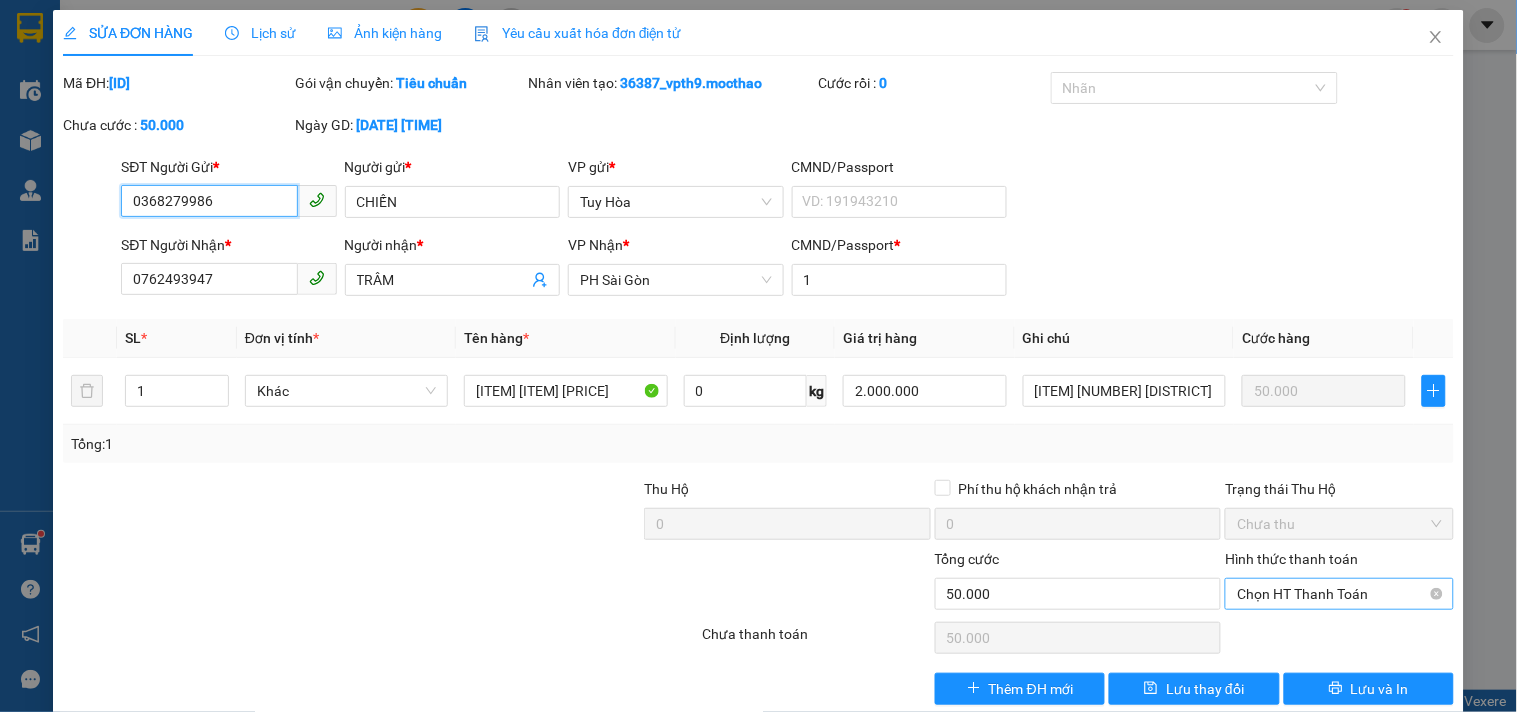 click on "Chọn HT Thanh Toán" at bounding box center [1339, 594] 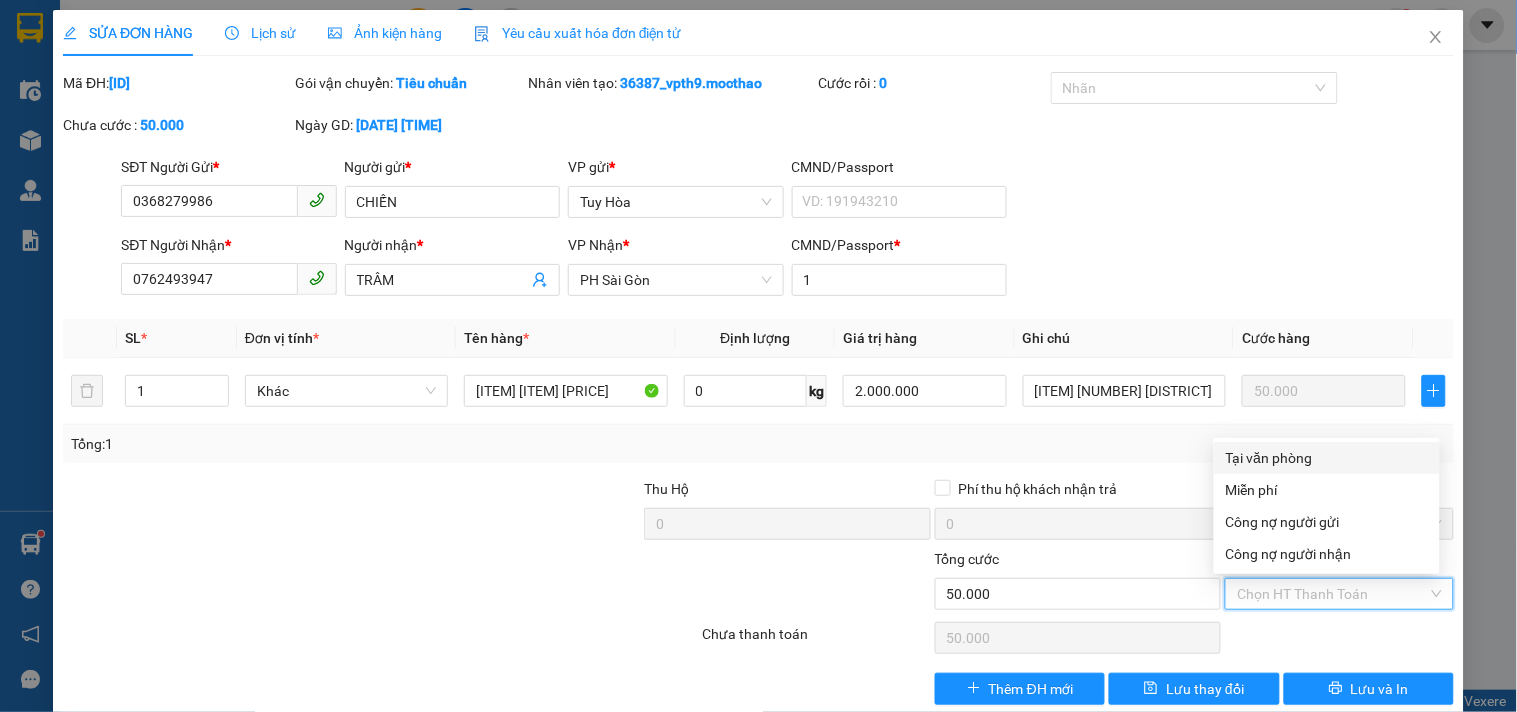 click on "Tại văn phòng" at bounding box center [1327, 458] 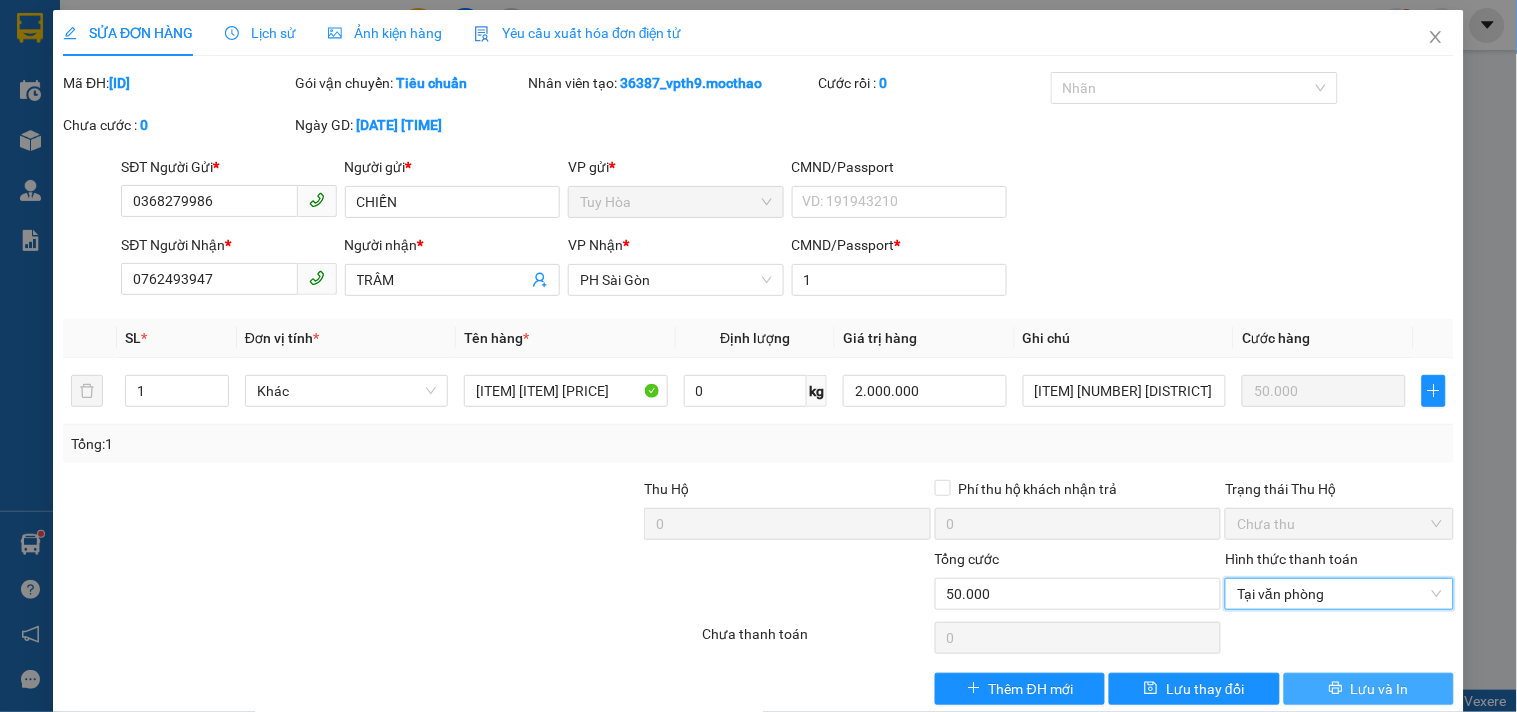 click on "Lưu và In" at bounding box center (1380, 689) 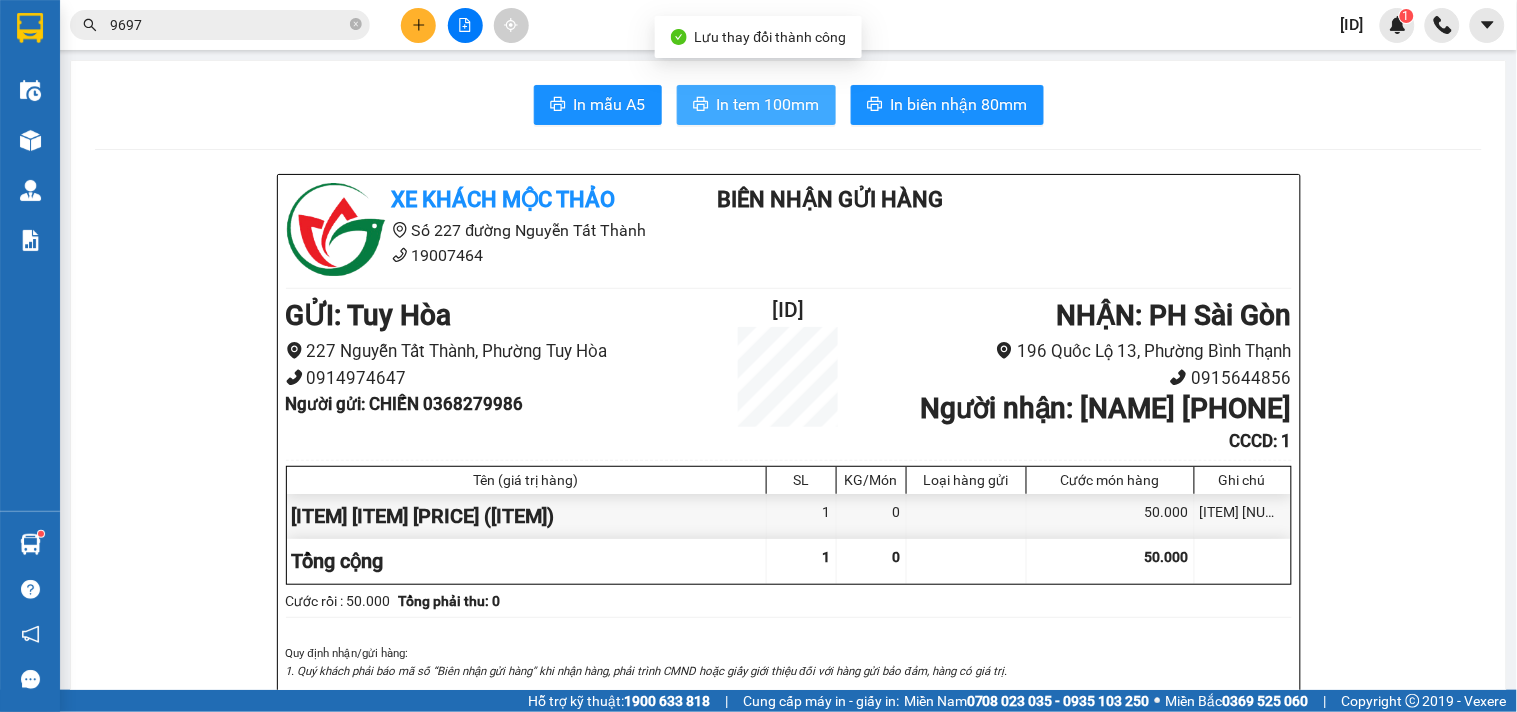click on "In tem 100mm" at bounding box center (768, 104) 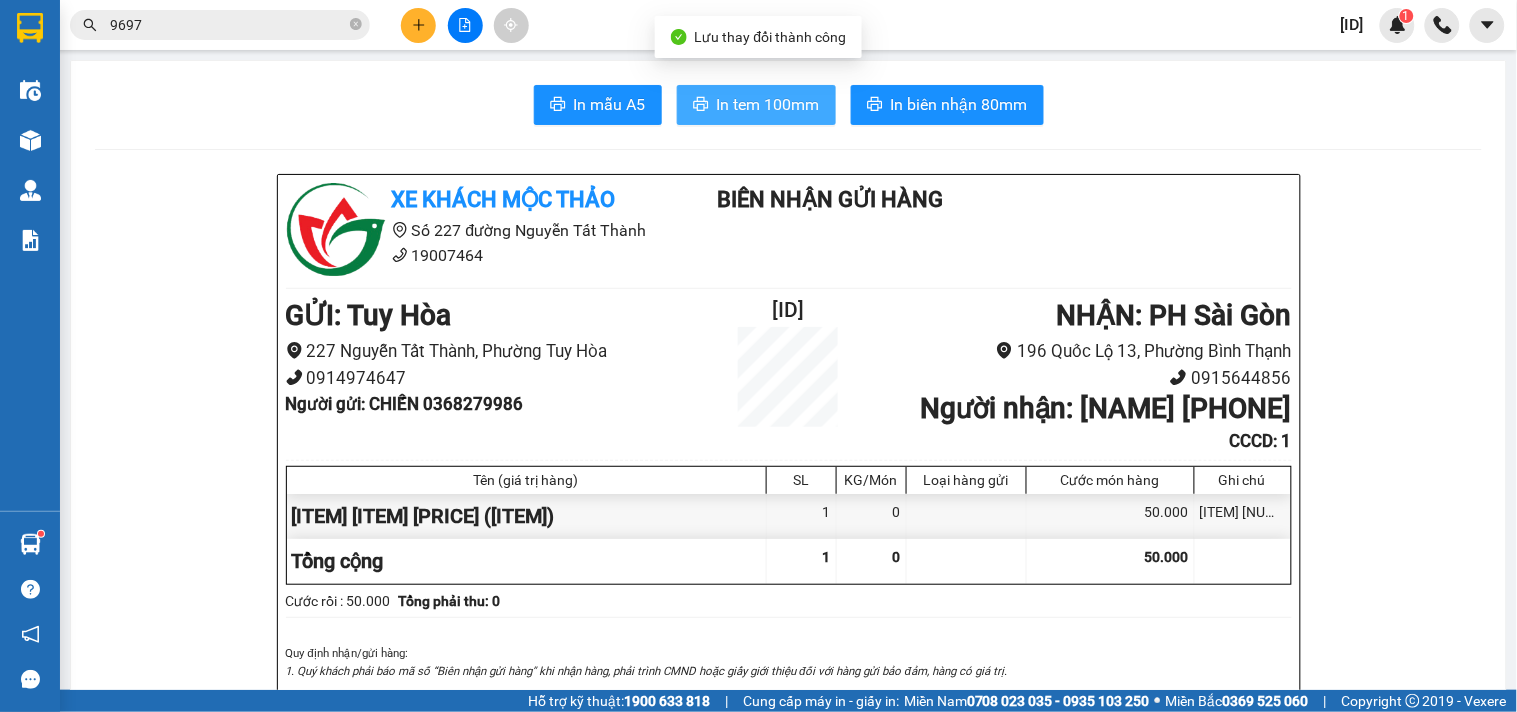 scroll, scrollTop: 0, scrollLeft: 0, axis: both 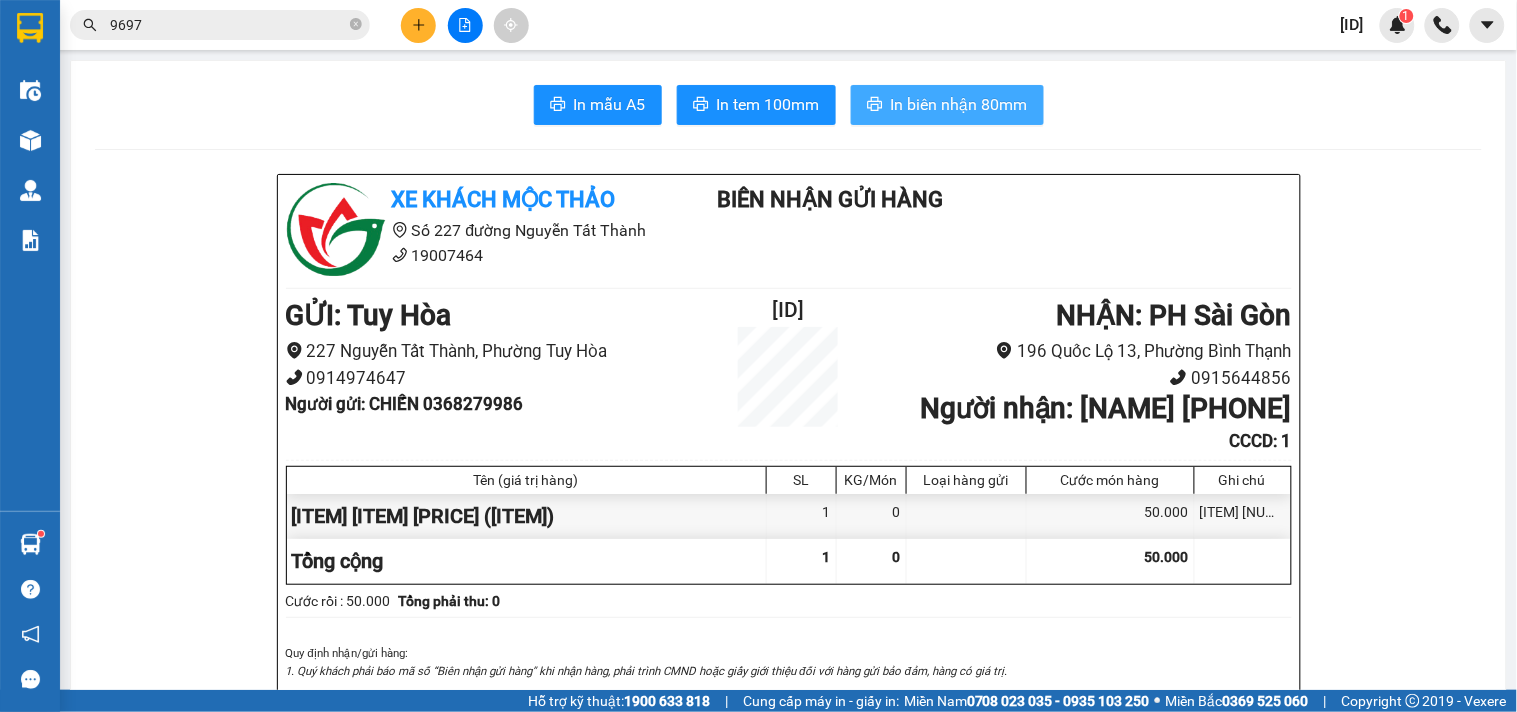 click on "In biên nhận 80mm" at bounding box center [959, 104] 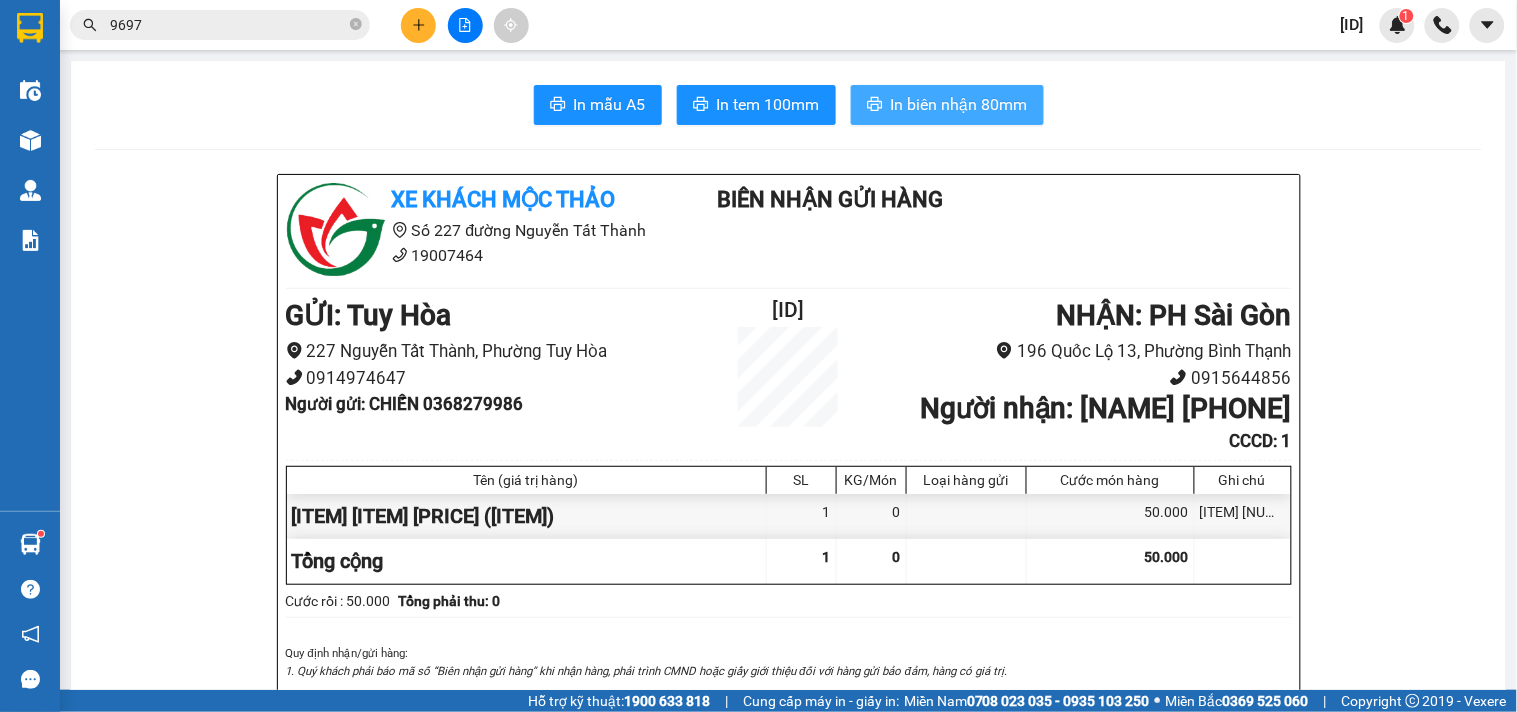 scroll, scrollTop: 0, scrollLeft: 0, axis: both 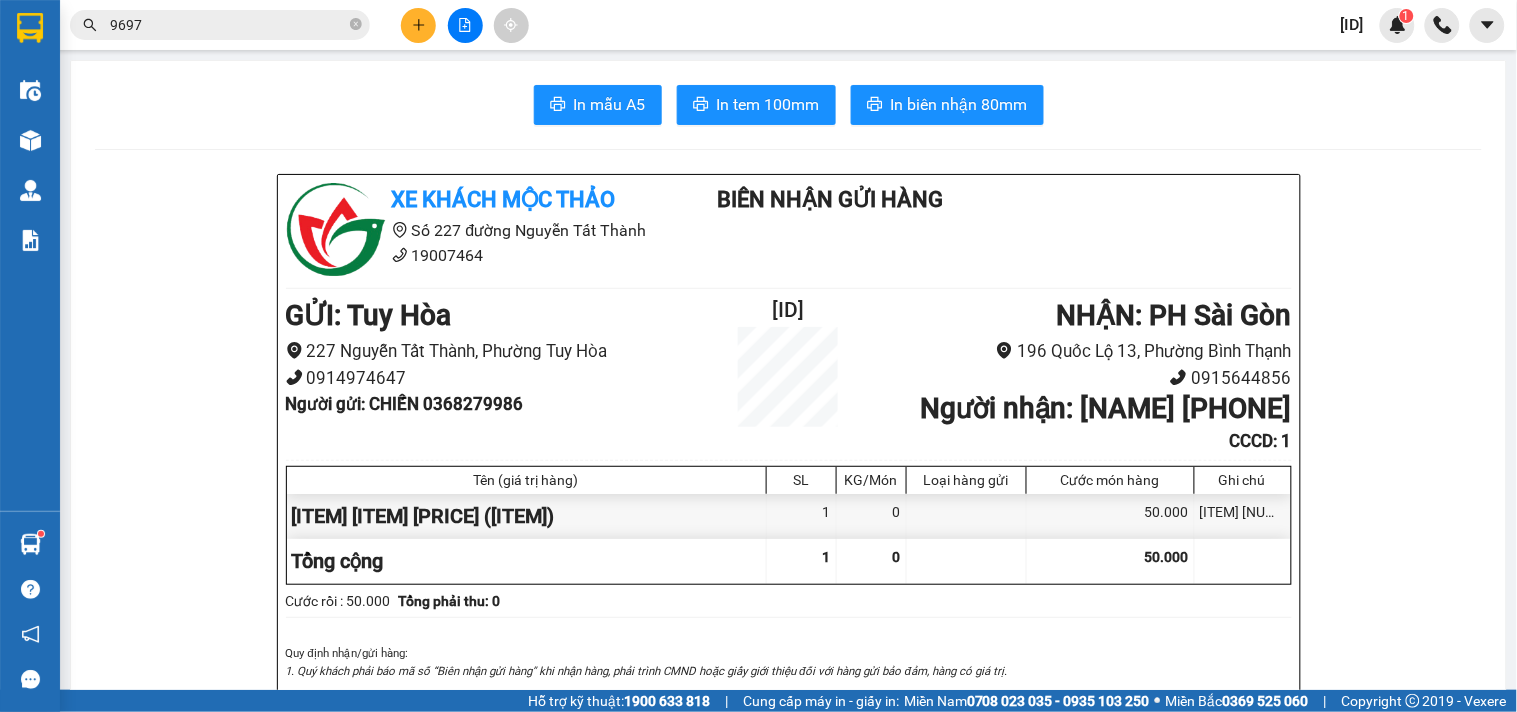 click on "[ID]" at bounding box center (1352, 24) 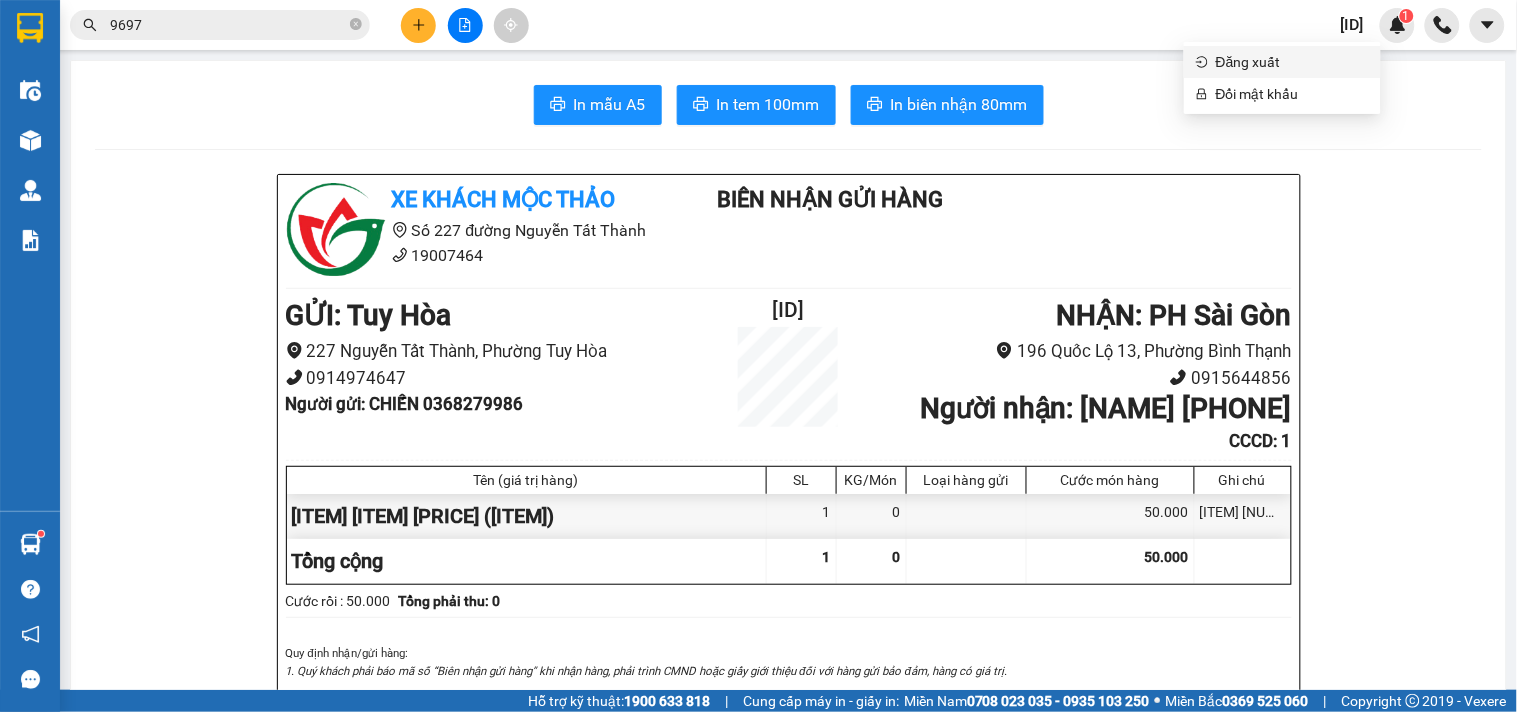click on "Đăng xuất" at bounding box center [1292, 62] 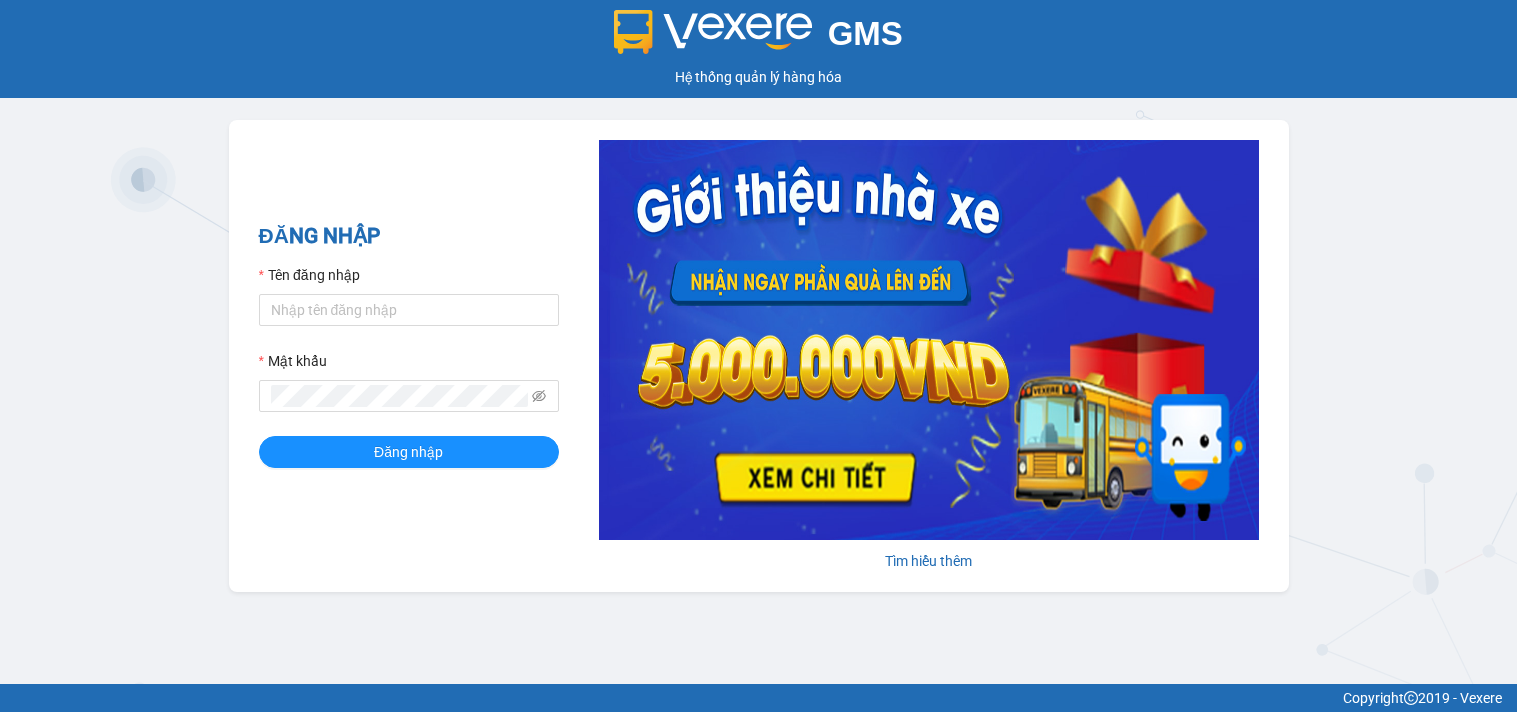 scroll, scrollTop: 0, scrollLeft: 0, axis: both 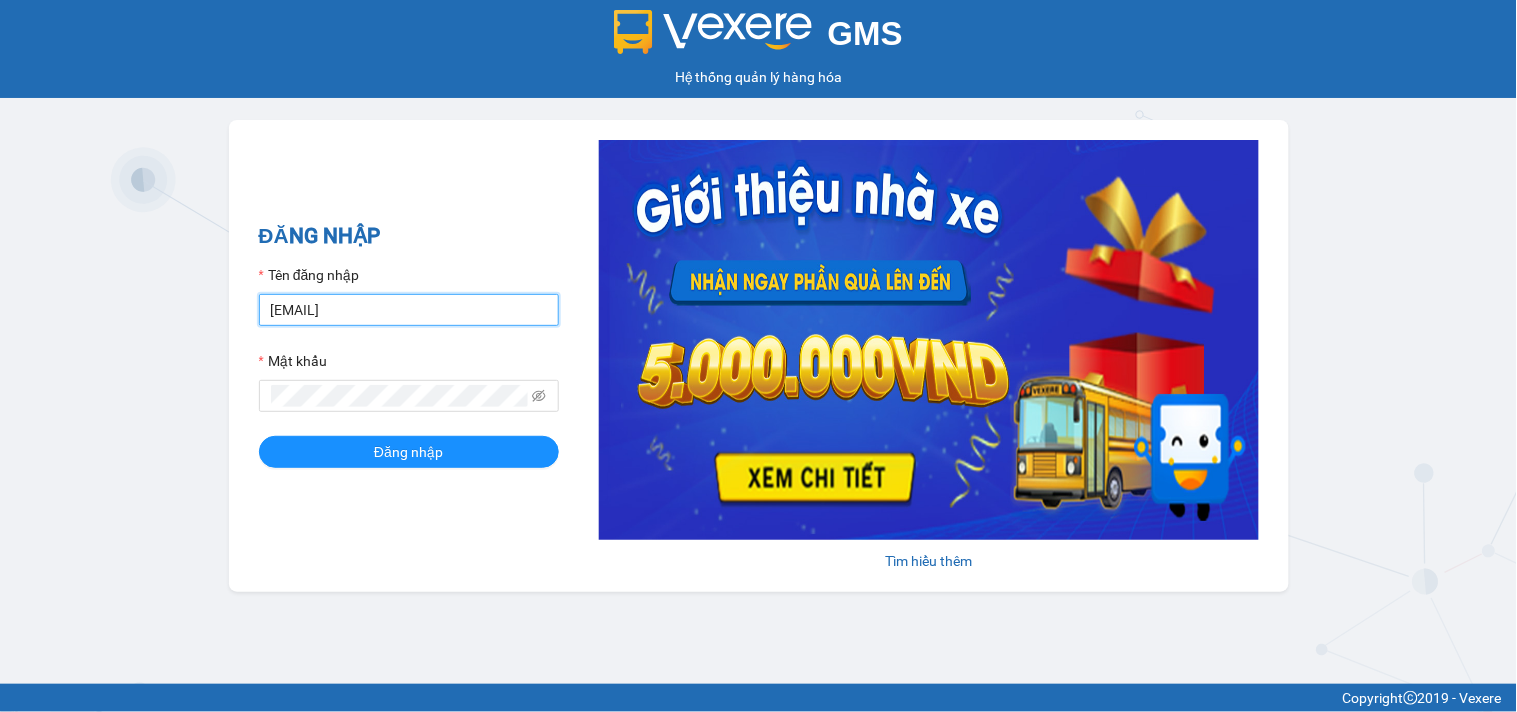 click on "bxmt1.mocthao" at bounding box center (409, 310) 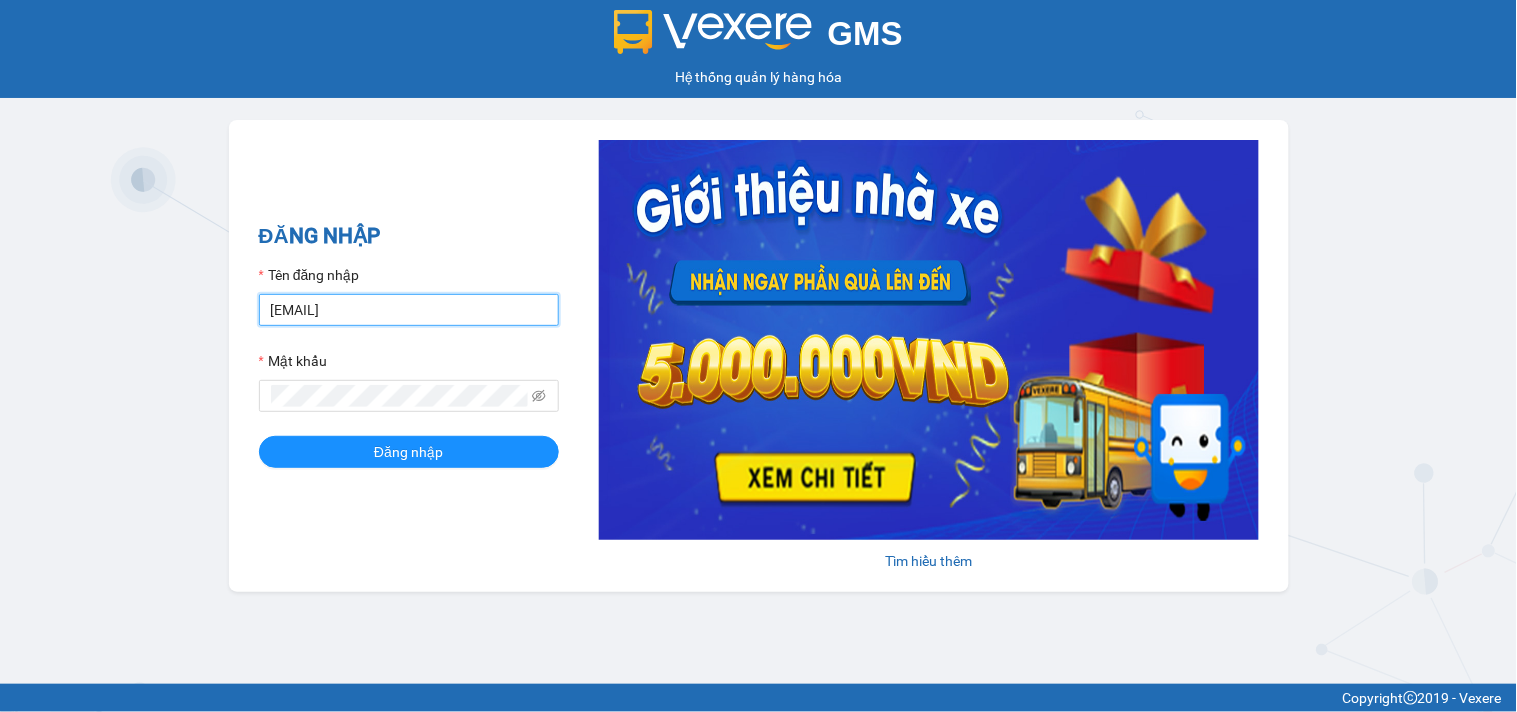 type on "vpth9.mocthao" 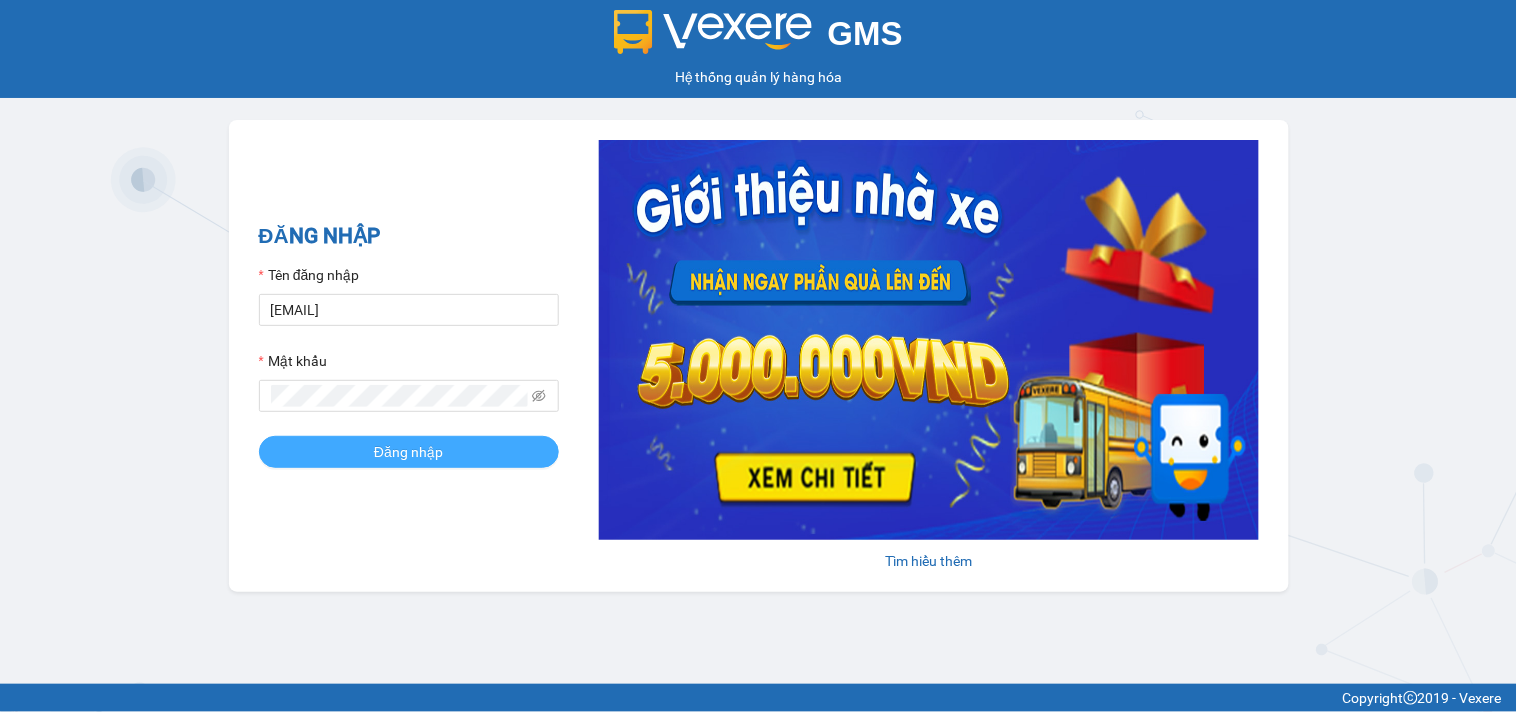 click on "Đăng nhập" at bounding box center [408, 452] 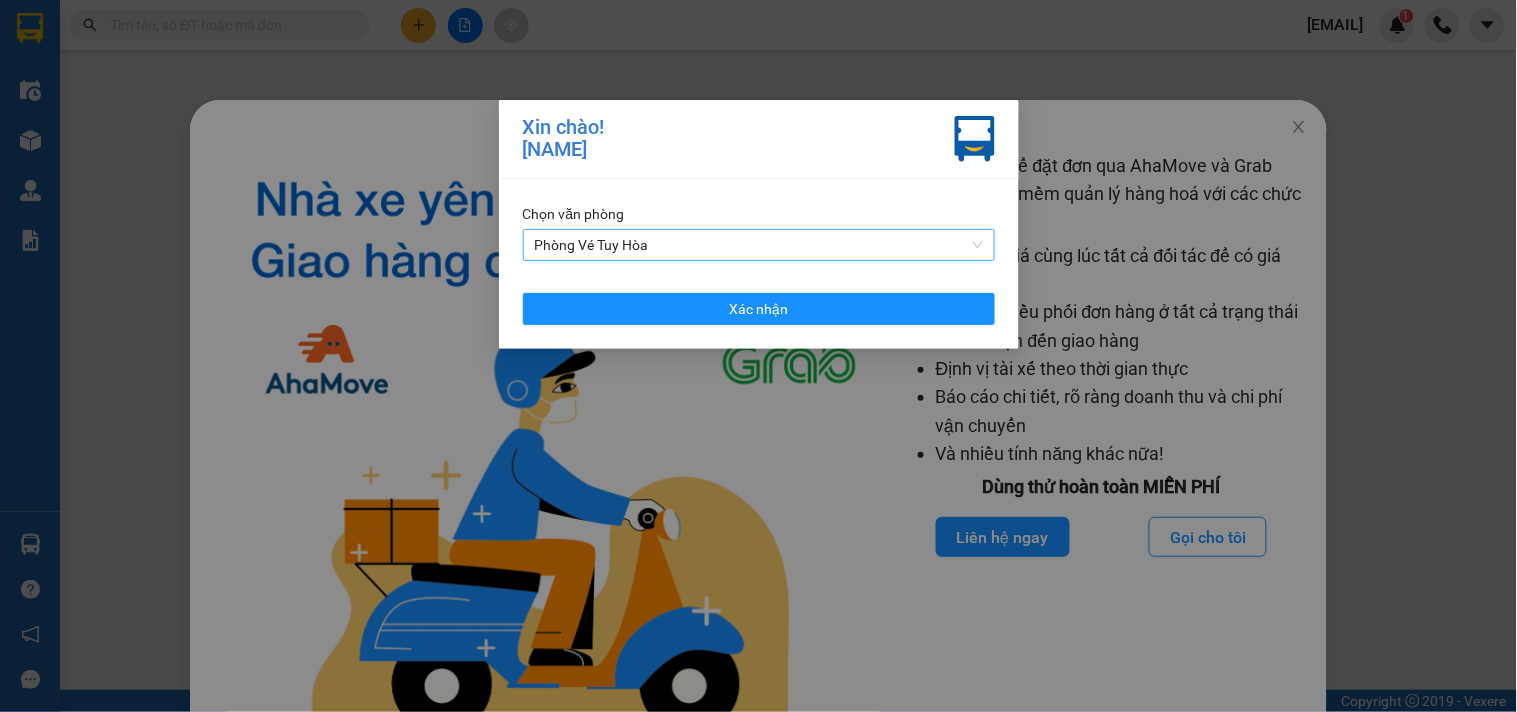 click on "Phòng Vé Tuy Hòa" at bounding box center (759, 245) 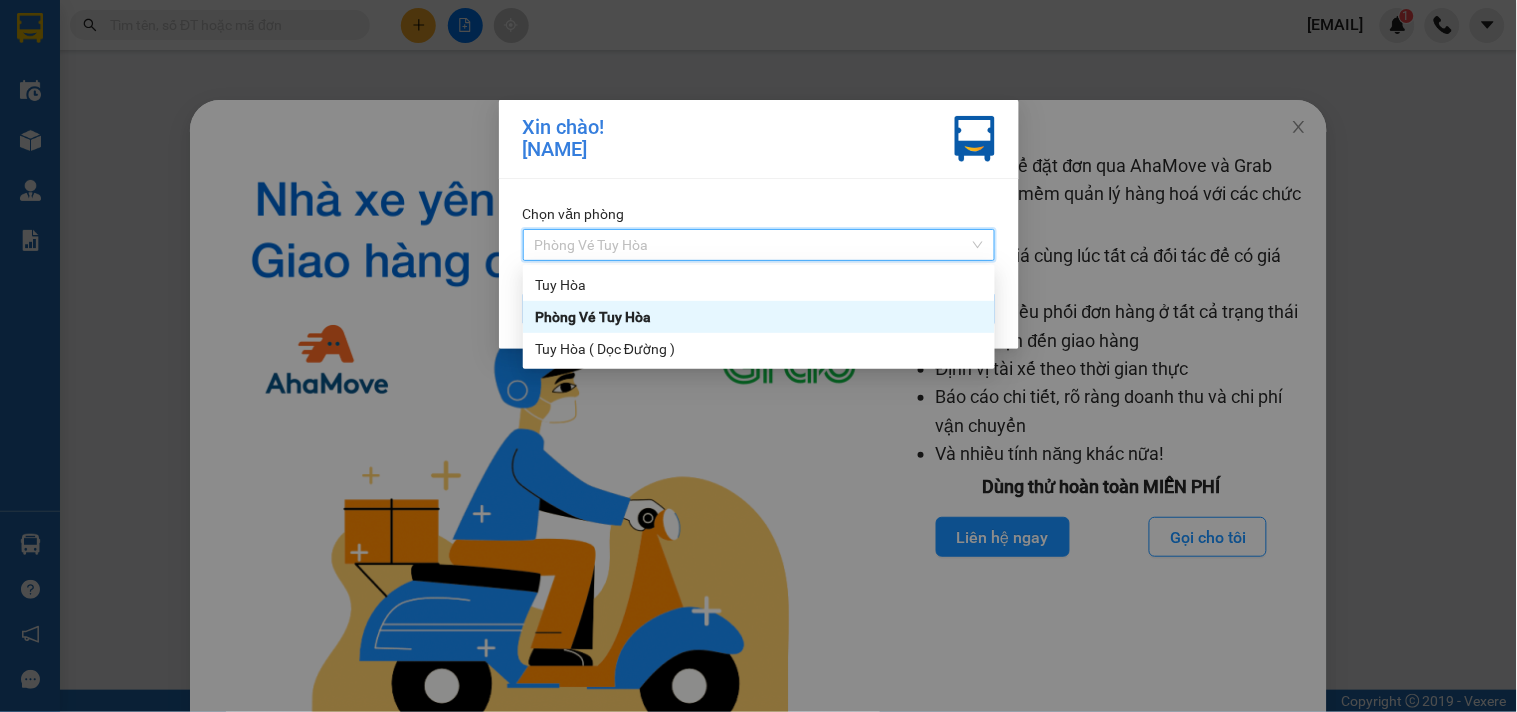 click on "Phòng Vé Tuy Hòa" at bounding box center (759, 317) 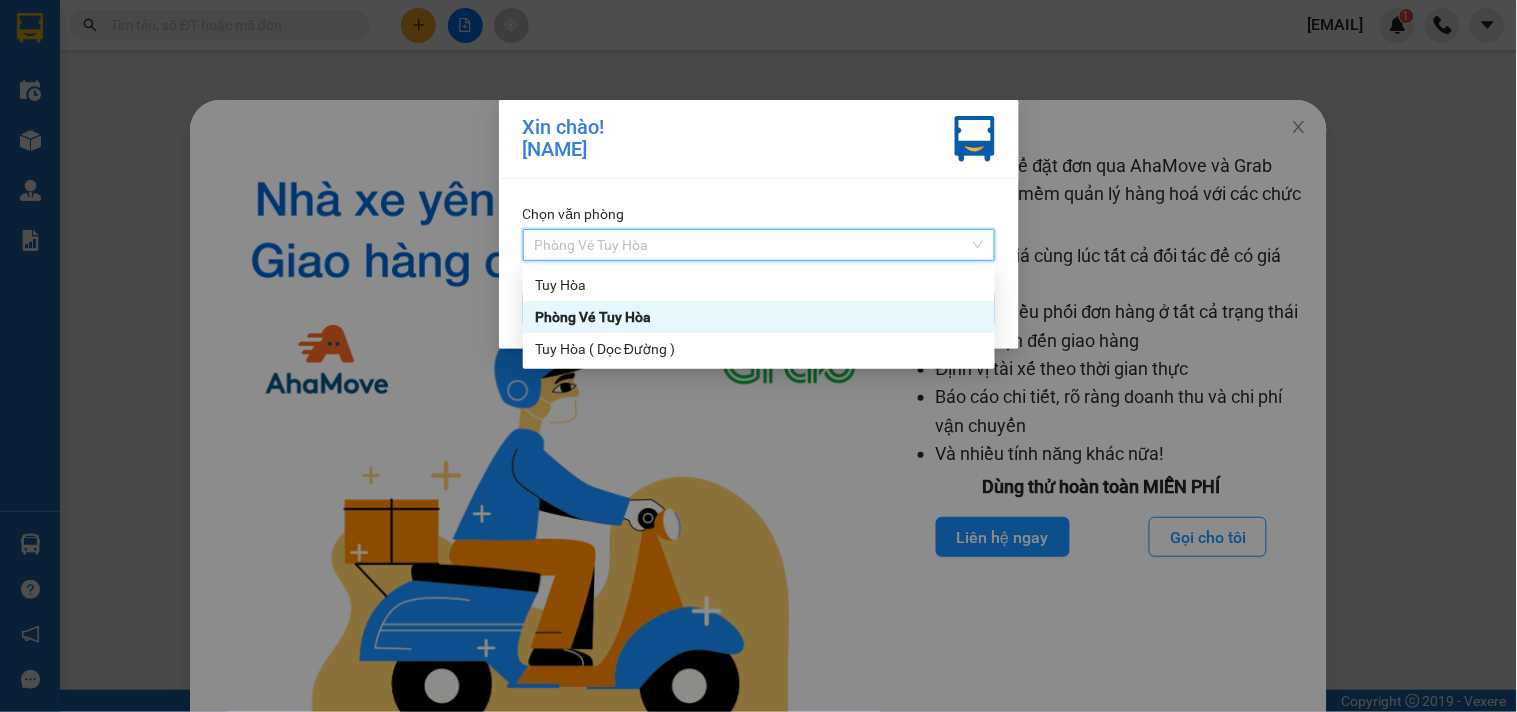 click on "Phòng Vé Tuy Hòa" at bounding box center [759, 245] 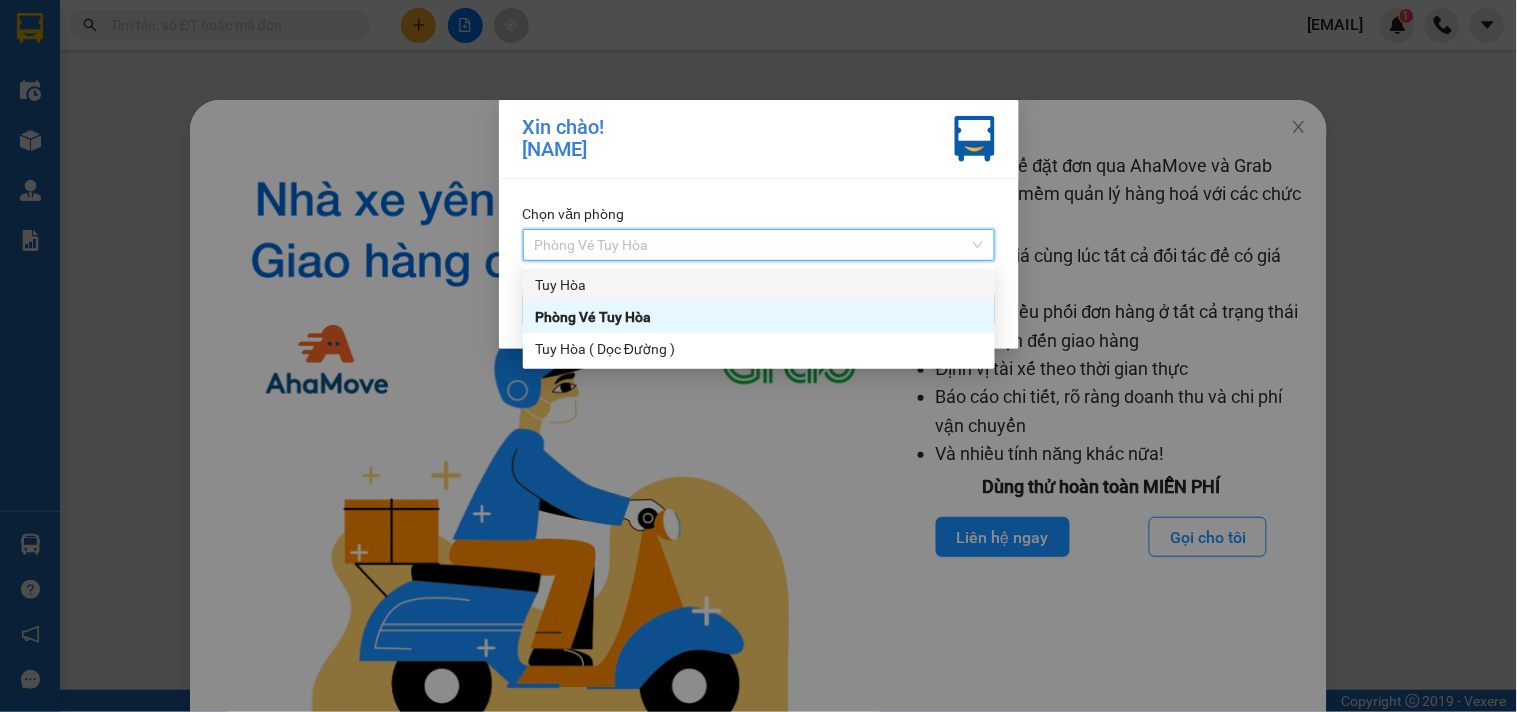 click on "Tuy Hòa" at bounding box center (759, 285) 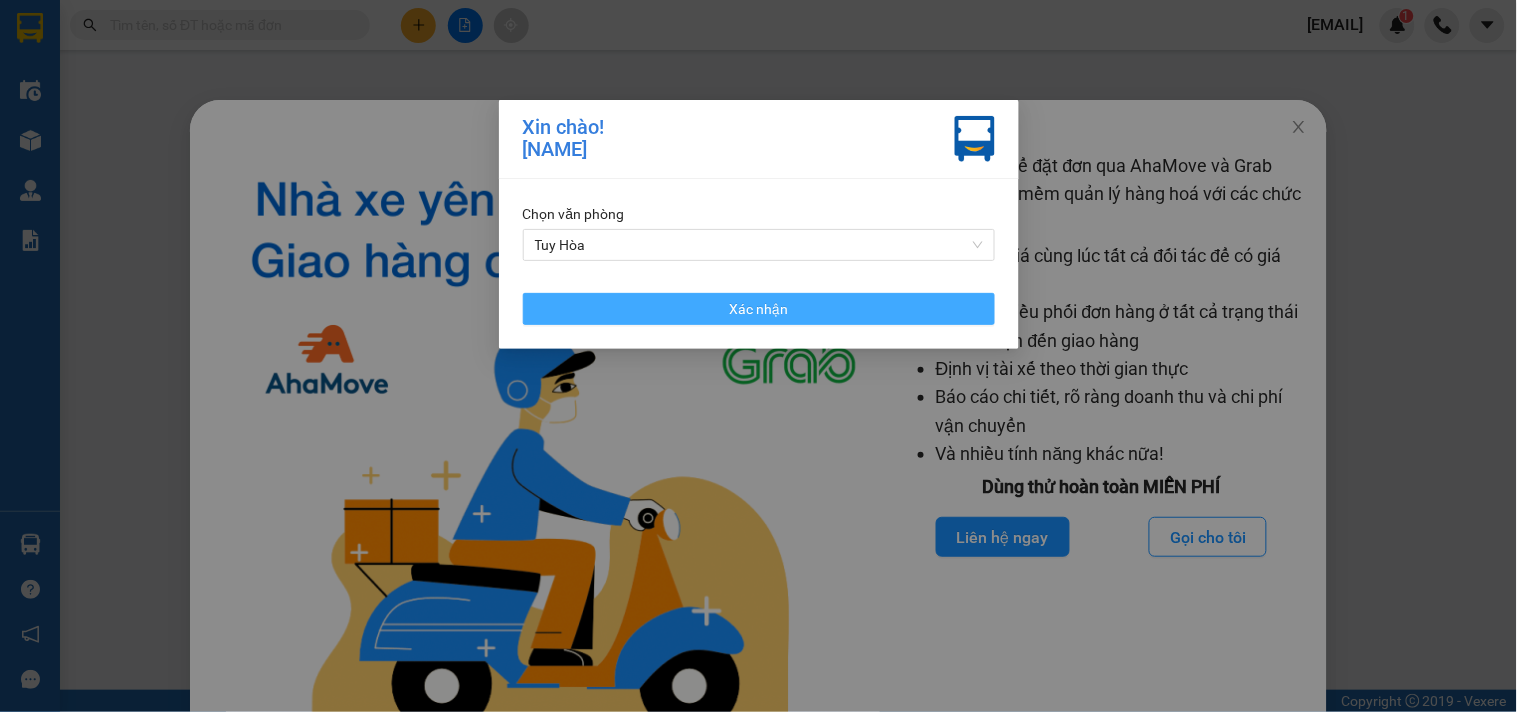 click on "Xác nhận" at bounding box center (759, 309) 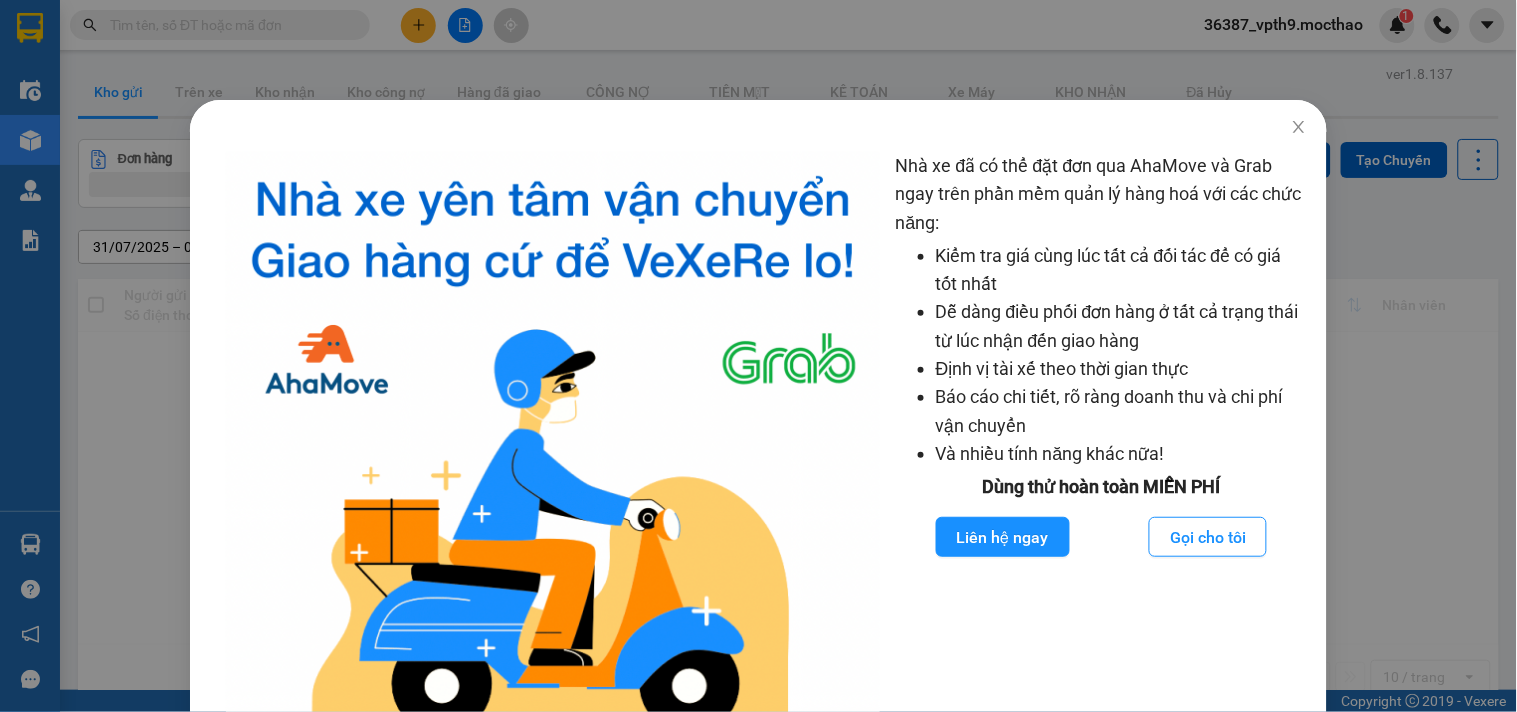 click on "Nhà xe đã có thể đặt đơn qua AhaMove và Grab ngay trên phần mềm quản lý hàng hoá với các chức năng: Kiểm tra giá cùng lúc tất cả đối tác để có giá tốt nhất Dễ dàng điều phối đơn hàng ở tất cả trạng thái từ lúc nhận đến giao hàng Định vị tài xế theo thời gian thực Báo cáo chi tiết, rõ ràng doanh thu và chi phí vận chuyển Và nhiều tính năng khác nữa! Dùng thử hoàn toàn MIỄN PHÍ Liên hệ ngay Gọi cho tôi" at bounding box center [758, 356] 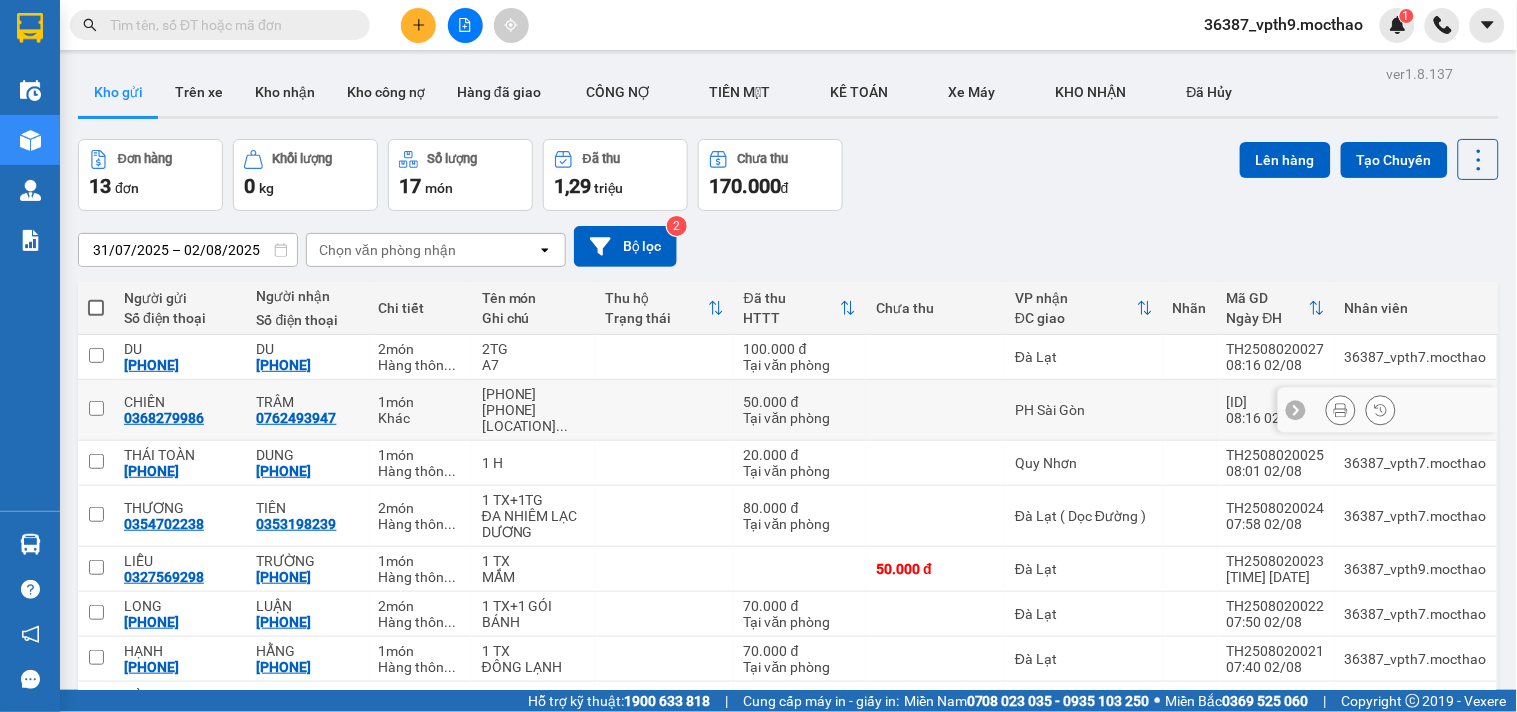 click 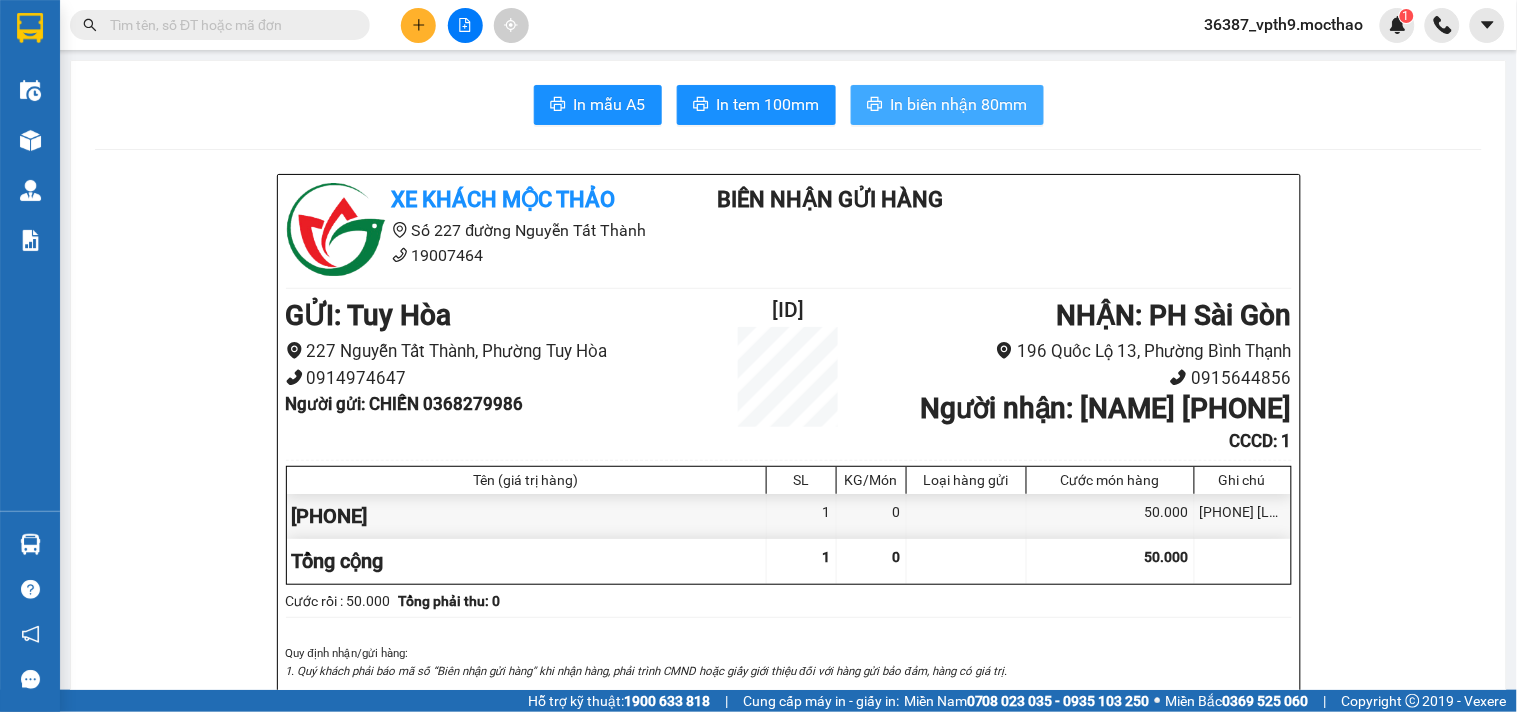 click on "In biên nhận 80mm" at bounding box center [959, 104] 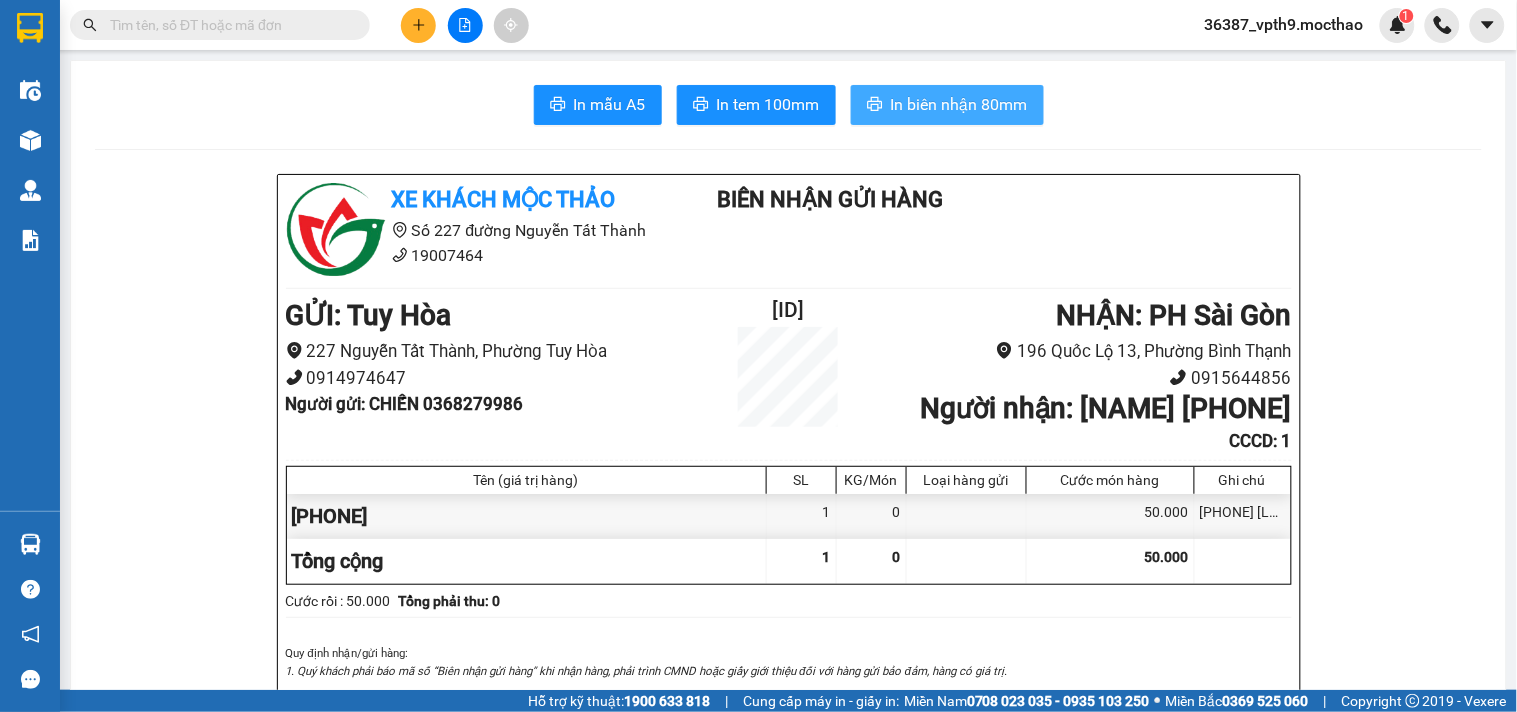 scroll, scrollTop: 0, scrollLeft: 0, axis: both 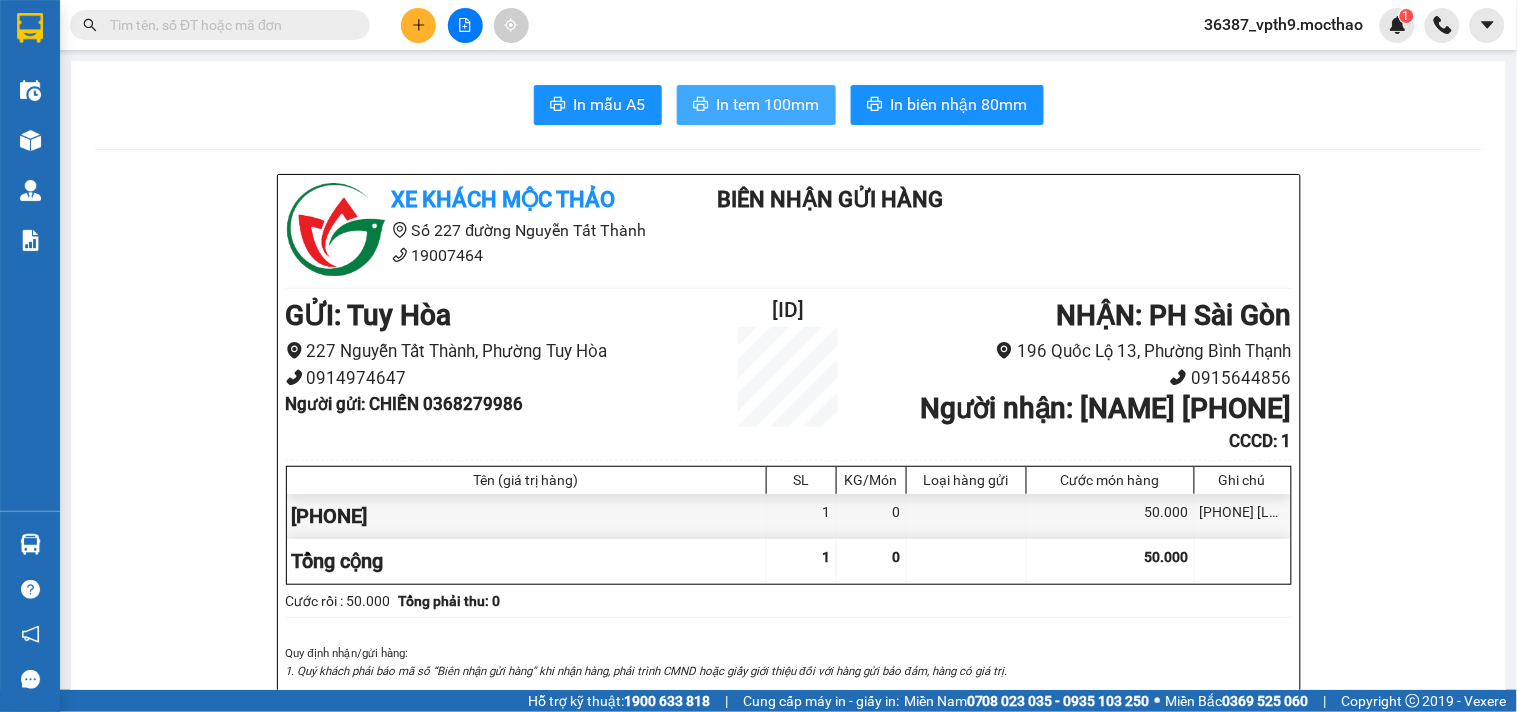 click on "In tem 100mm" at bounding box center (768, 104) 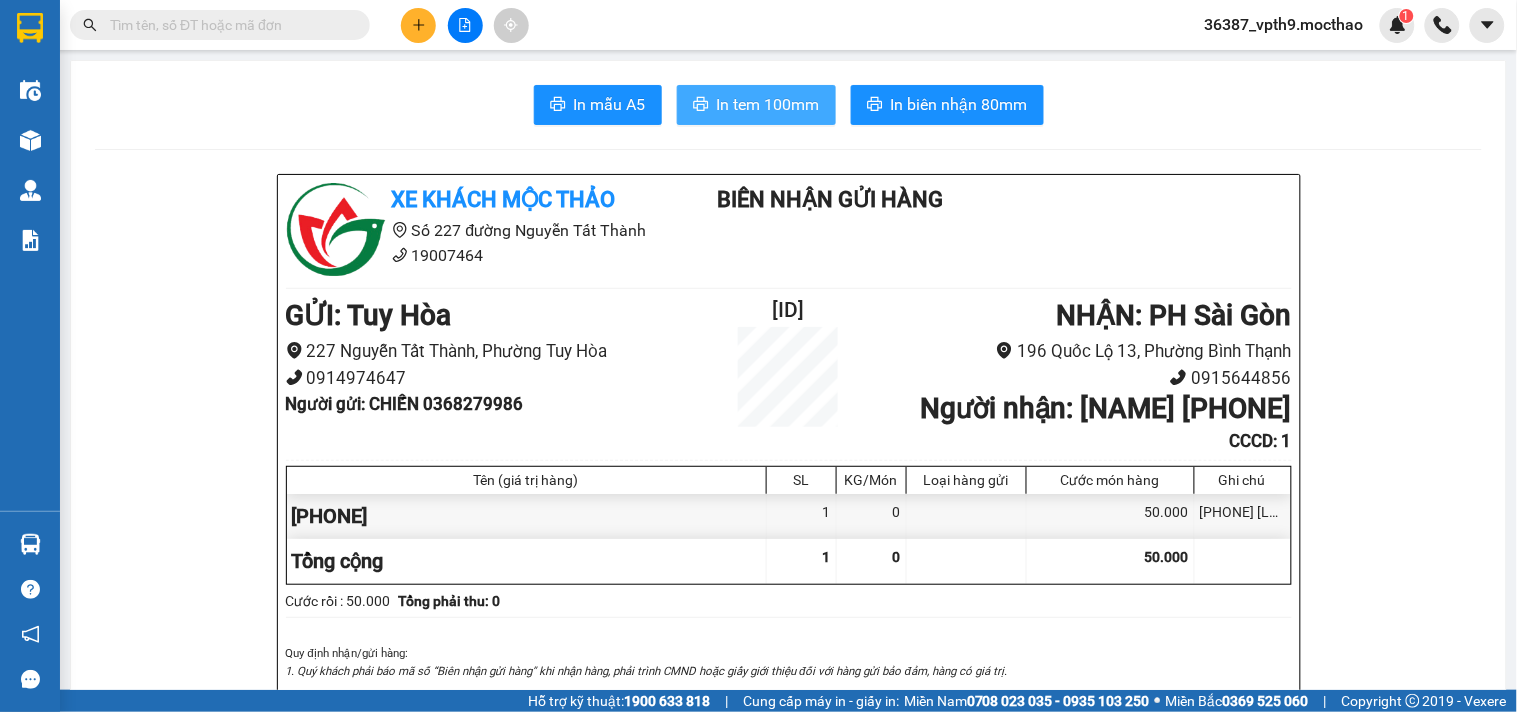 scroll, scrollTop: 0, scrollLeft: 0, axis: both 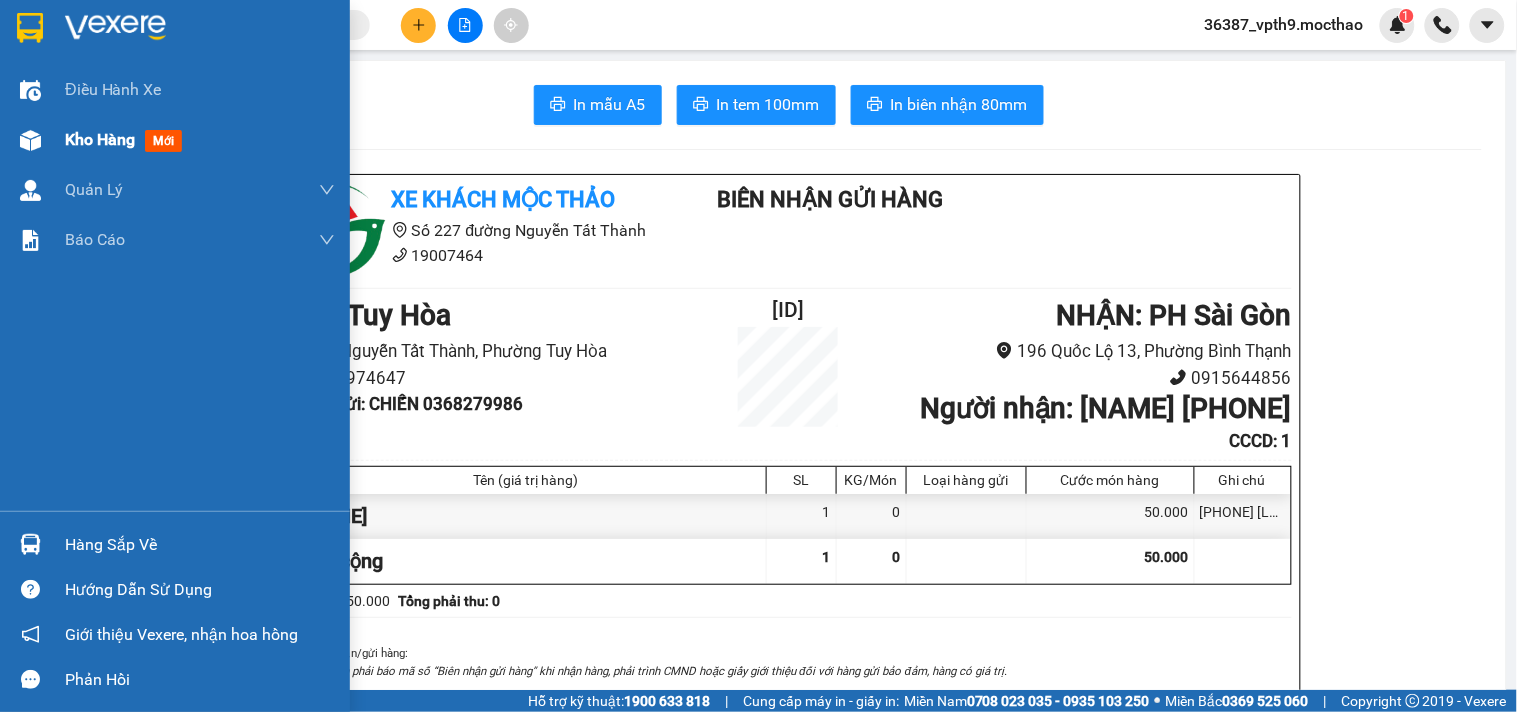 click on "Kho hàng" at bounding box center (100, 139) 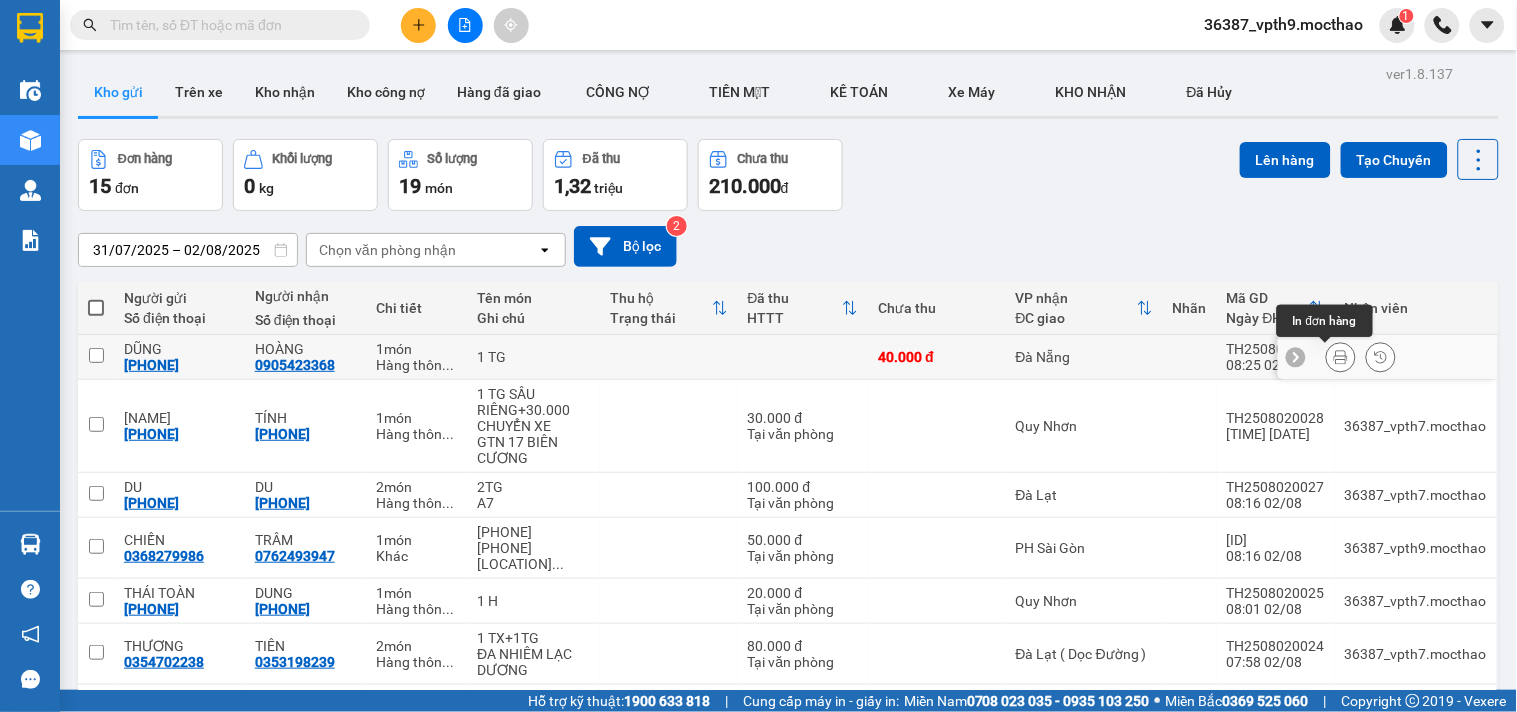 click at bounding box center (1341, 357) 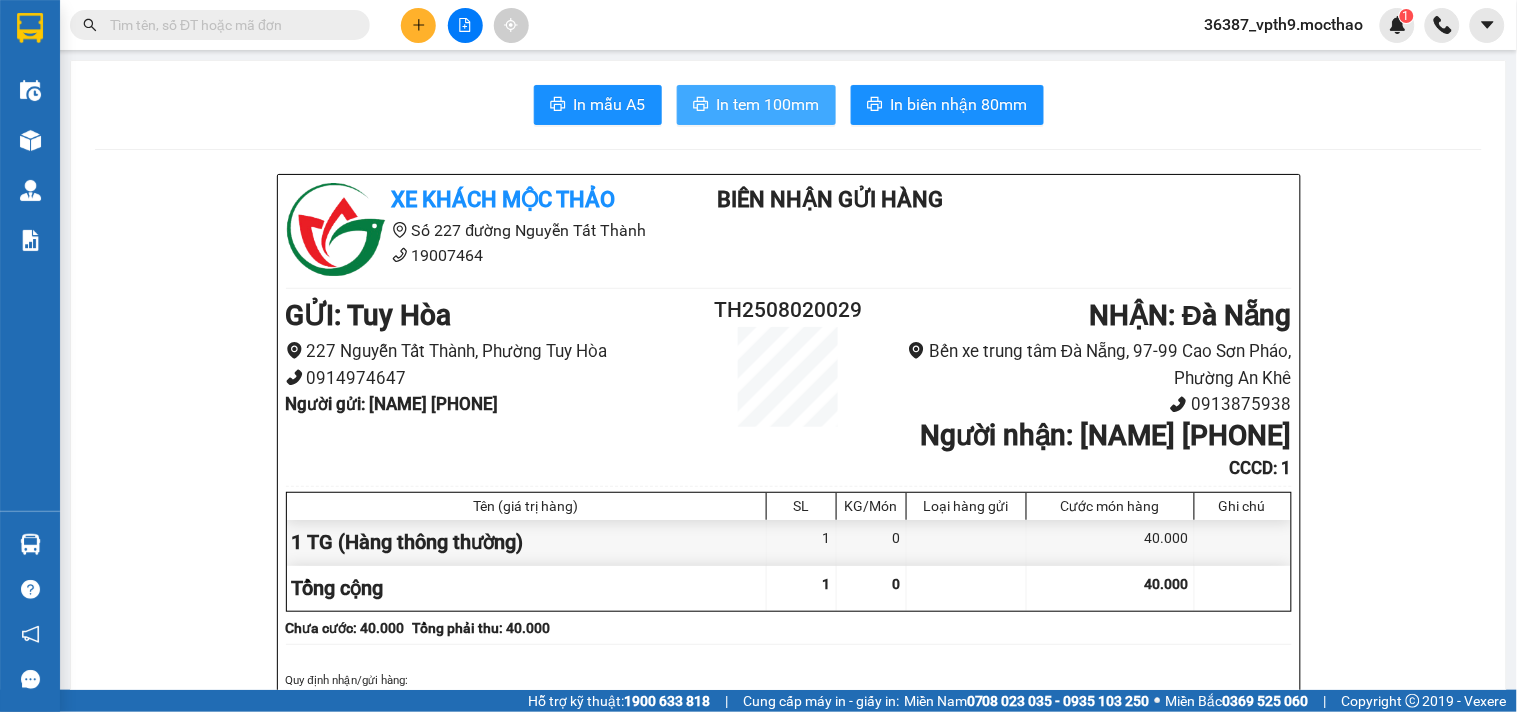 click on "In tem 100mm" at bounding box center [768, 104] 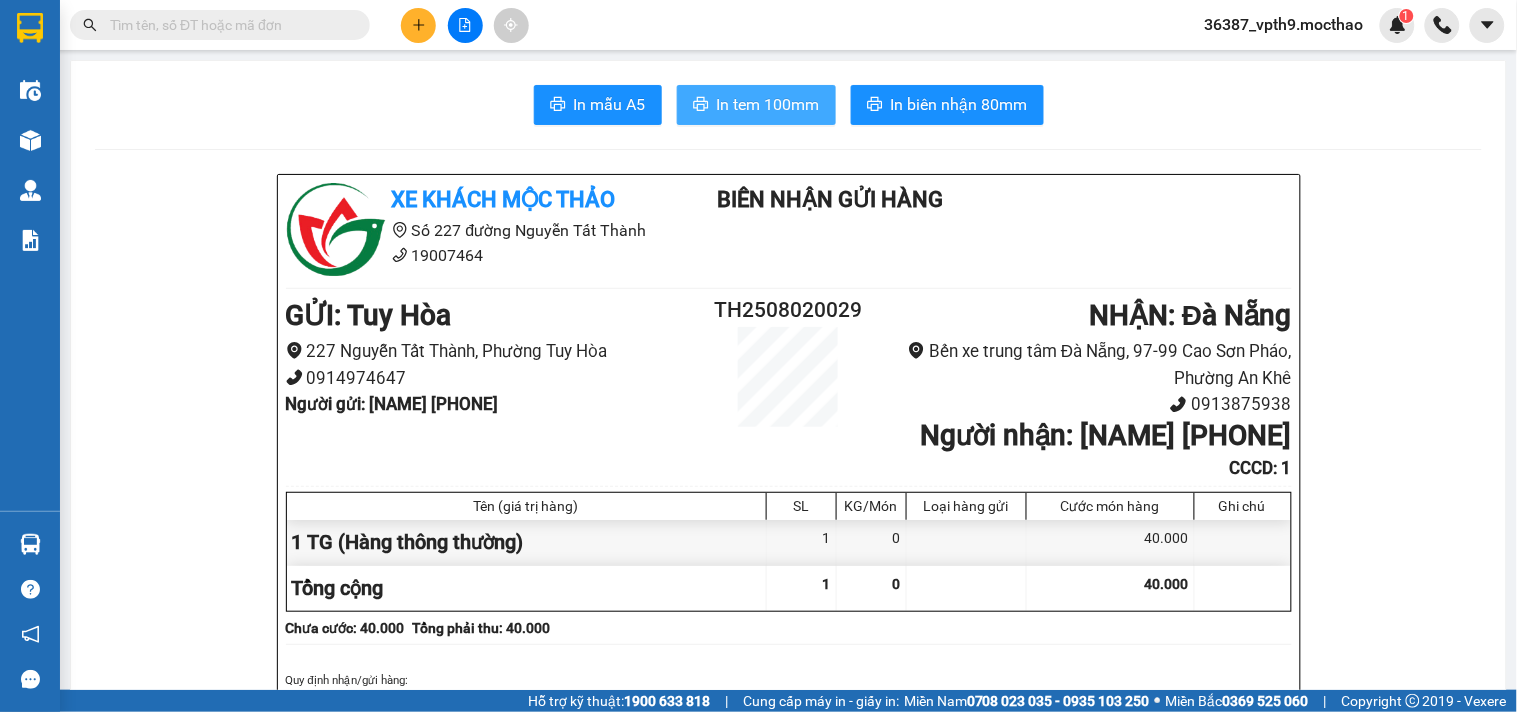 scroll, scrollTop: 0, scrollLeft: 0, axis: both 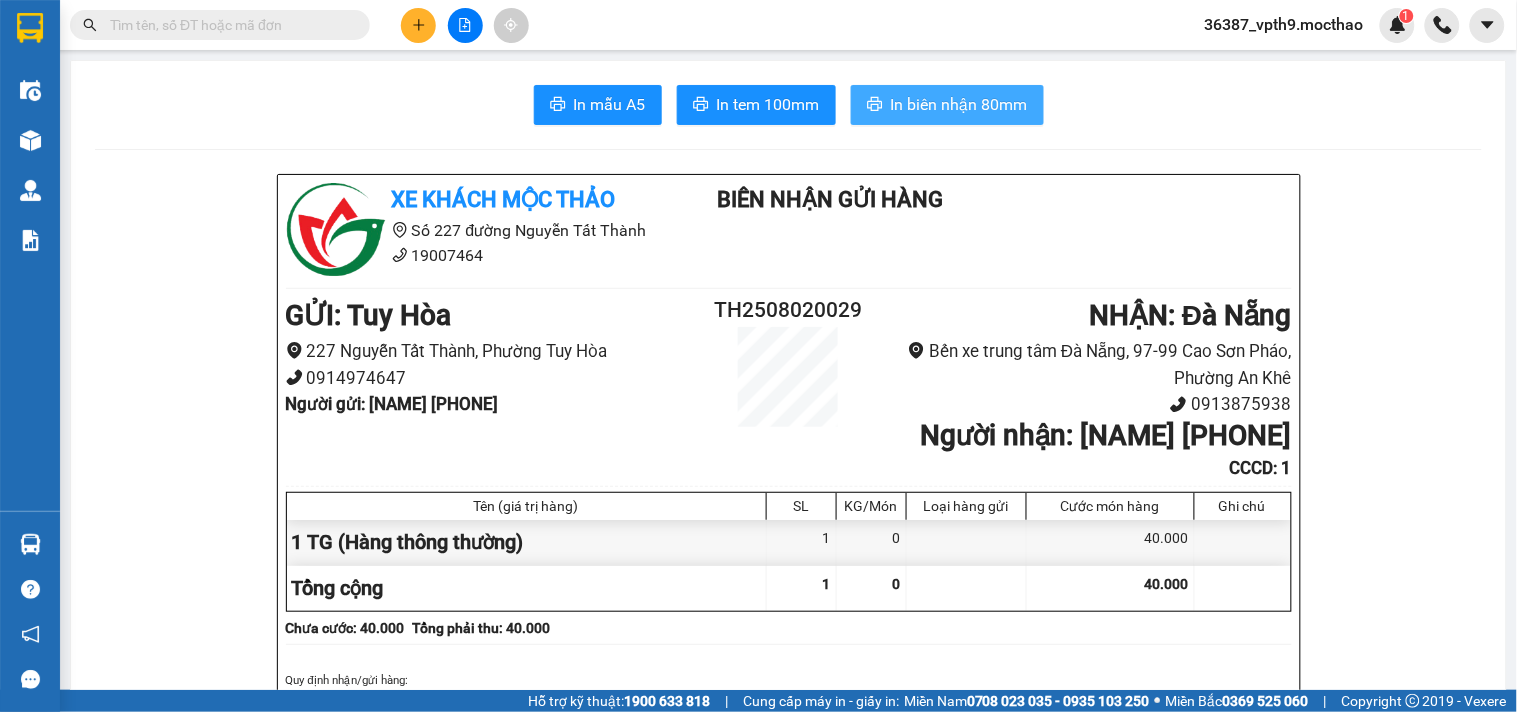 click on "In biên nhận 80mm" at bounding box center [959, 104] 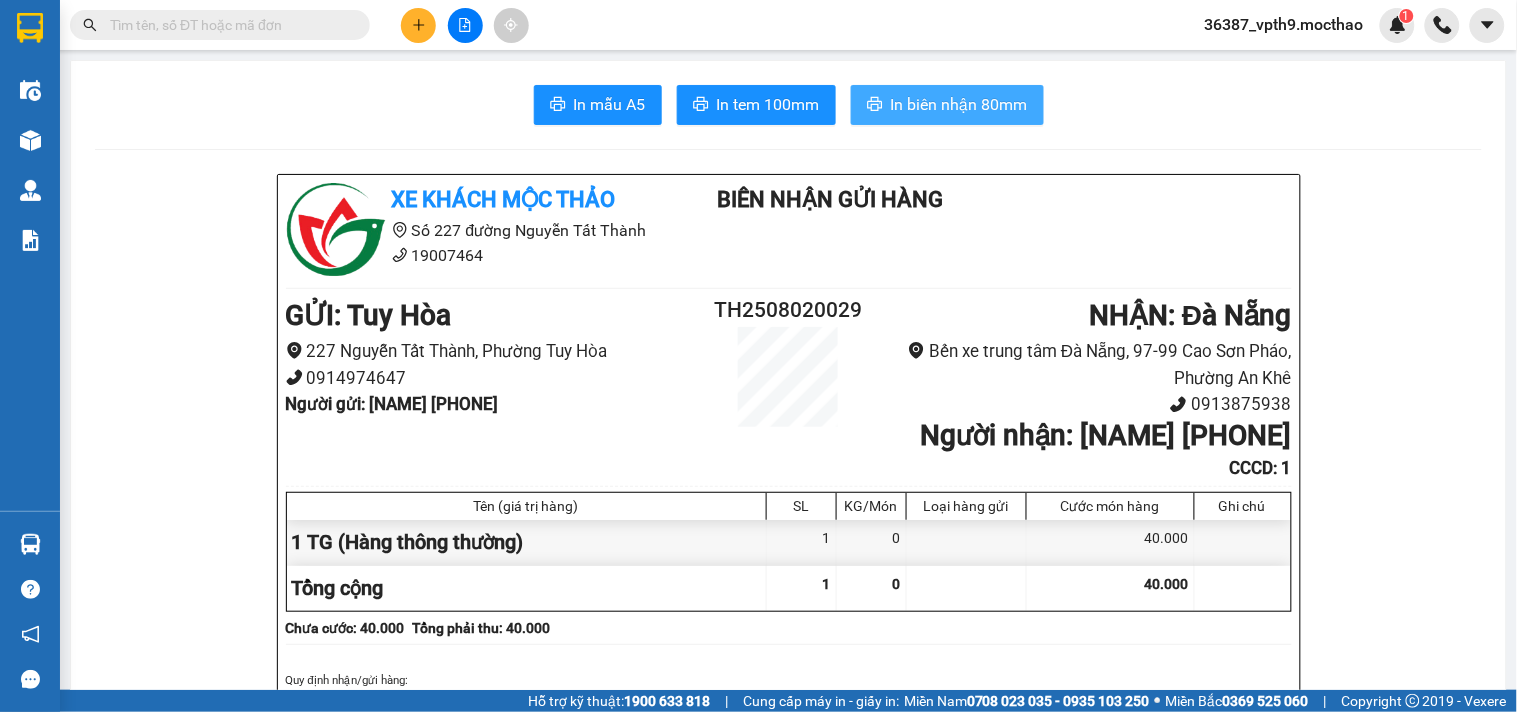 scroll, scrollTop: 0, scrollLeft: 0, axis: both 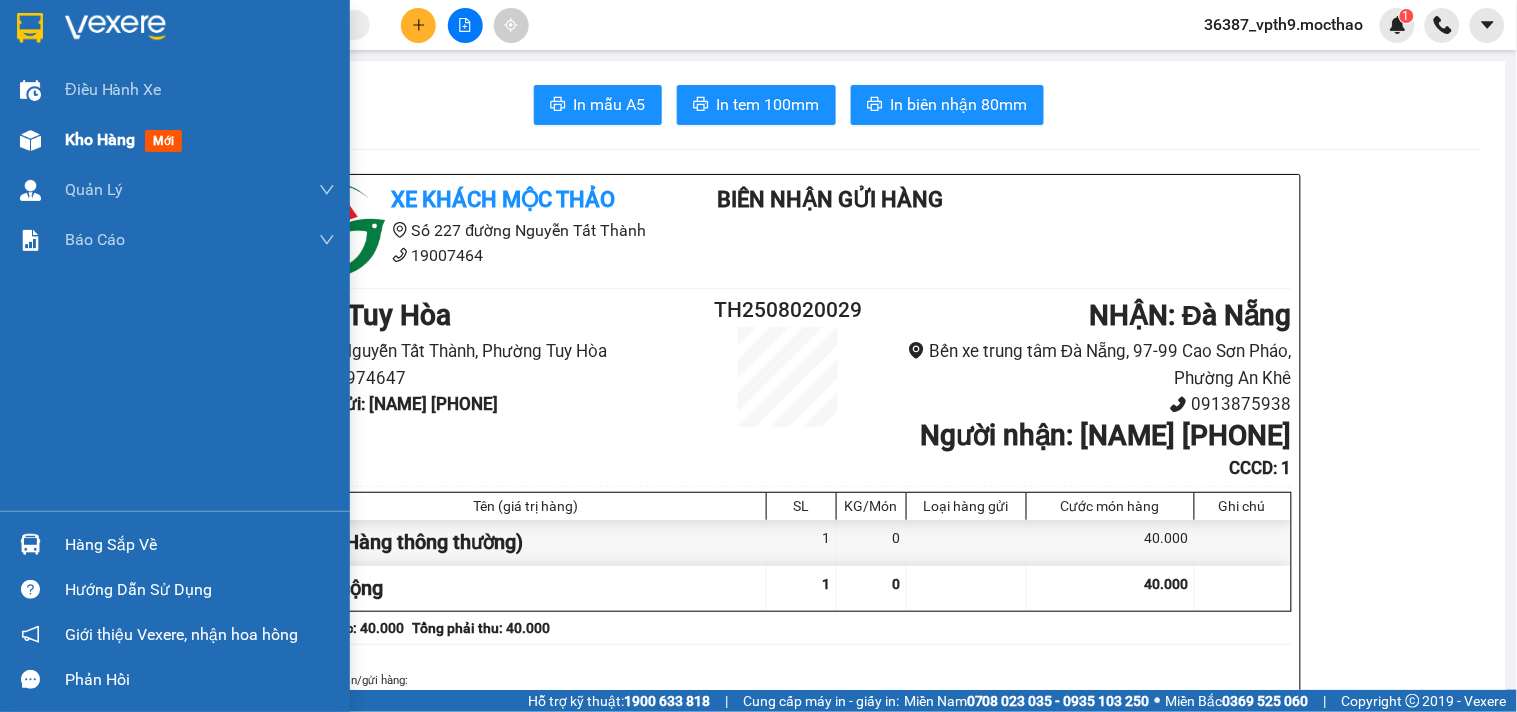 click on "Kho hàng" at bounding box center (100, 139) 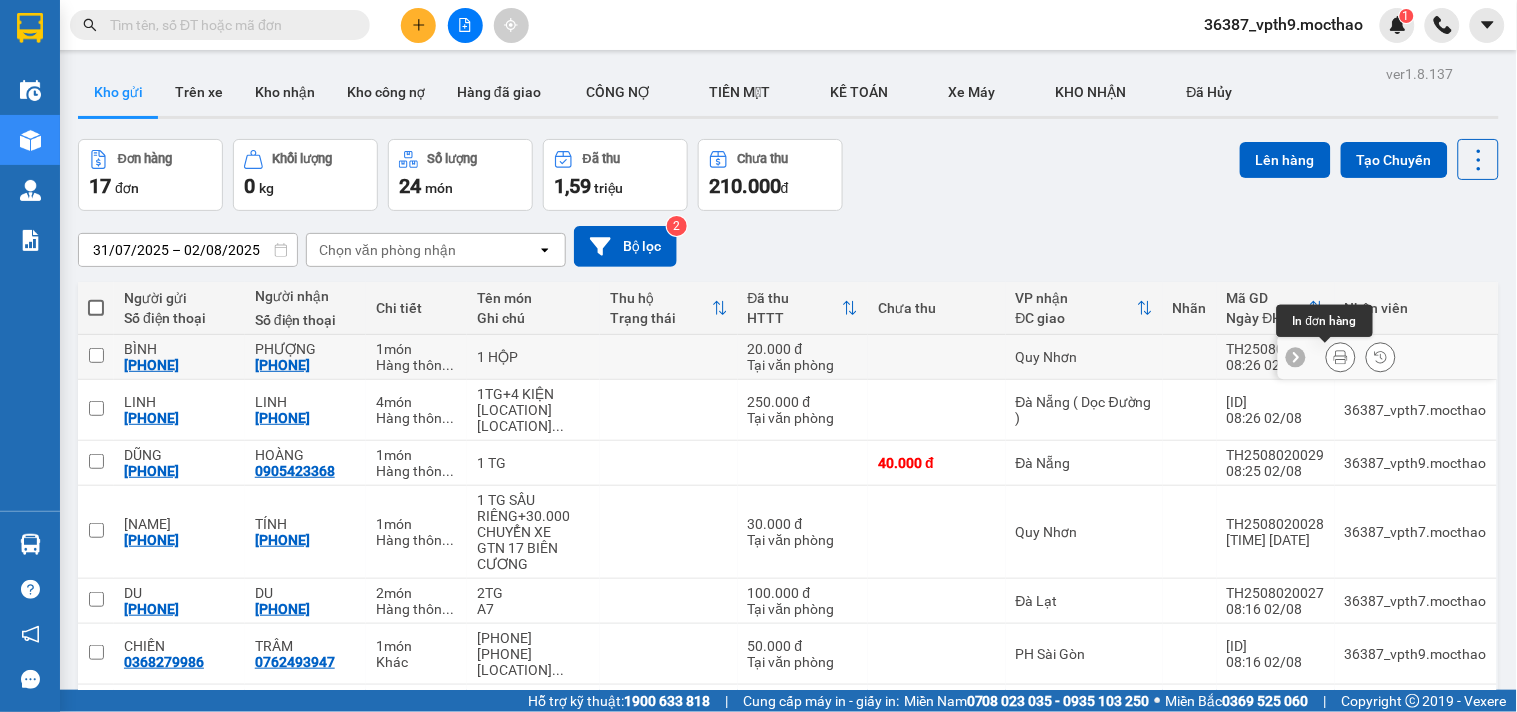 click 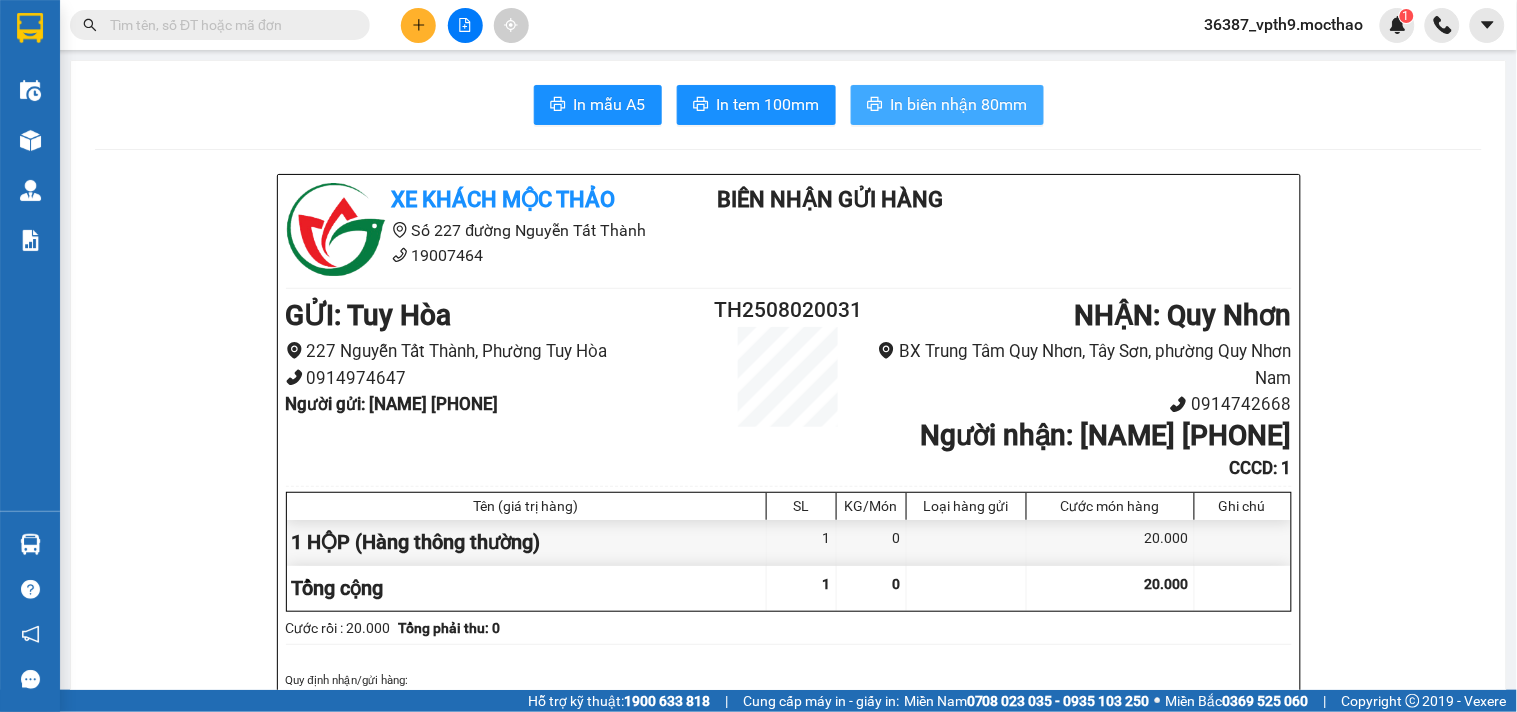 click on "In biên nhận 80mm" at bounding box center [959, 104] 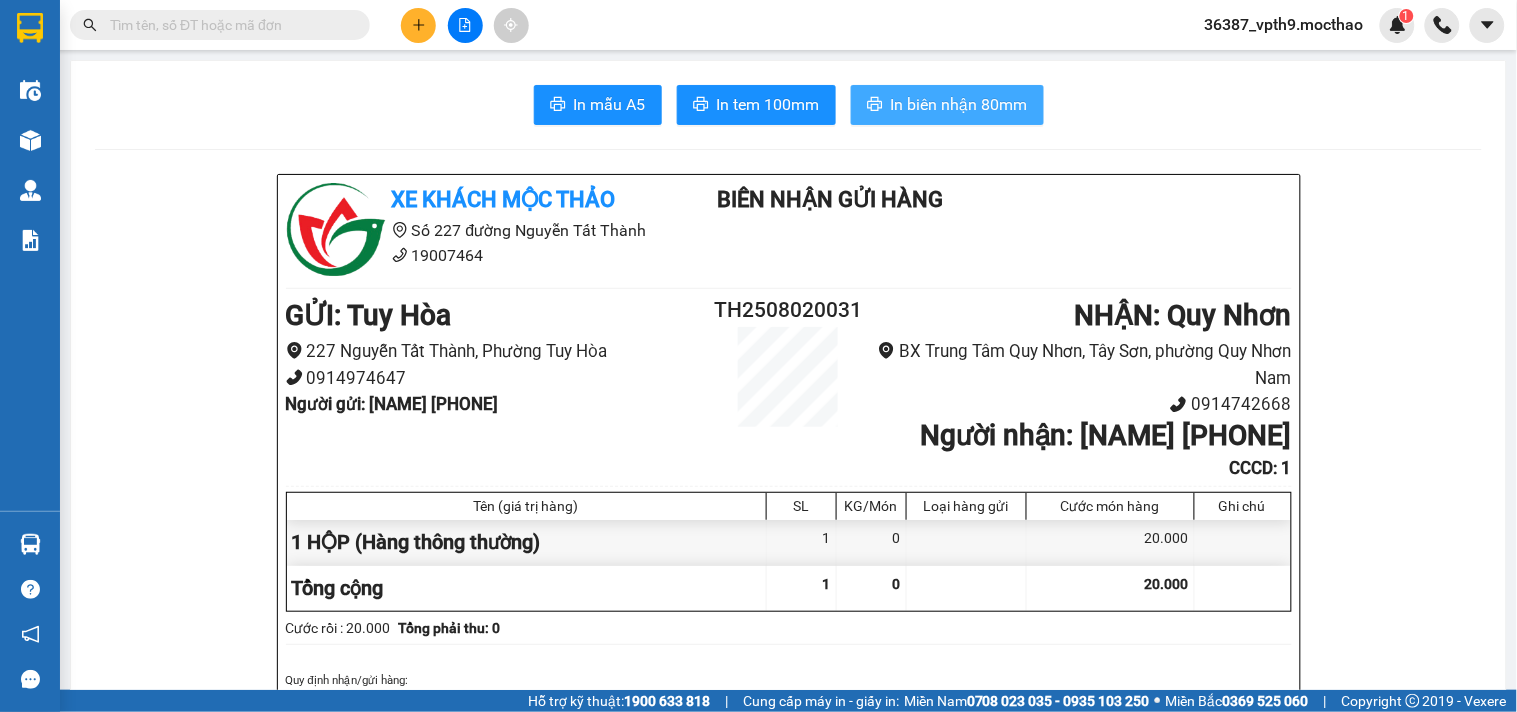 scroll, scrollTop: 0, scrollLeft: 0, axis: both 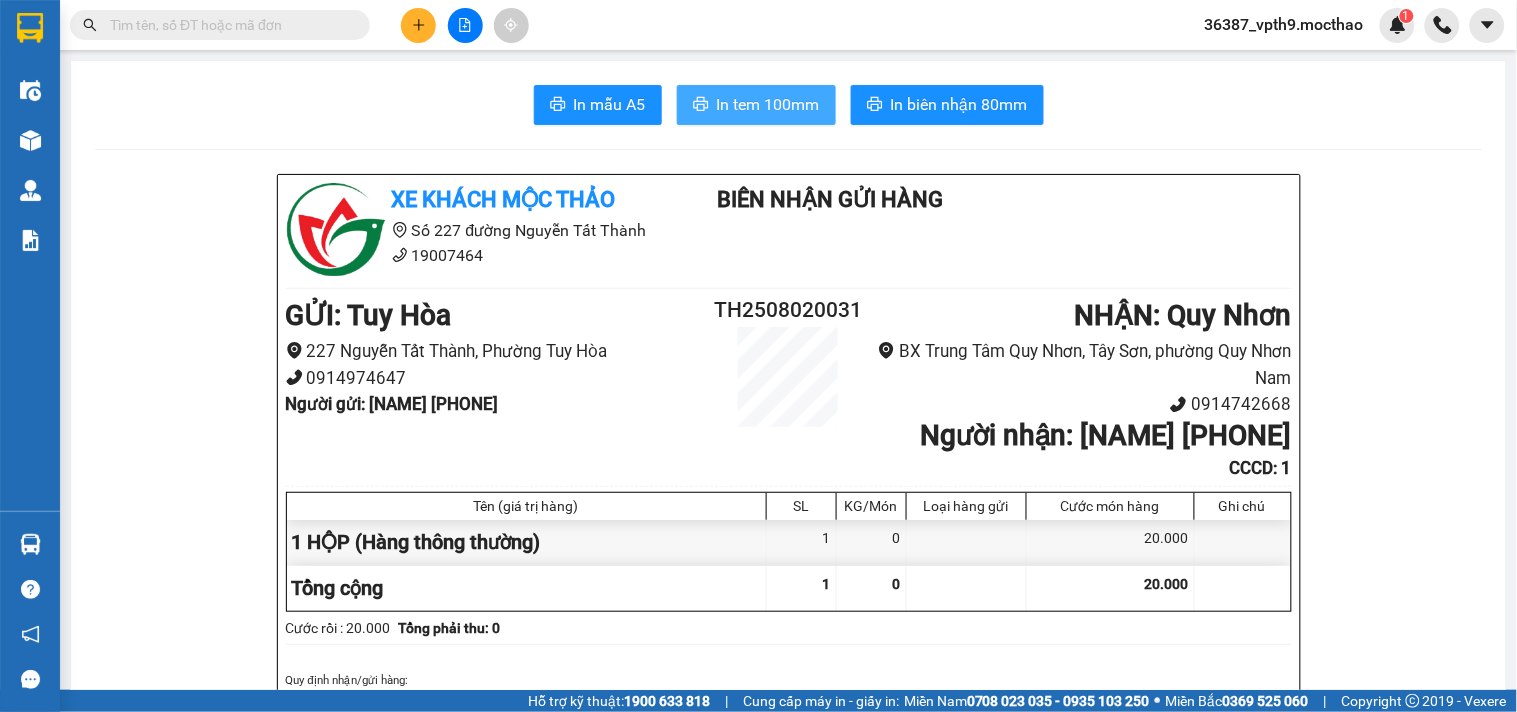 click on "In tem 100mm" at bounding box center (768, 104) 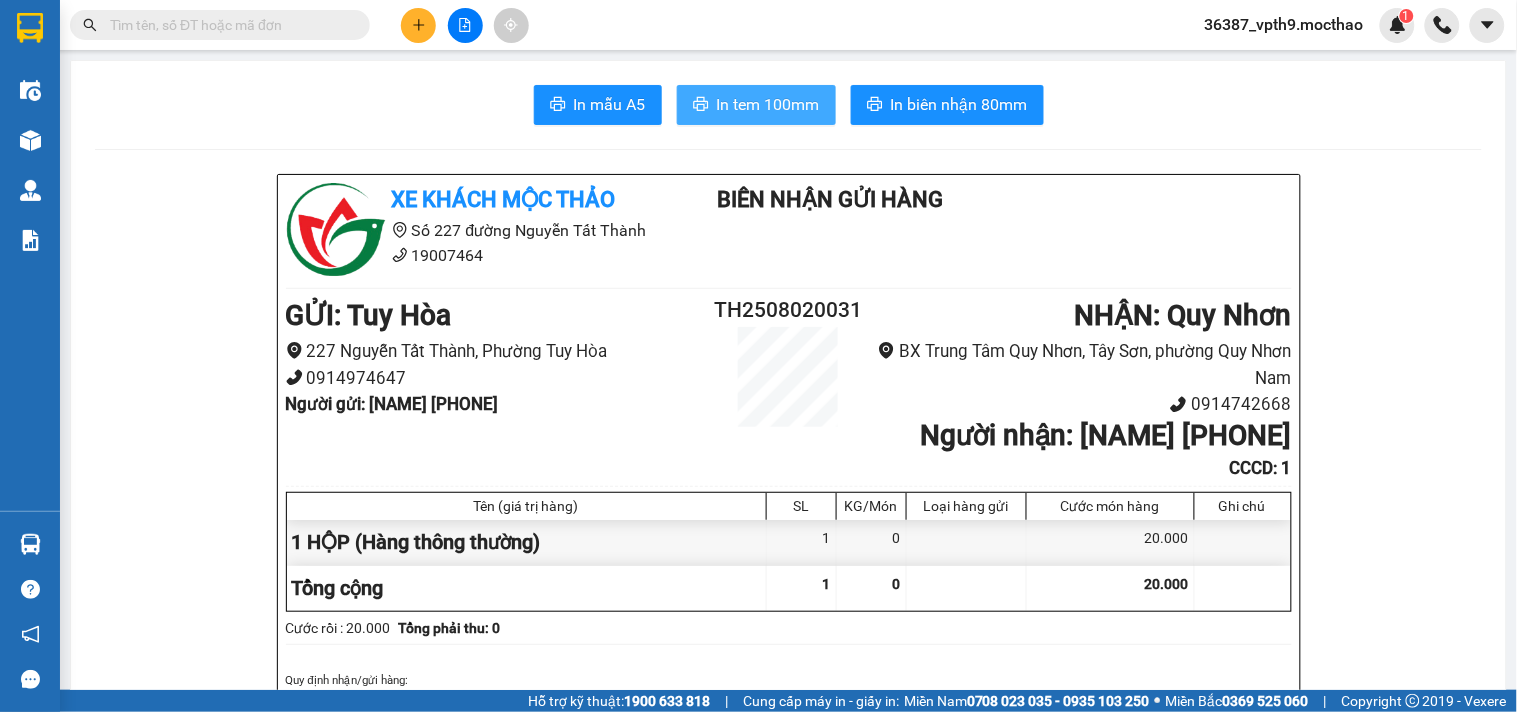 scroll, scrollTop: 0, scrollLeft: 0, axis: both 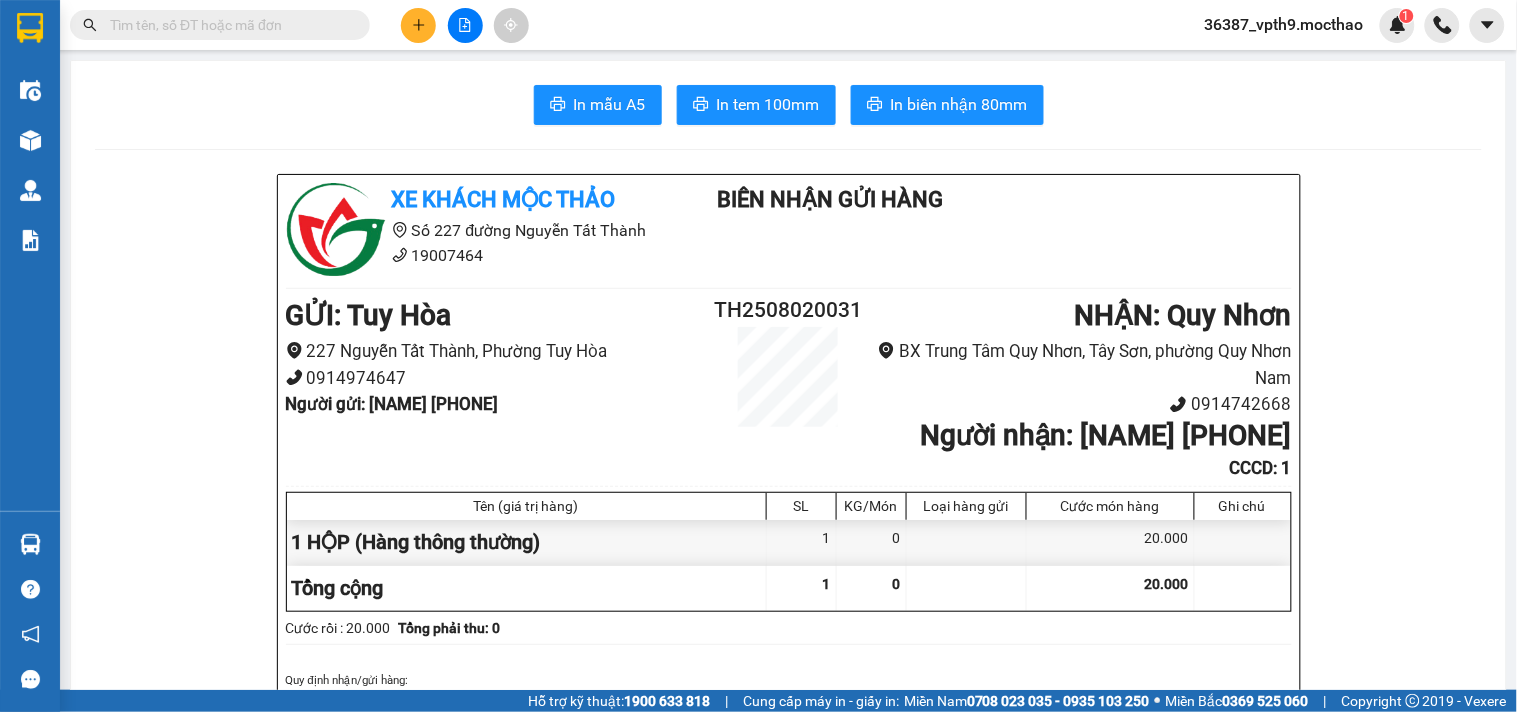 click on "36387_vpth9.mocthao" at bounding box center [1284, 24] 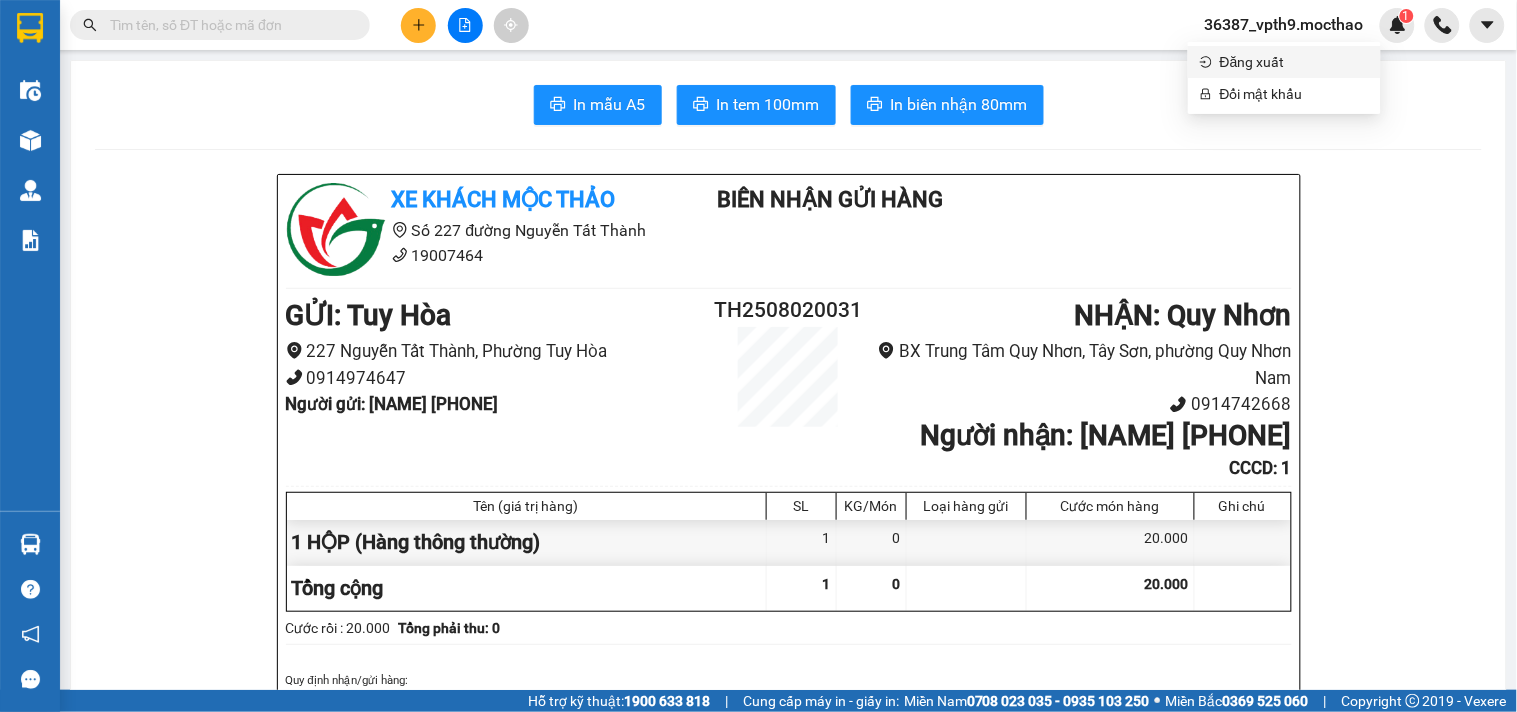 click on "Đăng xuất" at bounding box center (1294, 62) 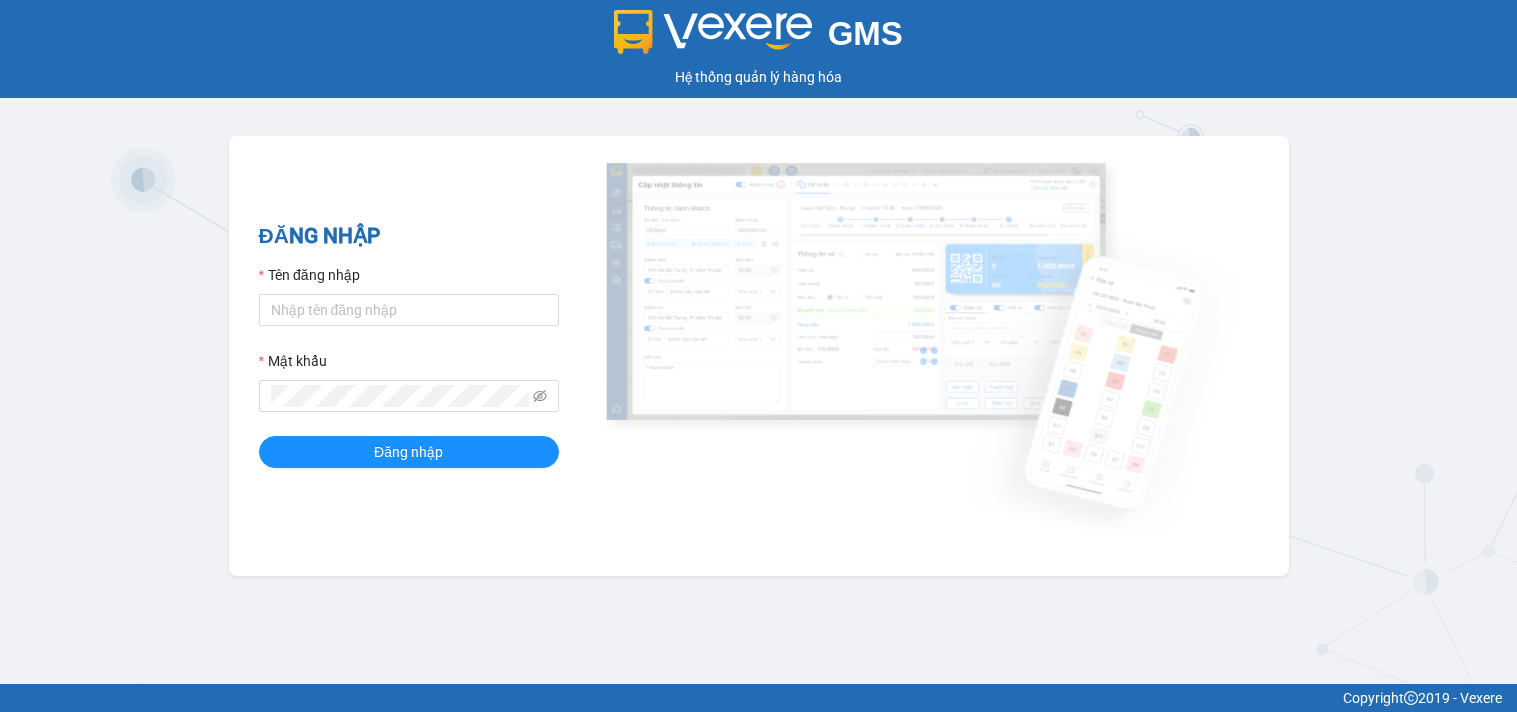 scroll, scrollTop: 0, scrollLeft: 0, axis: both 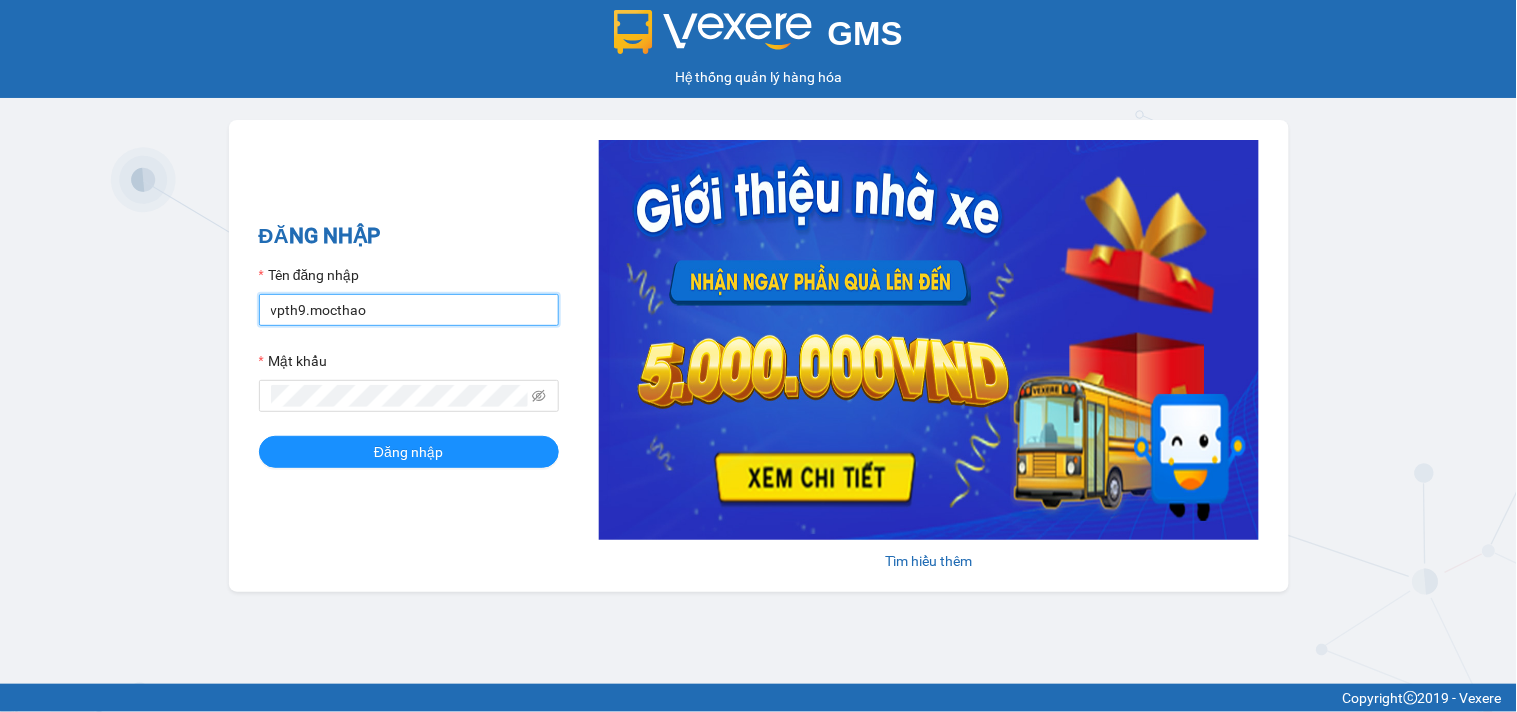 click on "vpth9.mocthao" at bounding box center (409, 310) 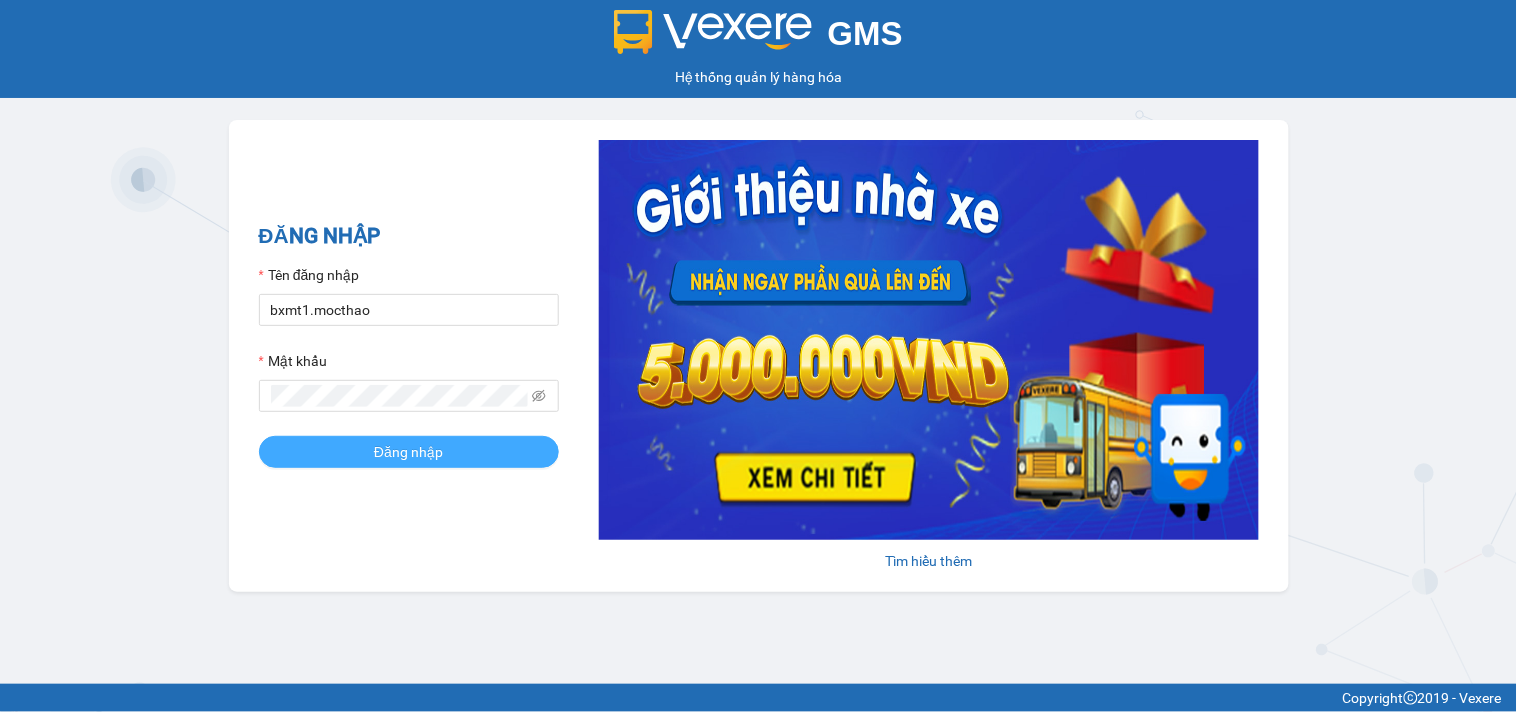 click on "Đăng nhập" at bounding box center (409, 452) 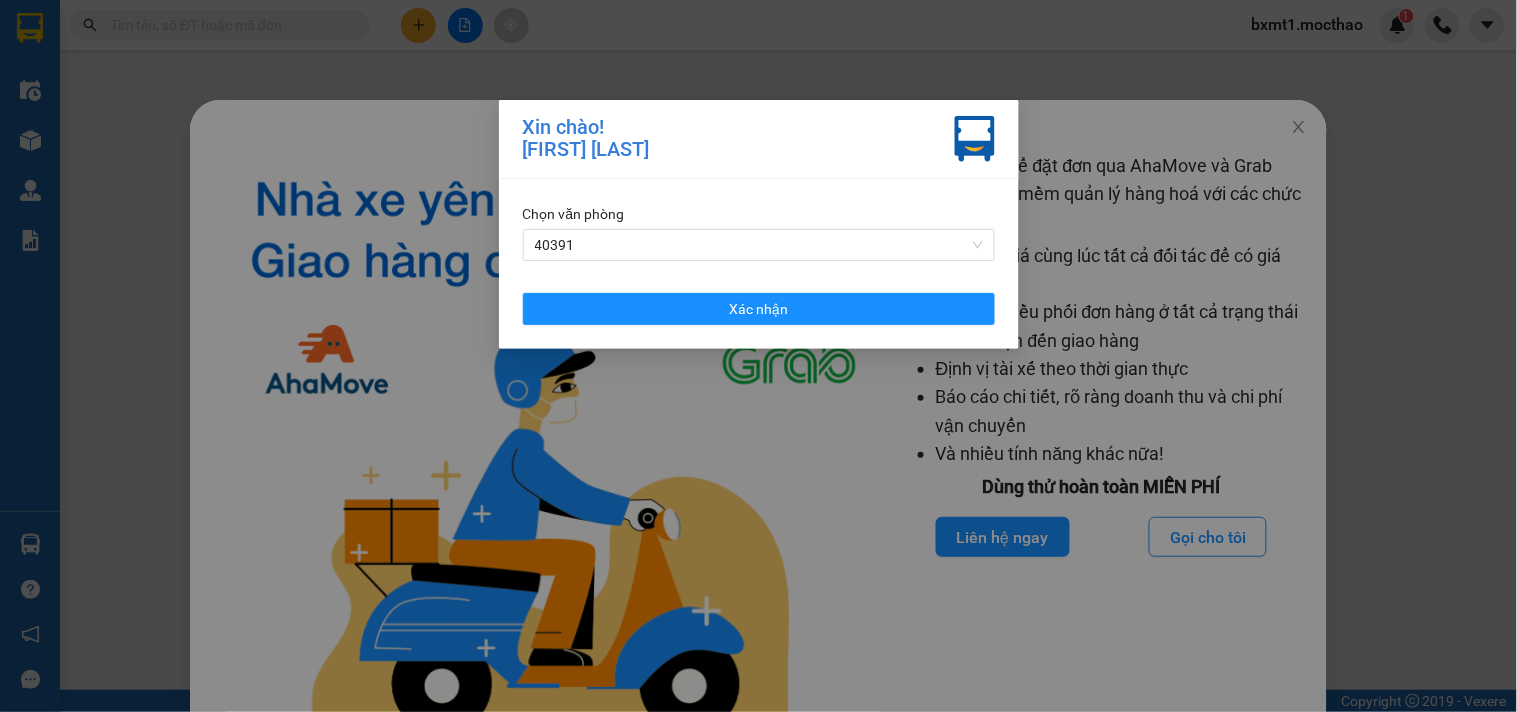 click on "Chọn văn phòng [NUMBER]Xác nhận" at bounding box center [759, 264] 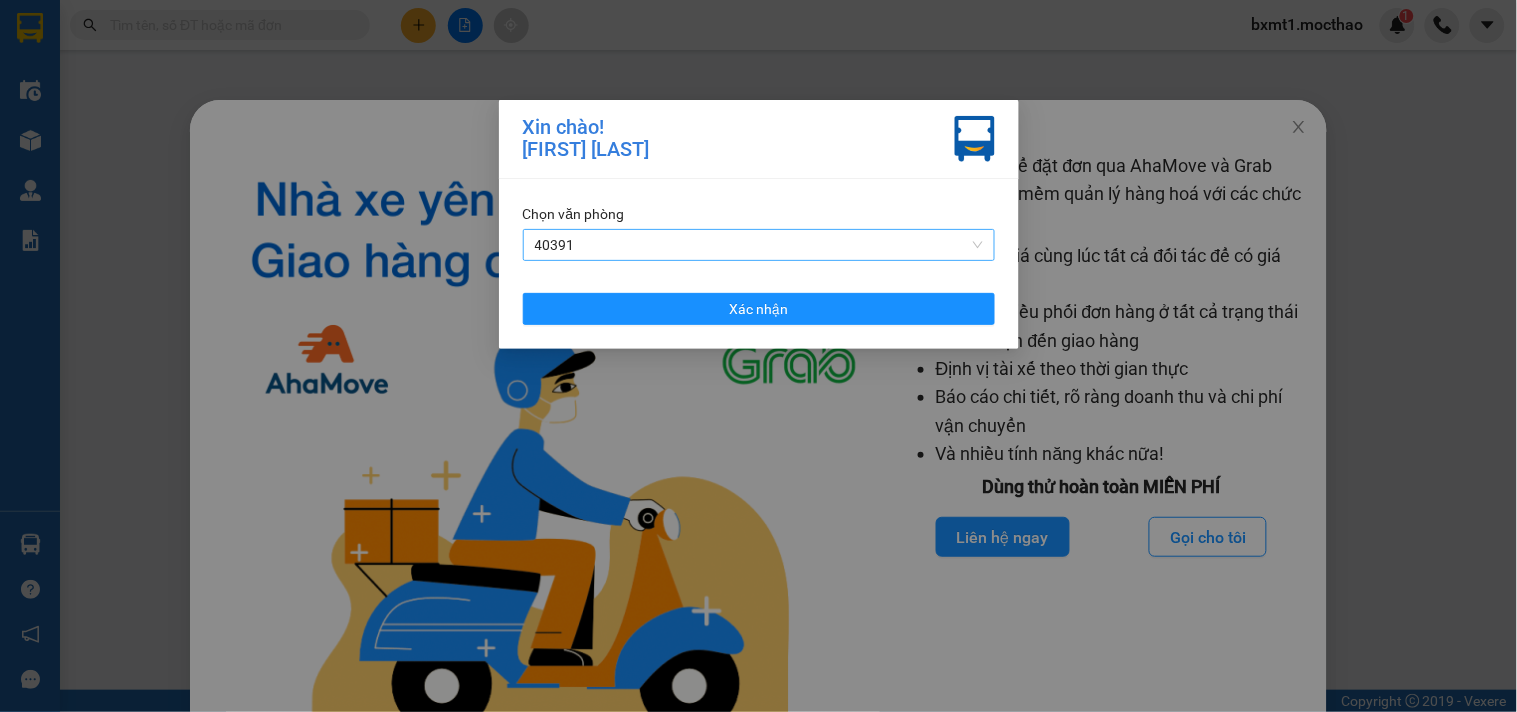 click on "40391" at bounding box center [759, 245] 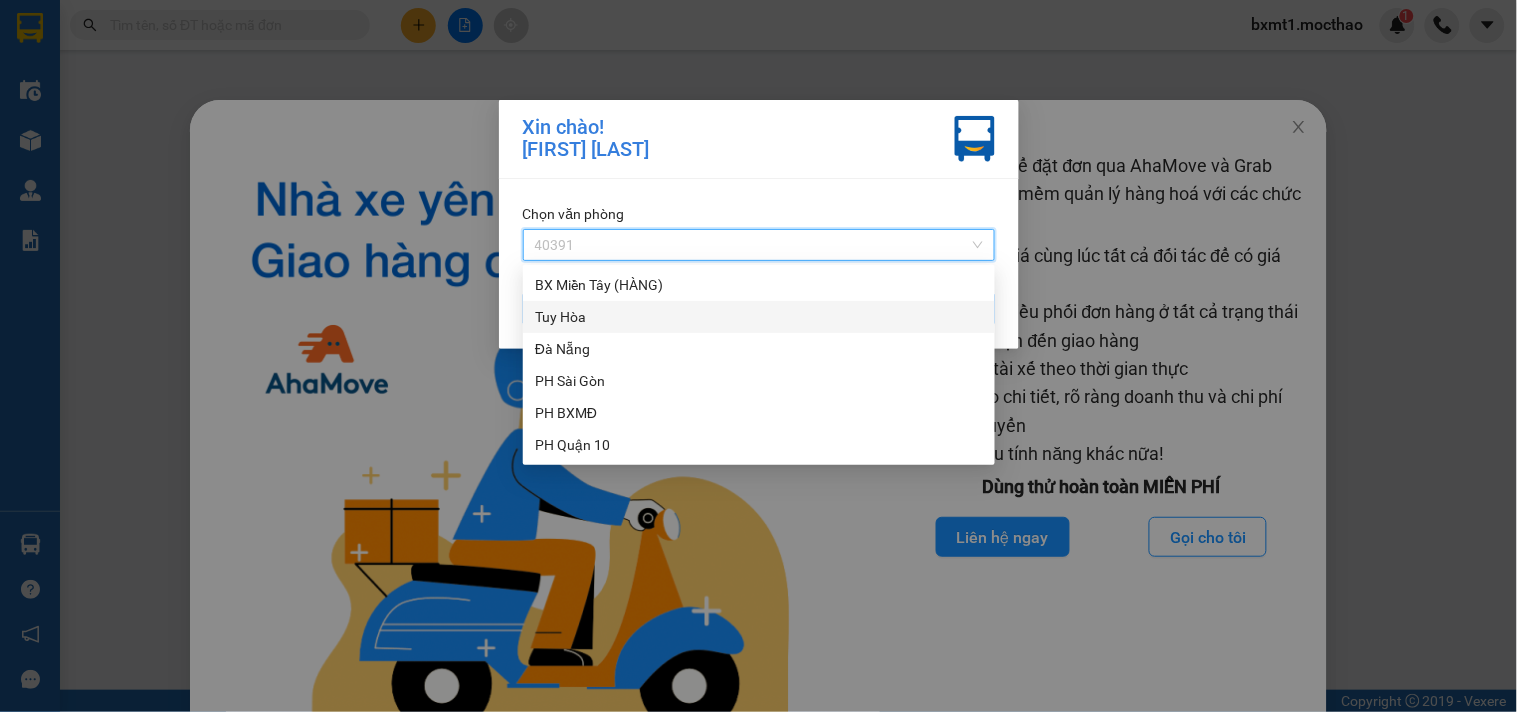 click on "Tuy Hòa" at bounding box center [759, 317] 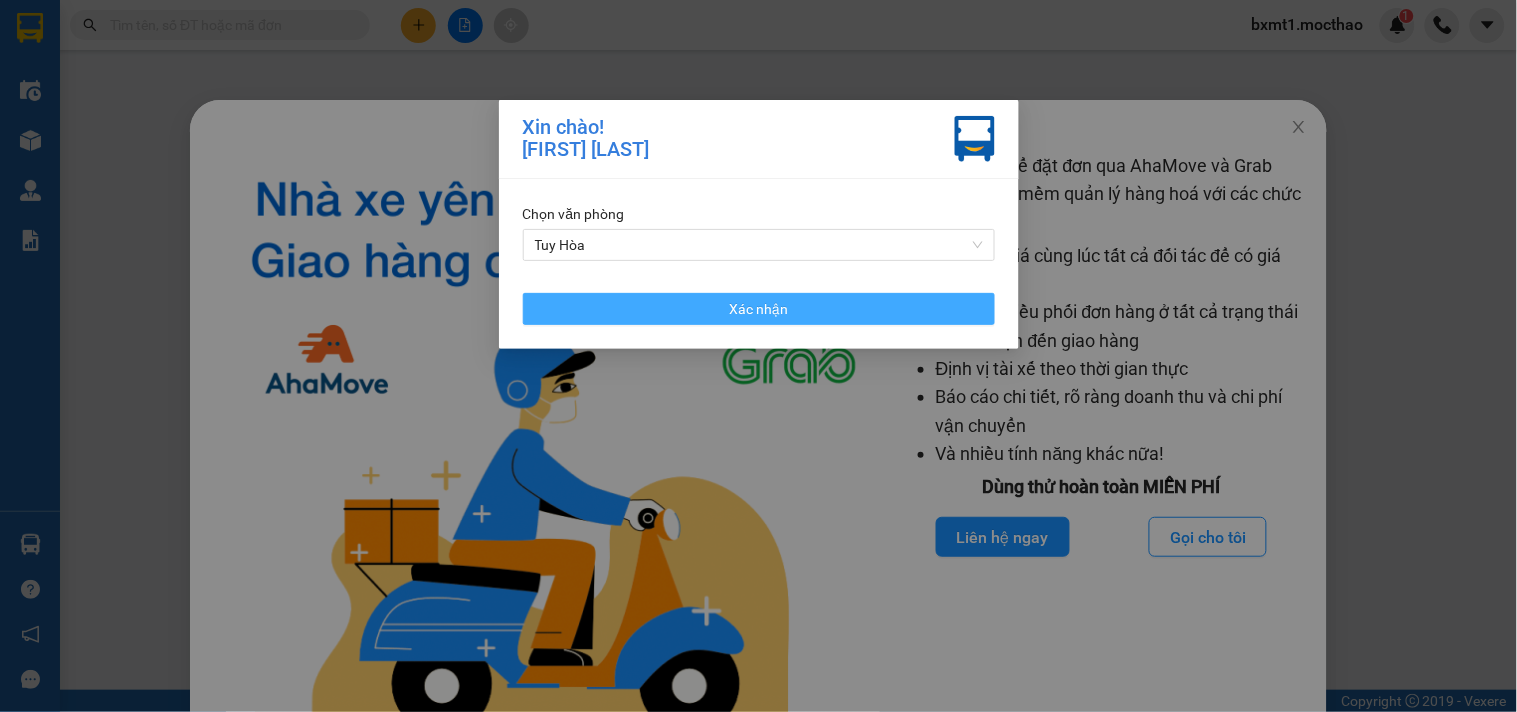 click on "Xác nhận" at bounding box center (759, 309) 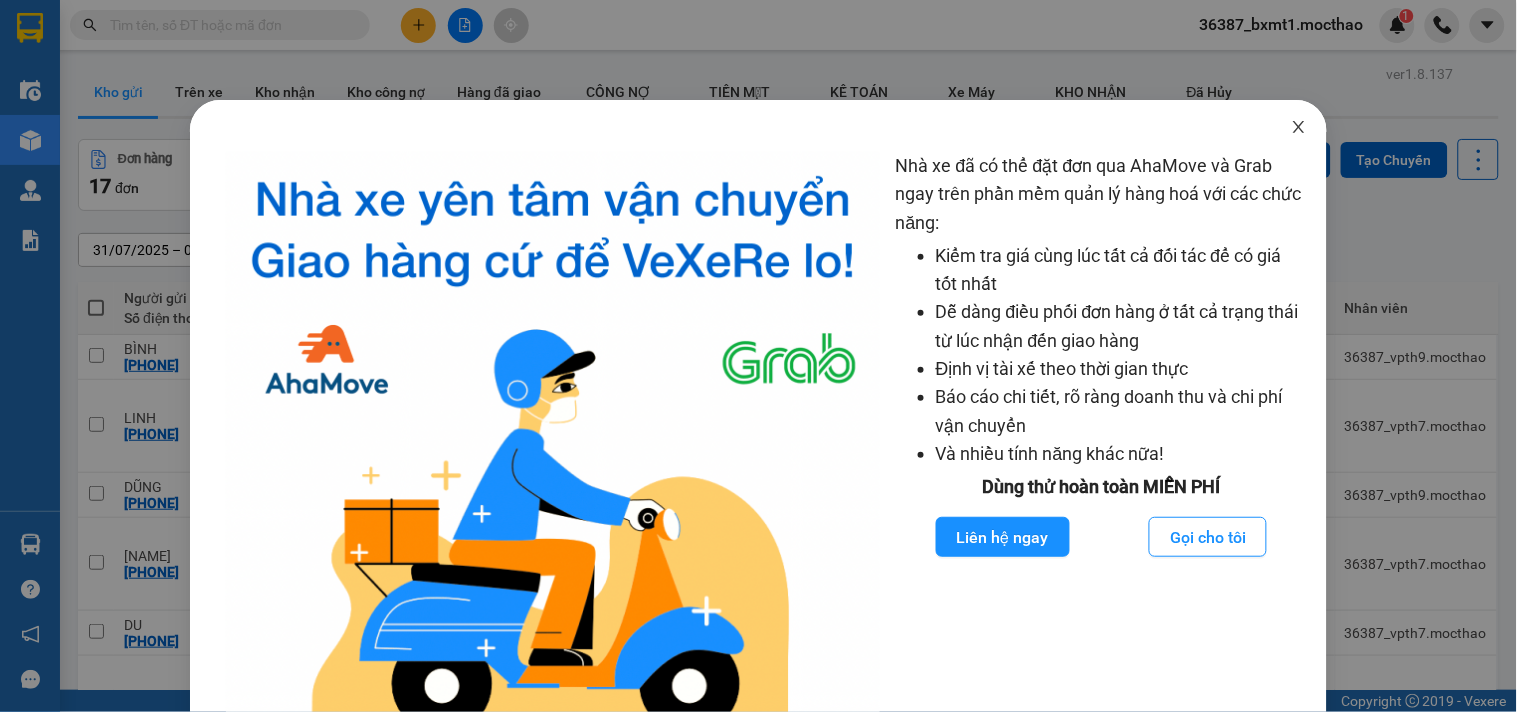 click 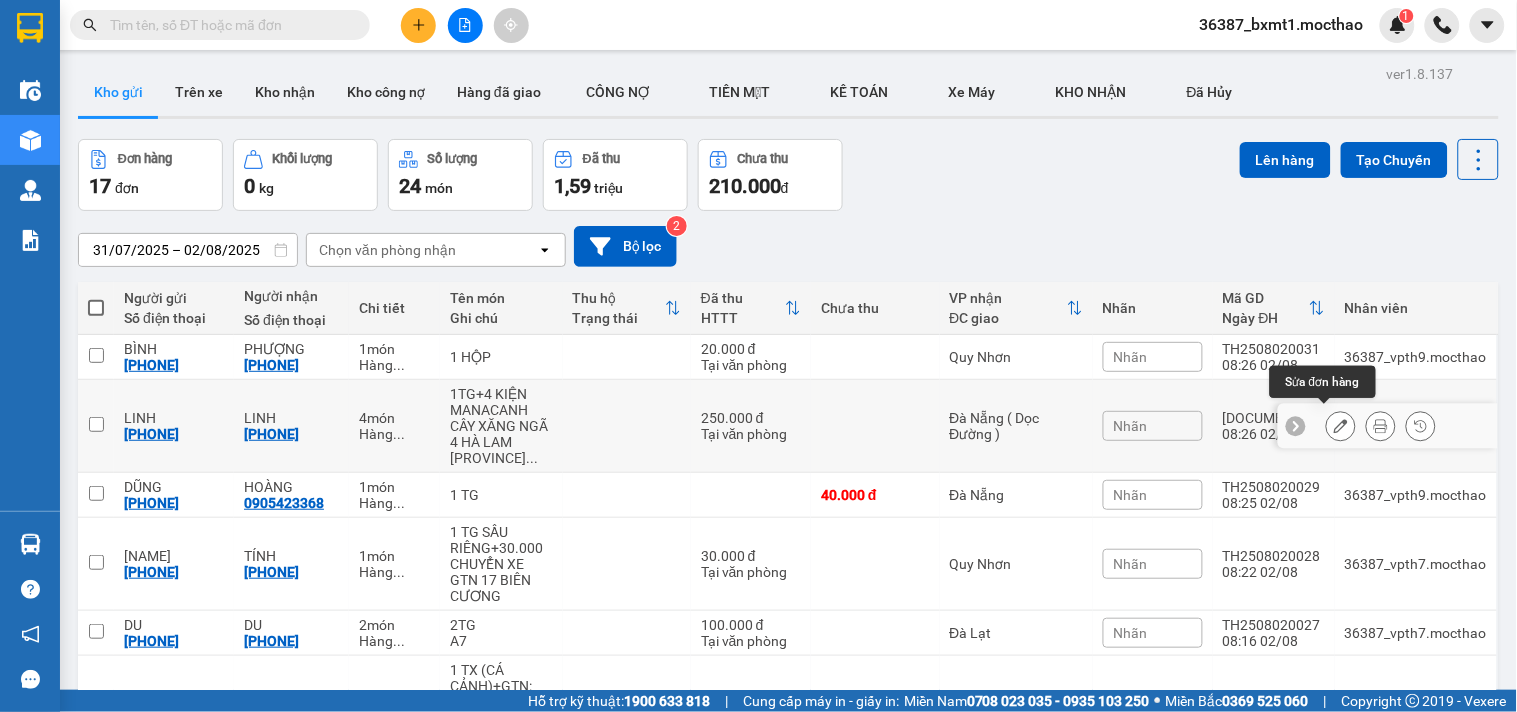 click 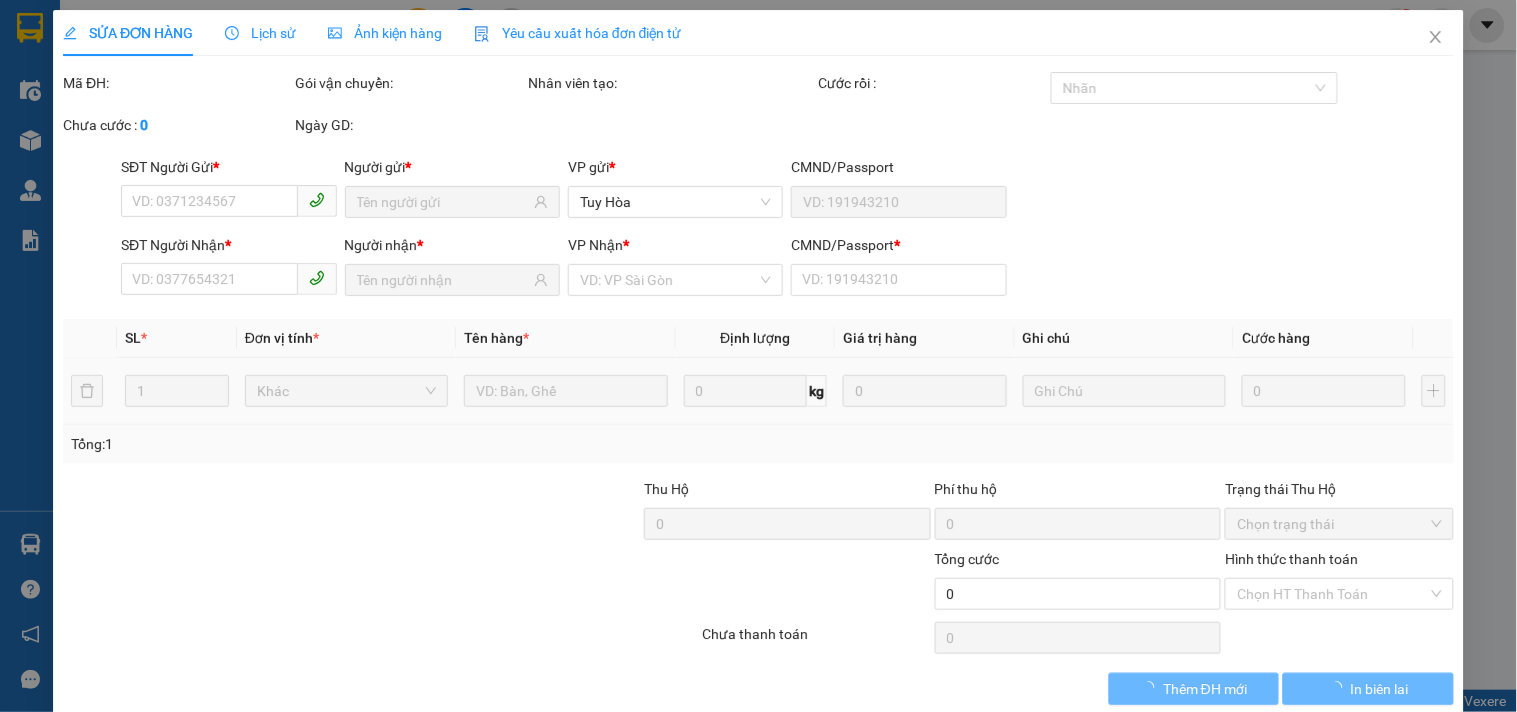 type on "[PHONE]" 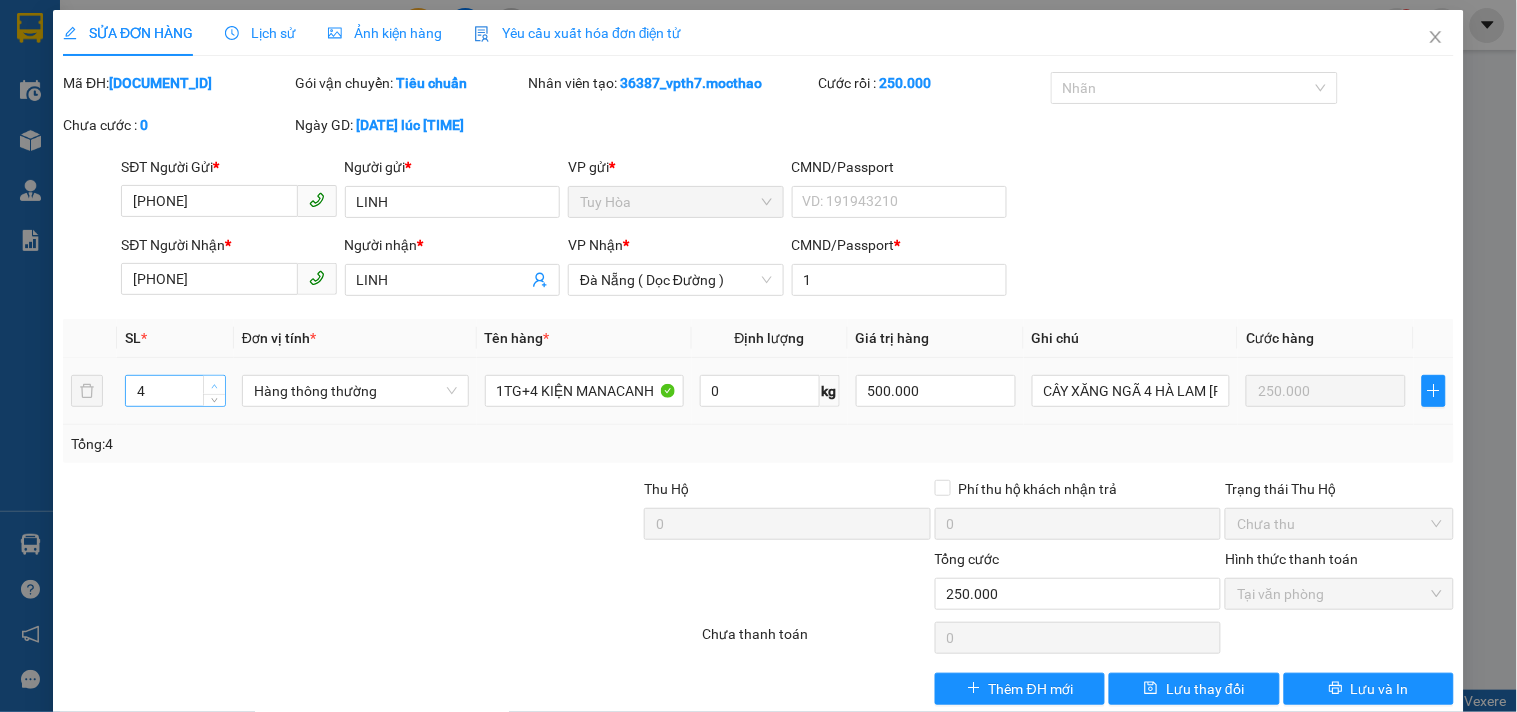 type on "5" 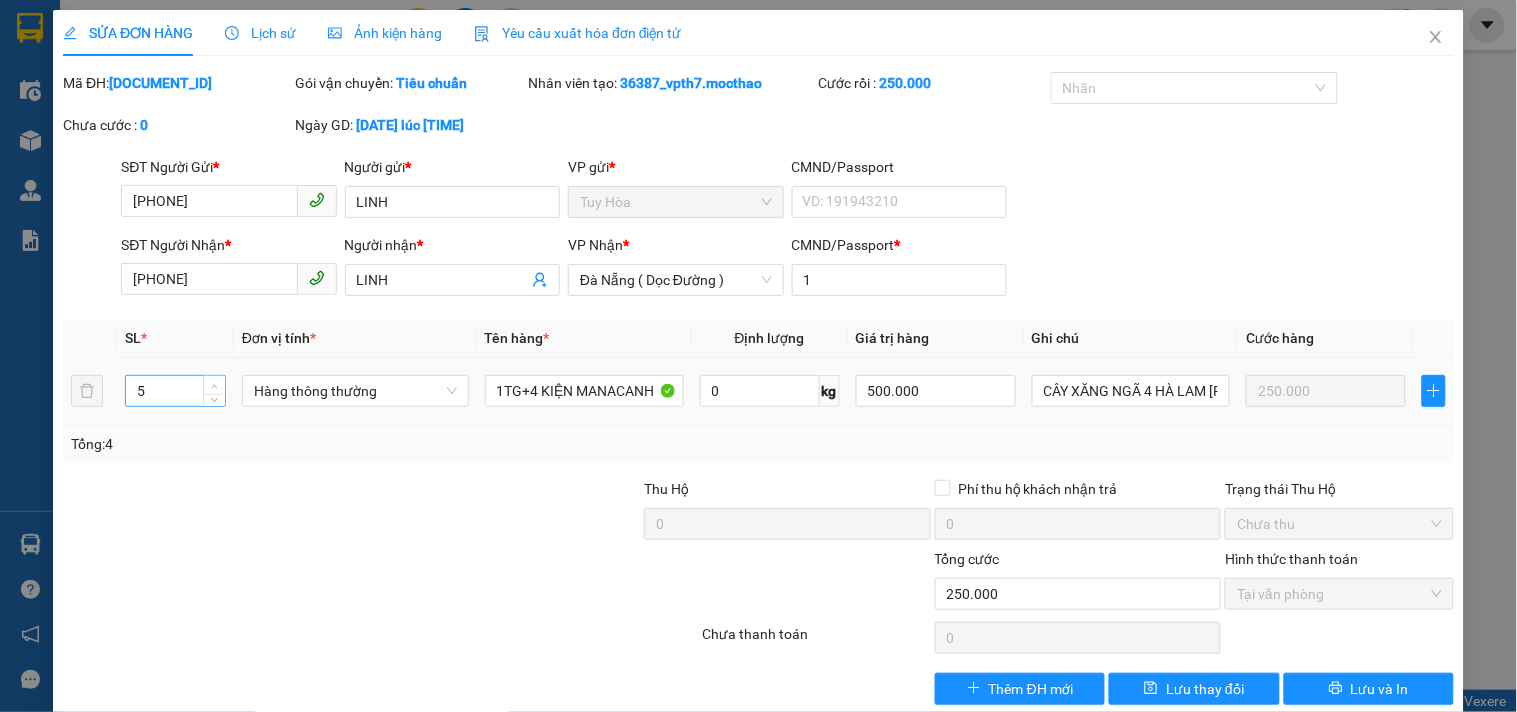 click 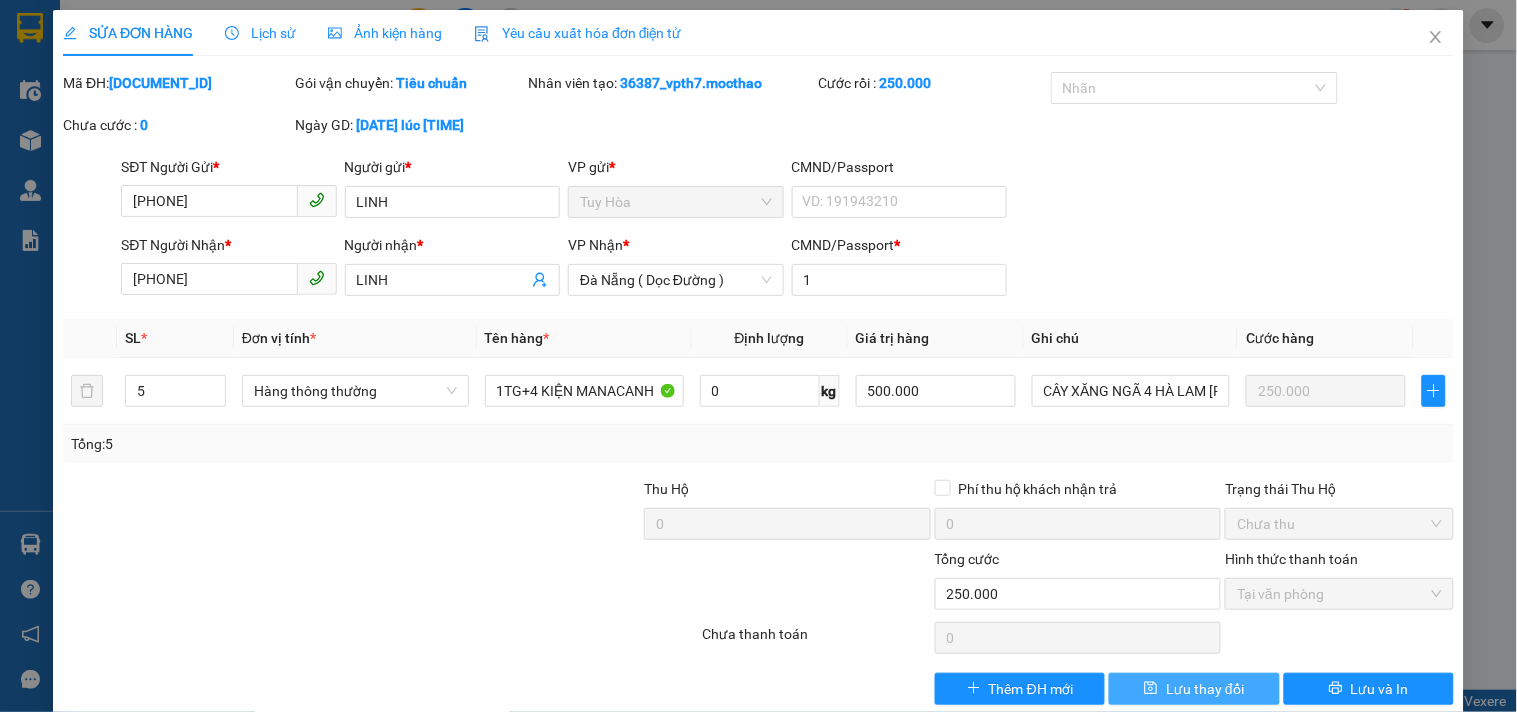 click on "Lưu thay đổi" at bounding box center [1205, 689] 